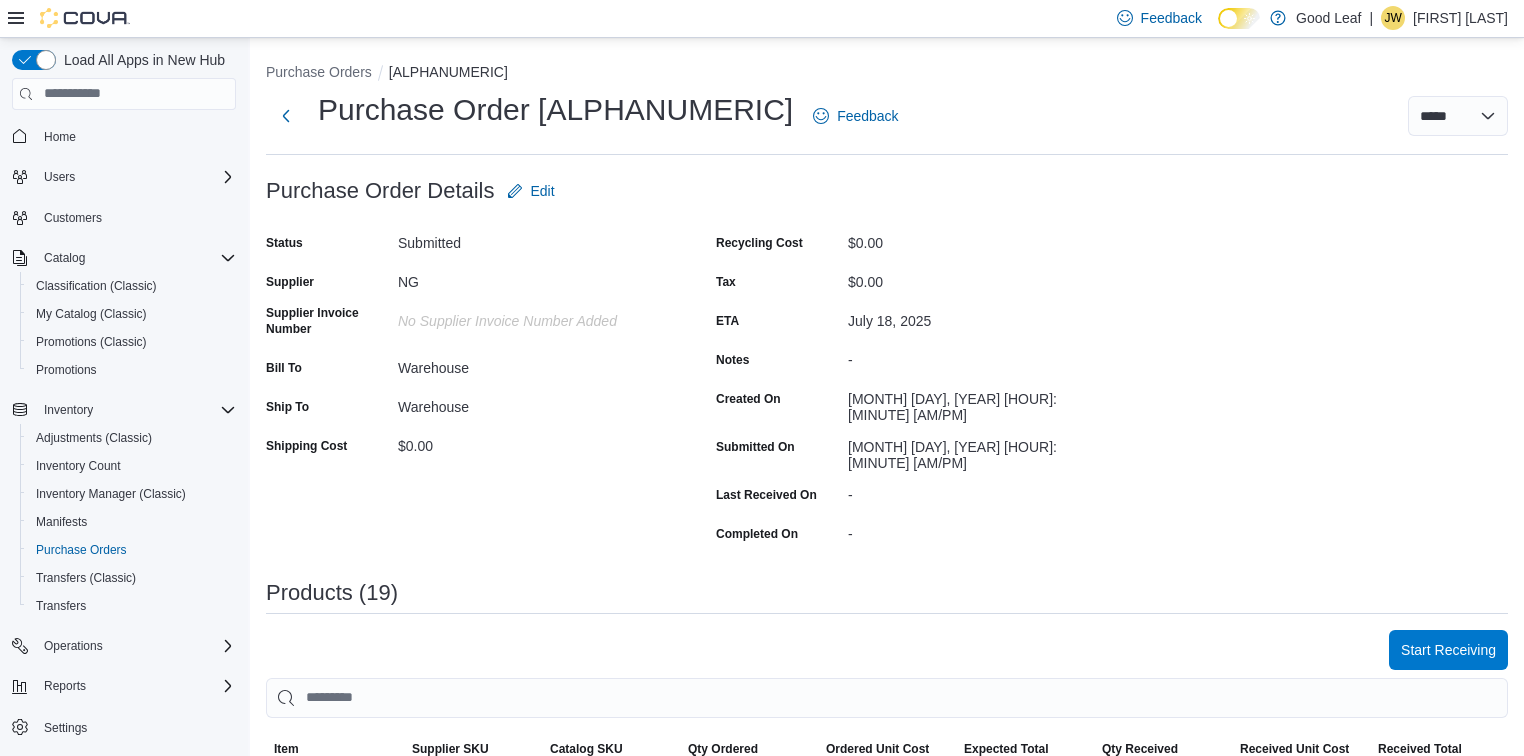 scroll, scrollTop: 0, scrollLeft: 0, axis: both 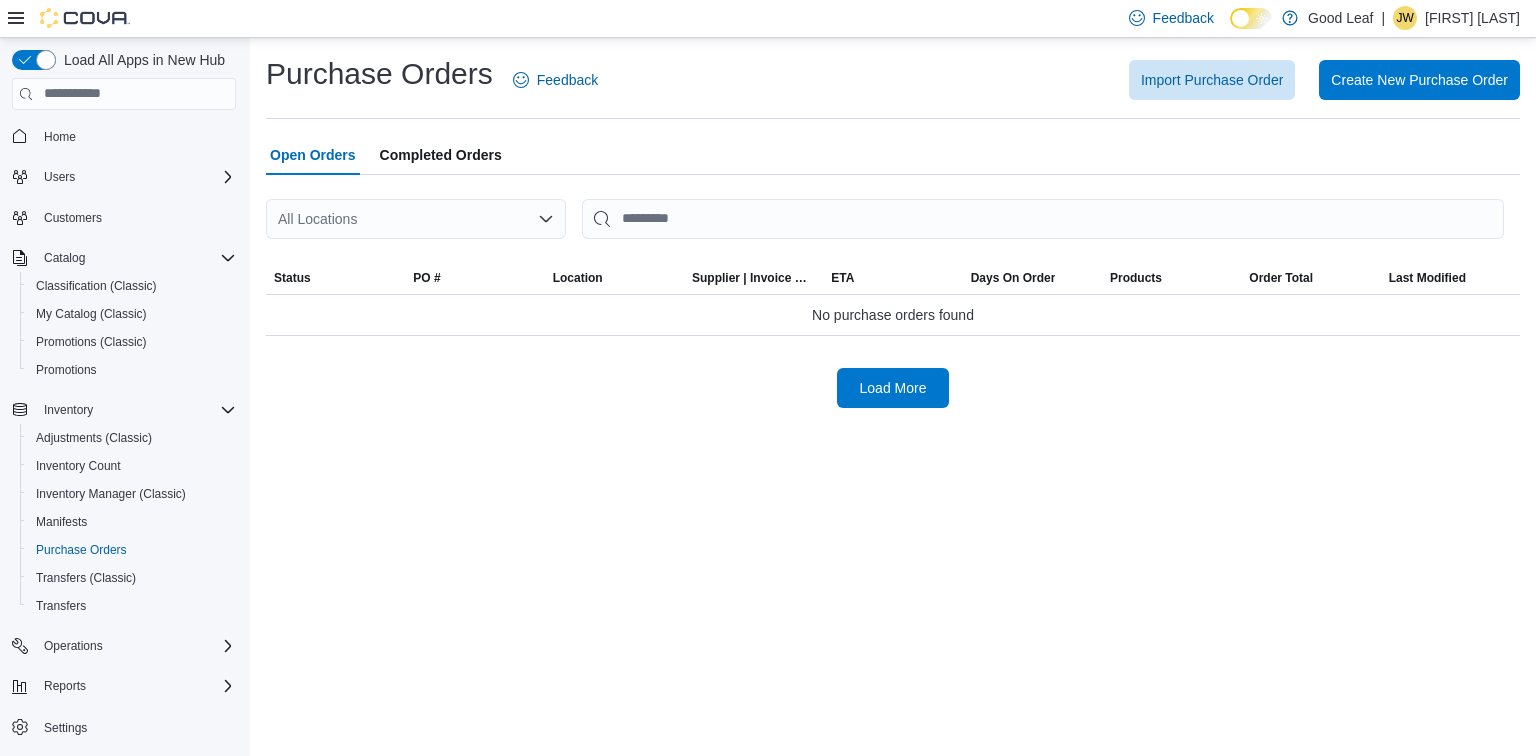 click on "Completed Orders" at bounding box center [441, 155] 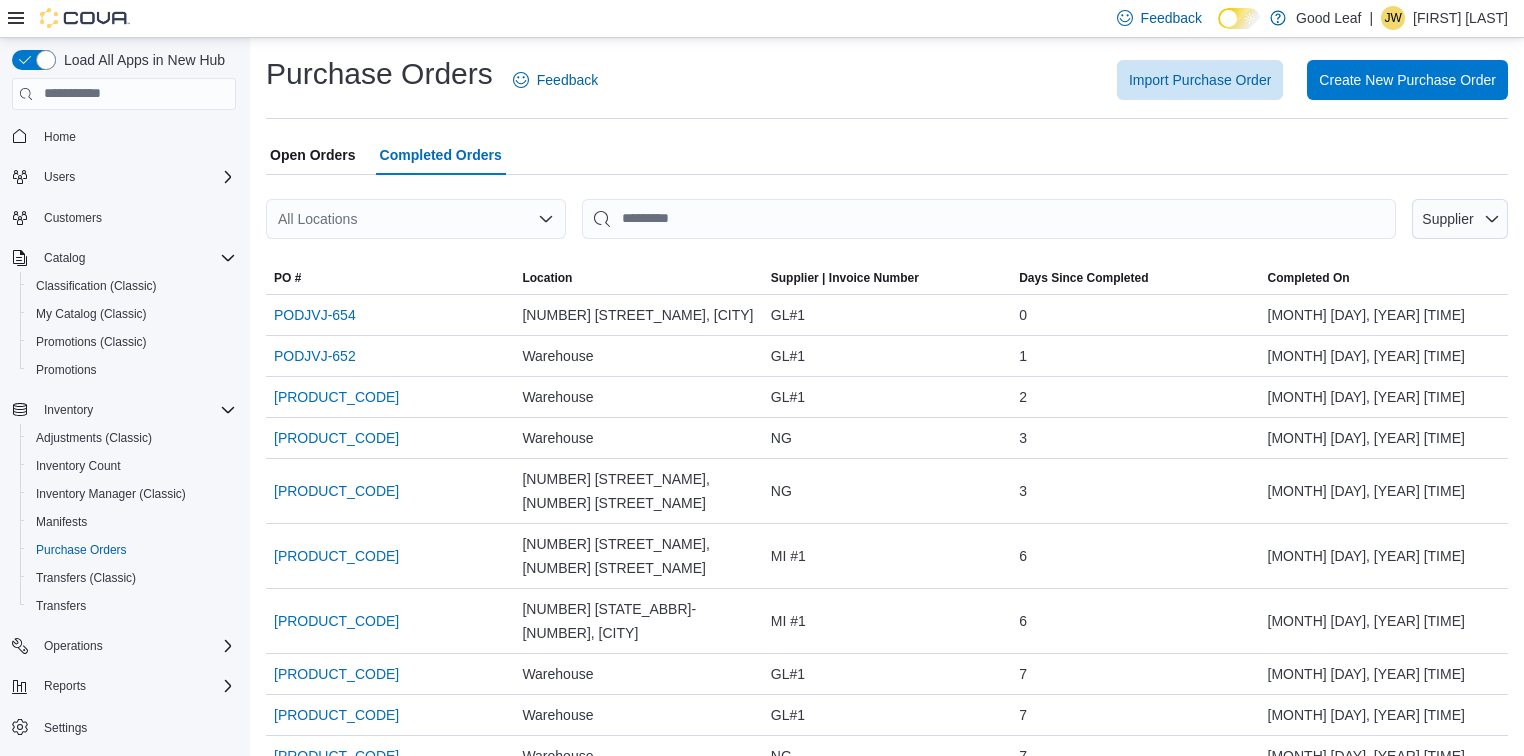 click on "Open Orders" at bounding box center (313, 155) 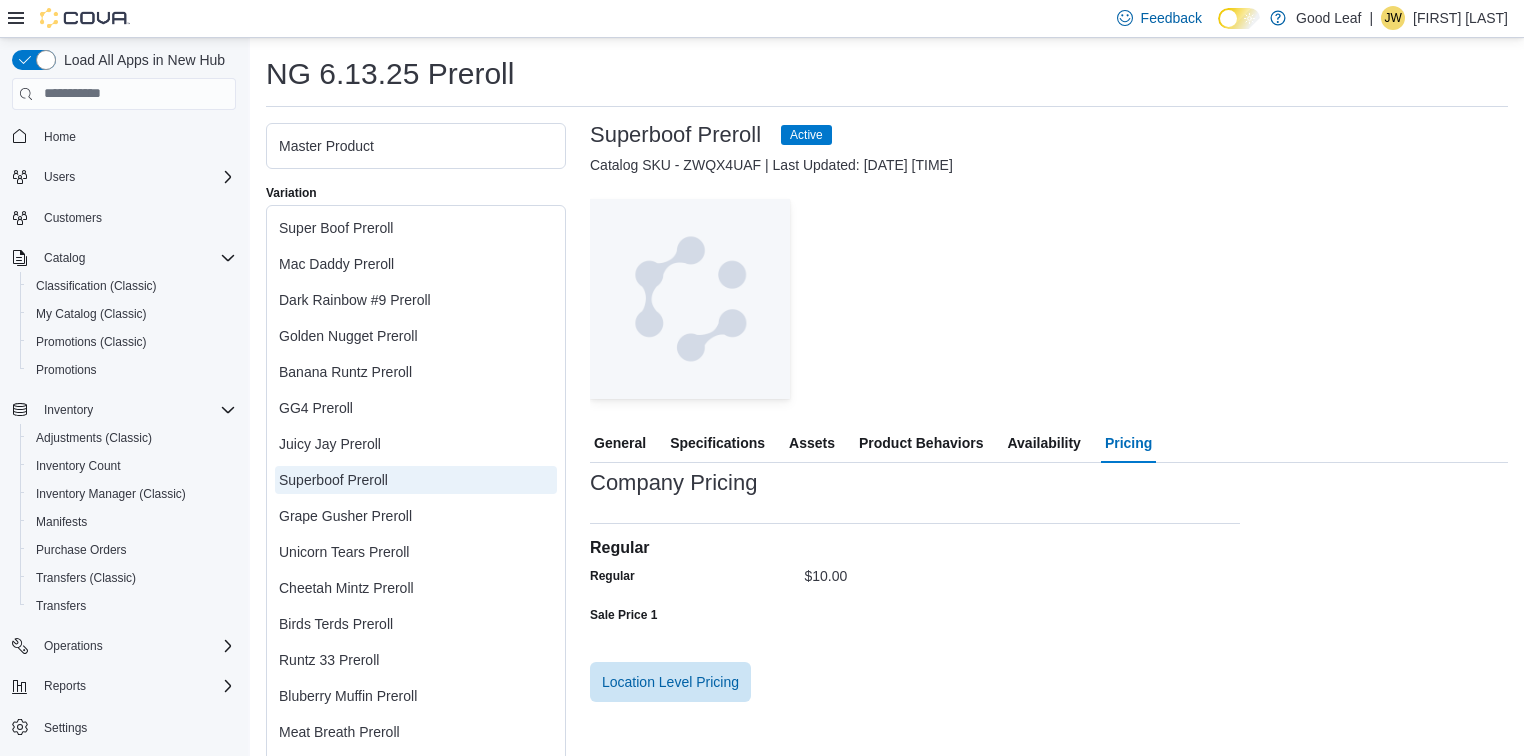 scroll, scrollTop: 0, scrollLeft: 0, axis: both 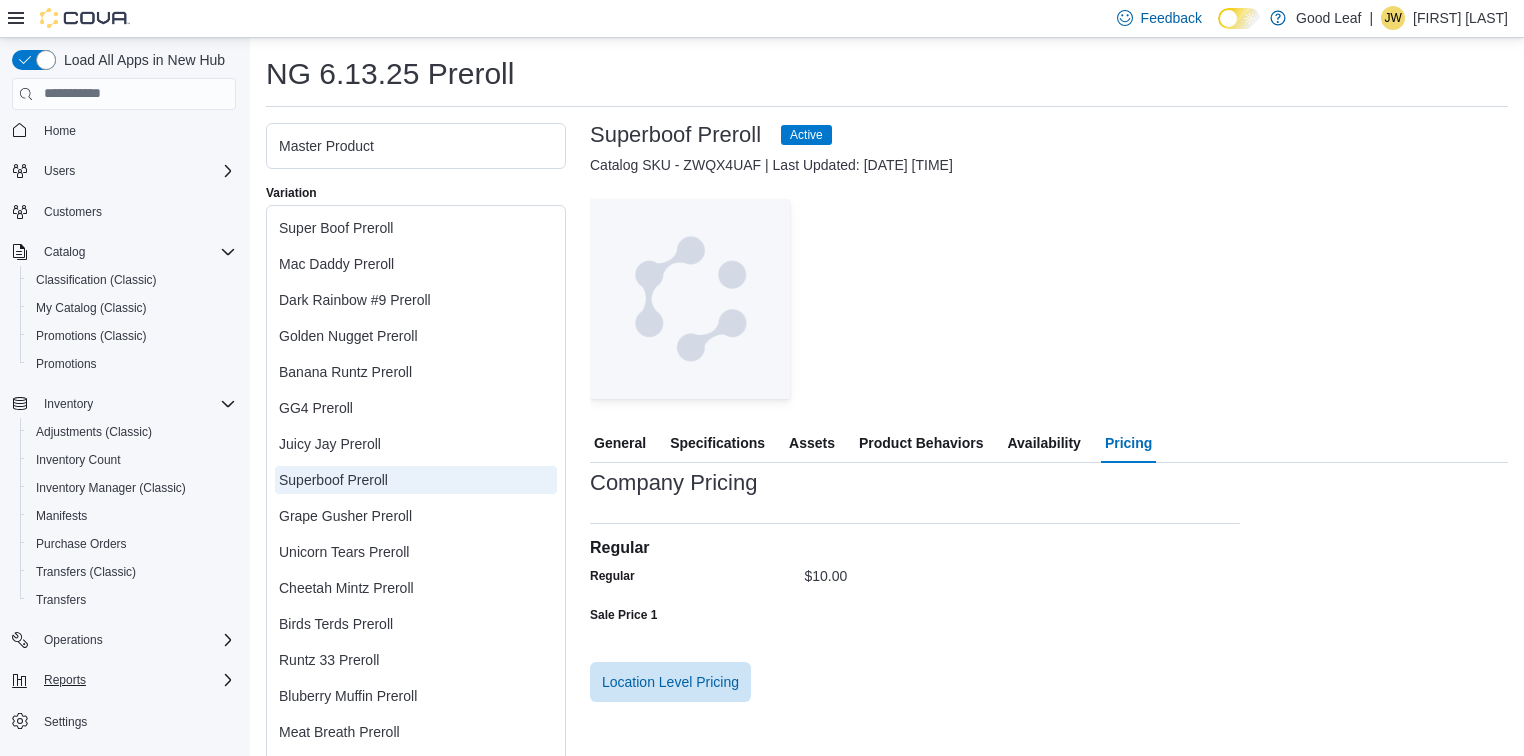 click on "Reports" at bounding box center (136, 680) 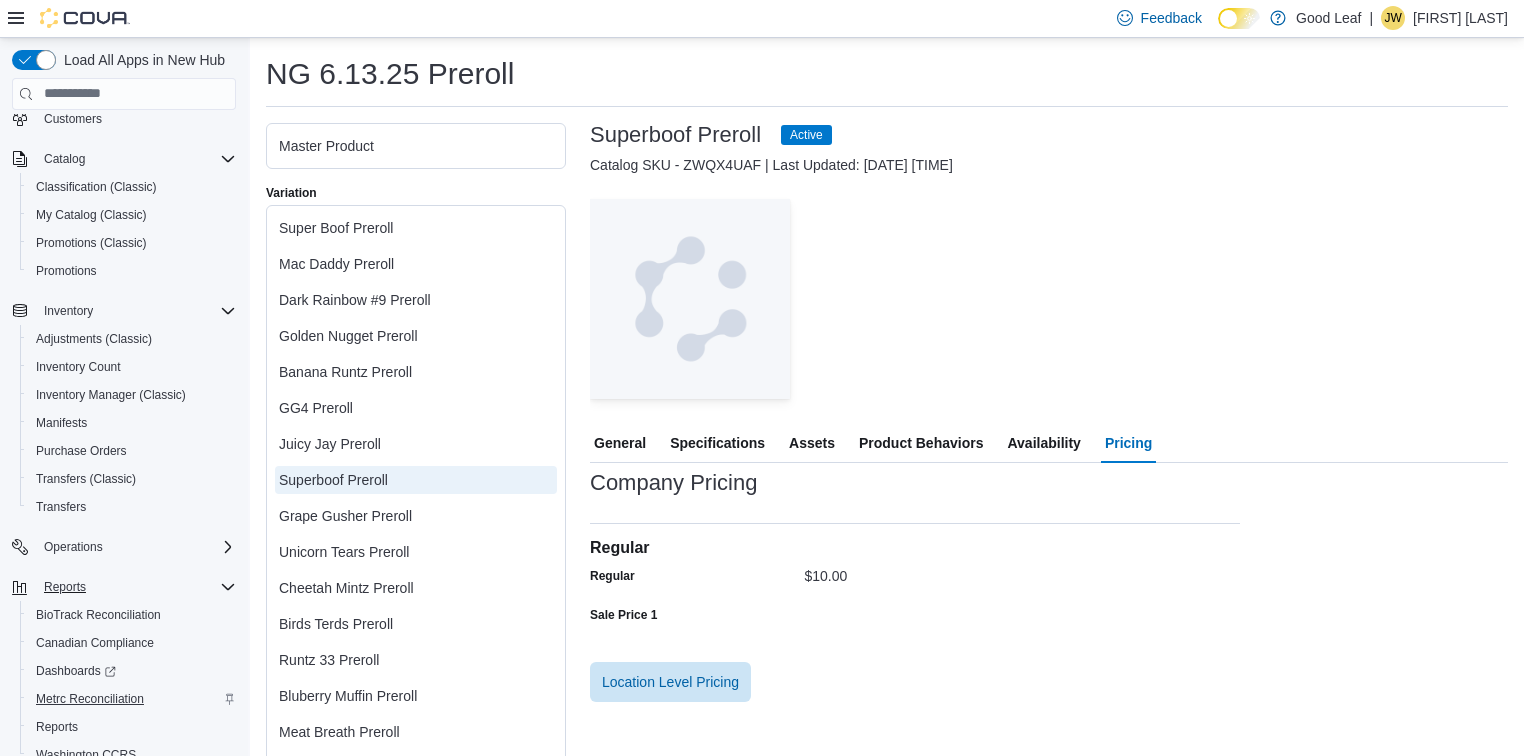 scroll, scrollTop: 174, scrollLeft: 0, axis: vertical 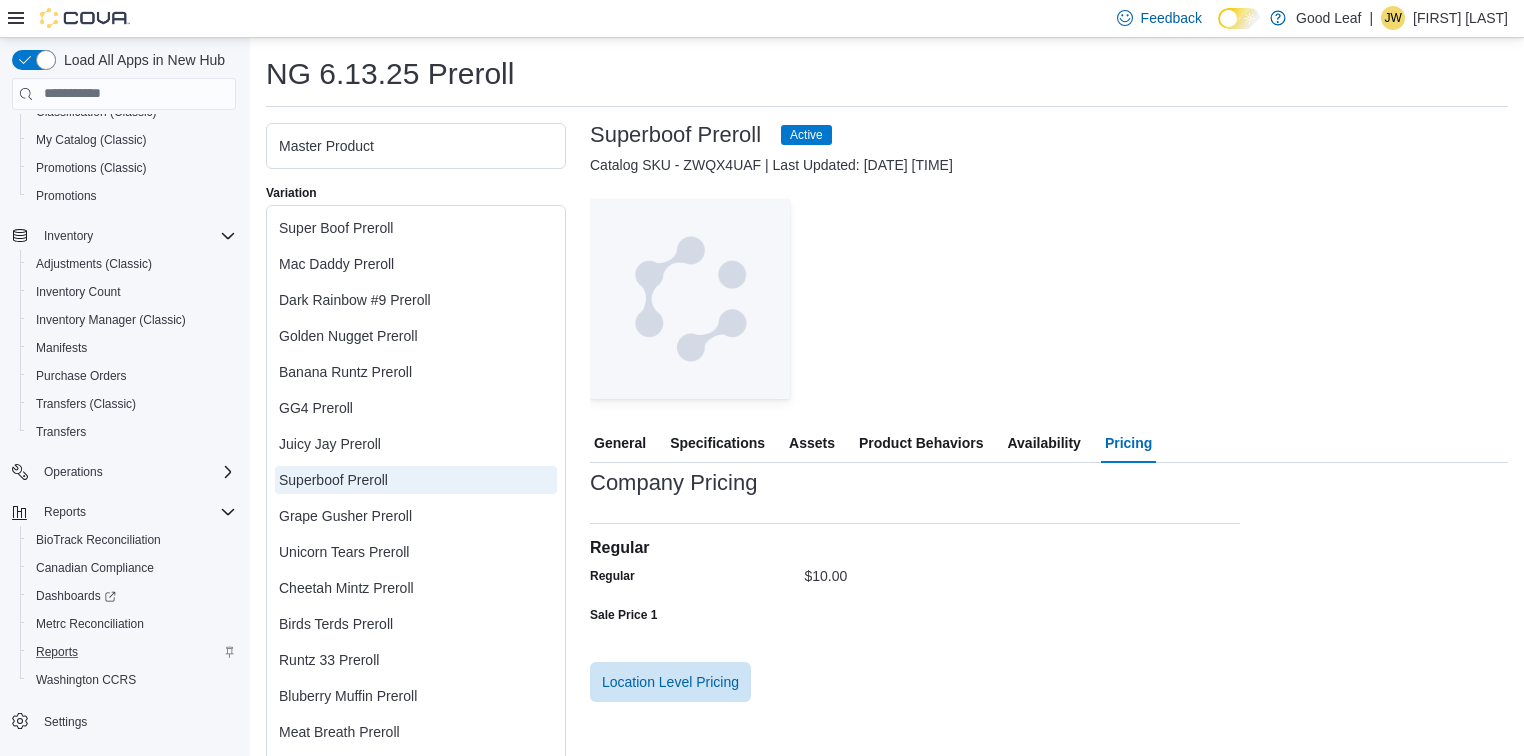 click on "Reports" at bounding box center [132, 652] 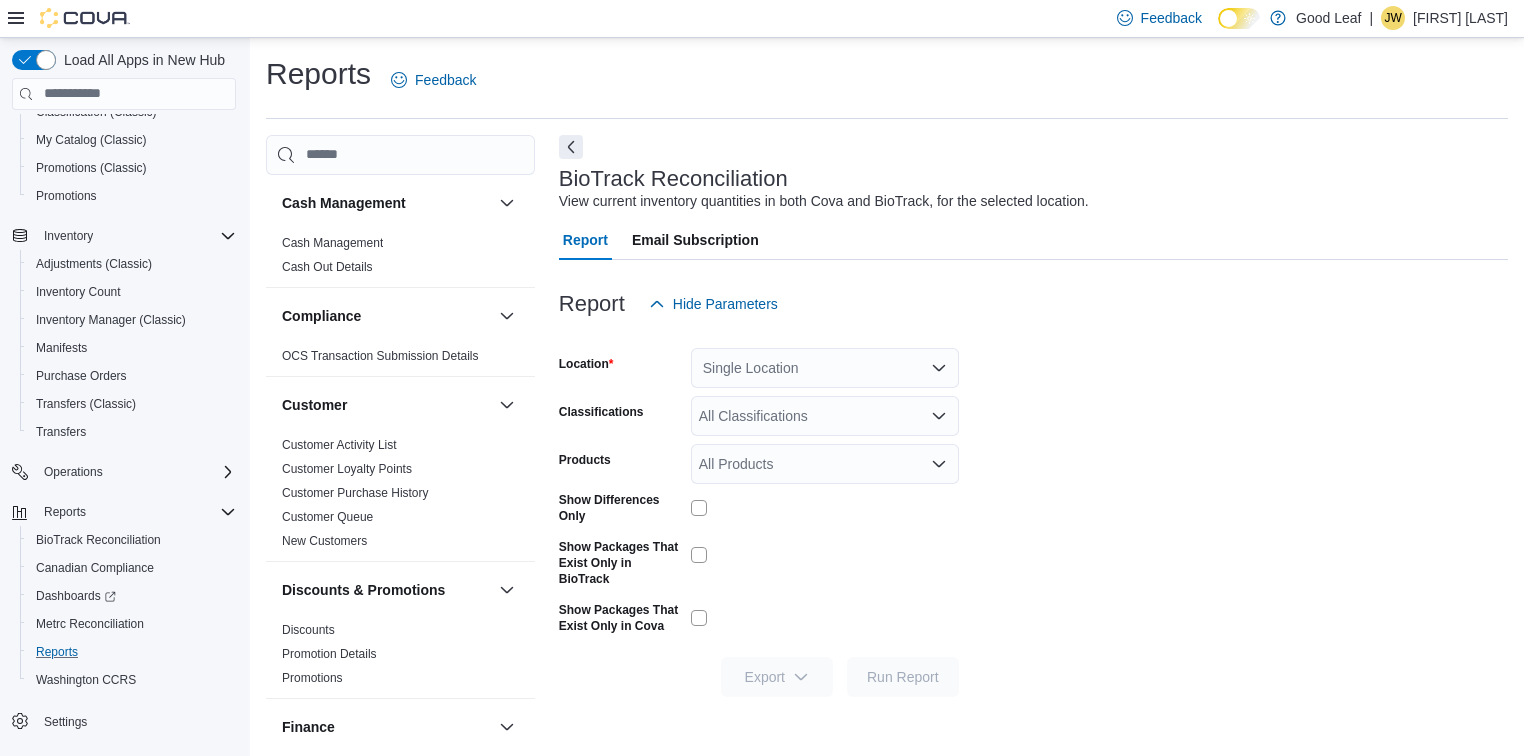 scroll, scrollTop: 1, scrollLeft: 0, axis: vertical 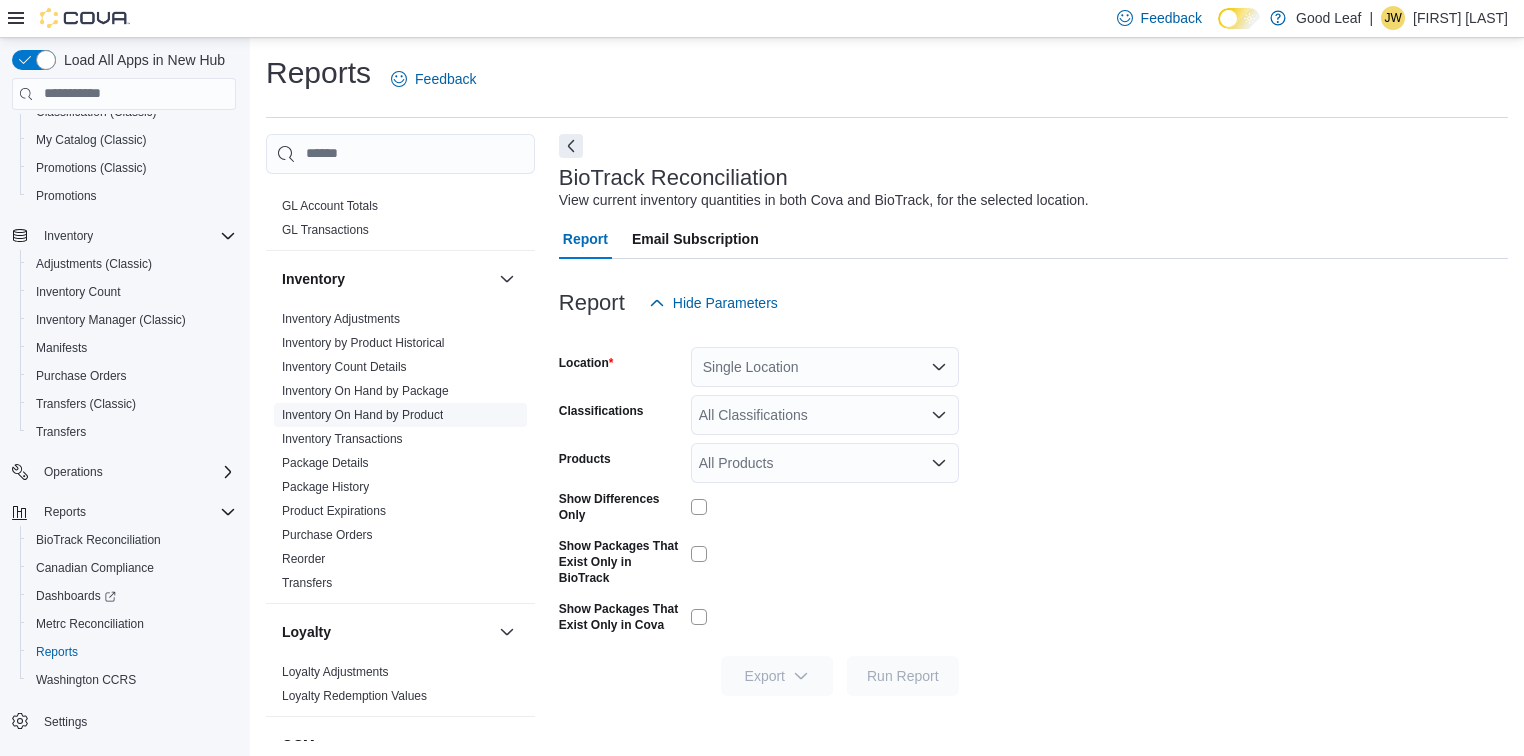 click on "Inventory On Hand by Product" at bounding box center [362, 415] 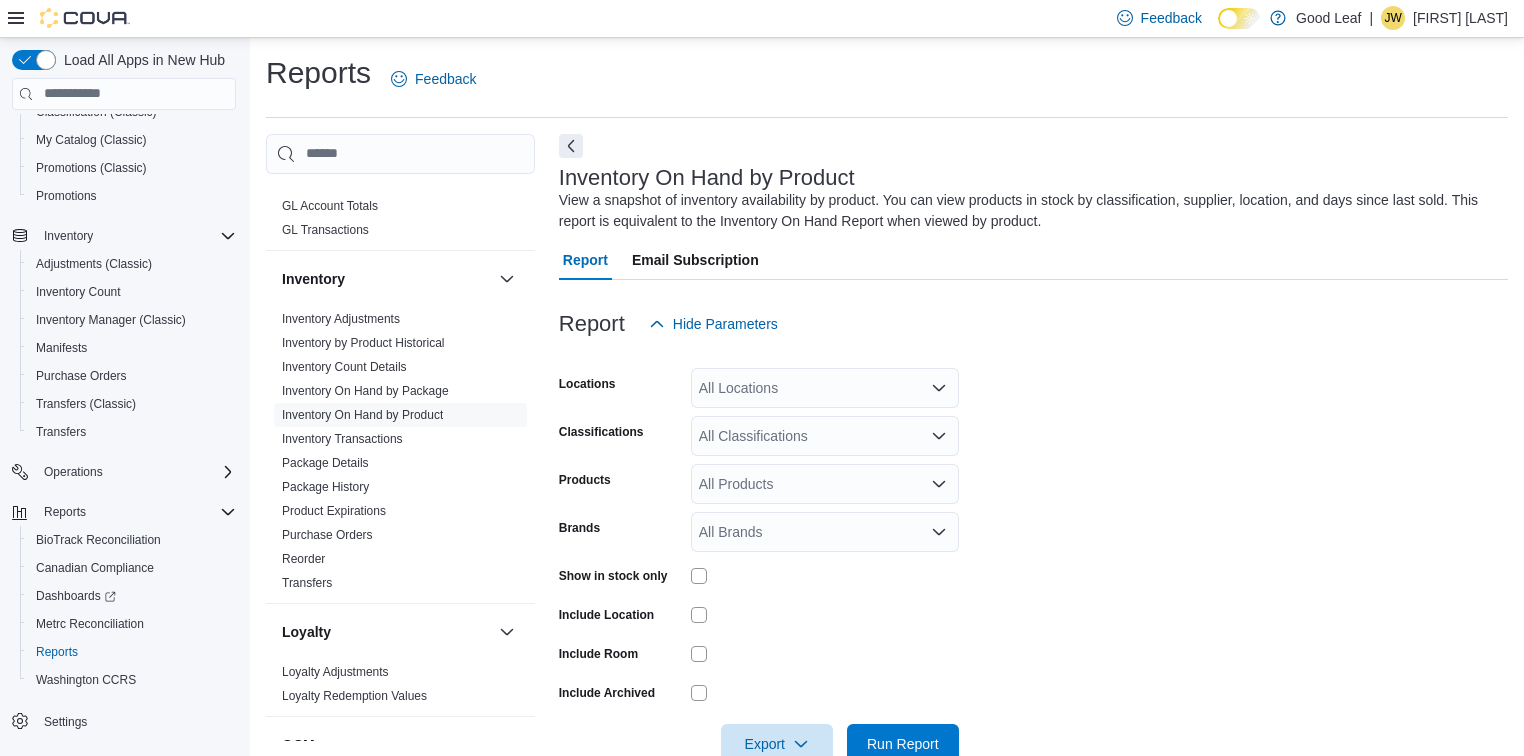 scroll, scrollTop: 48, scrollLeft: 0, axis: vertical 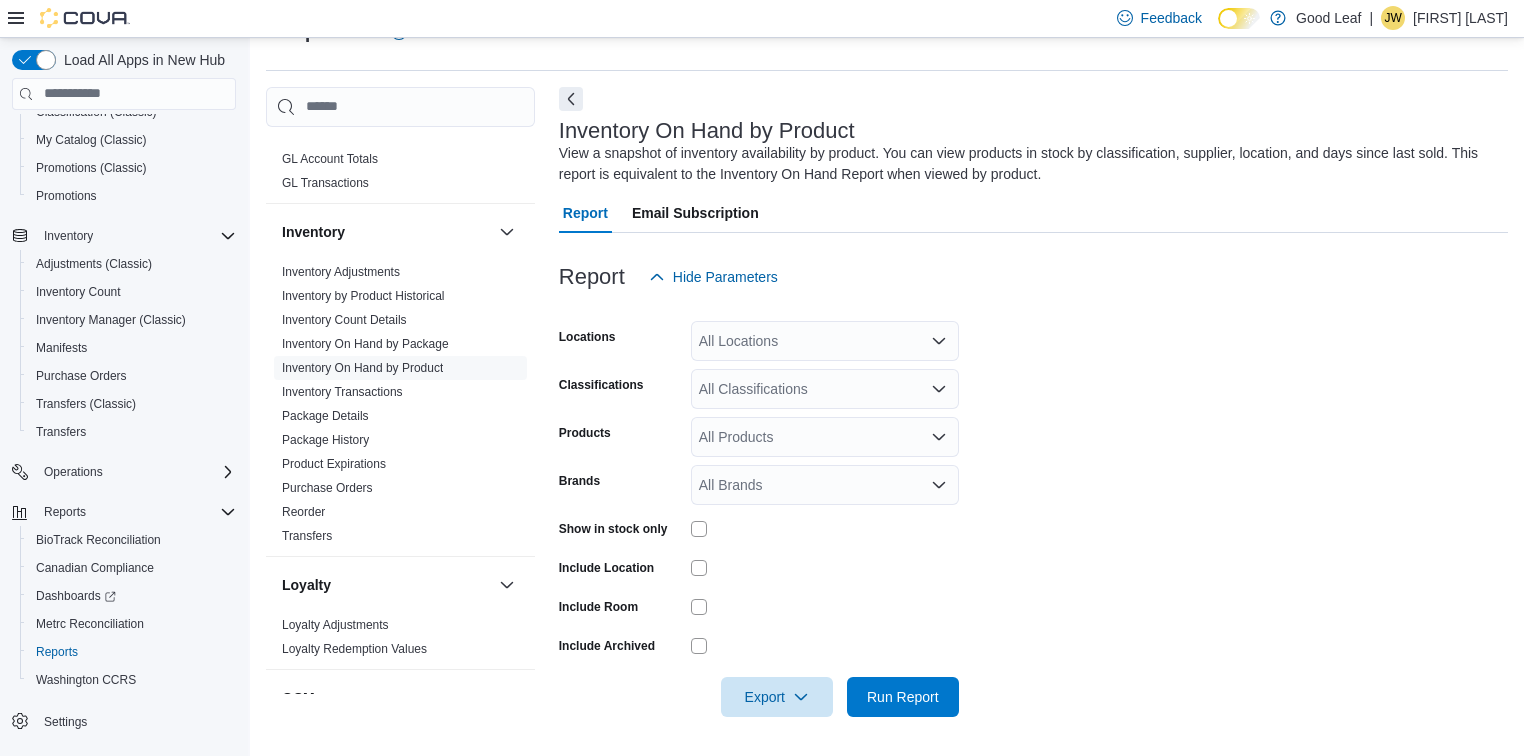 click on "All Locations" at bounding box center (825, 341) 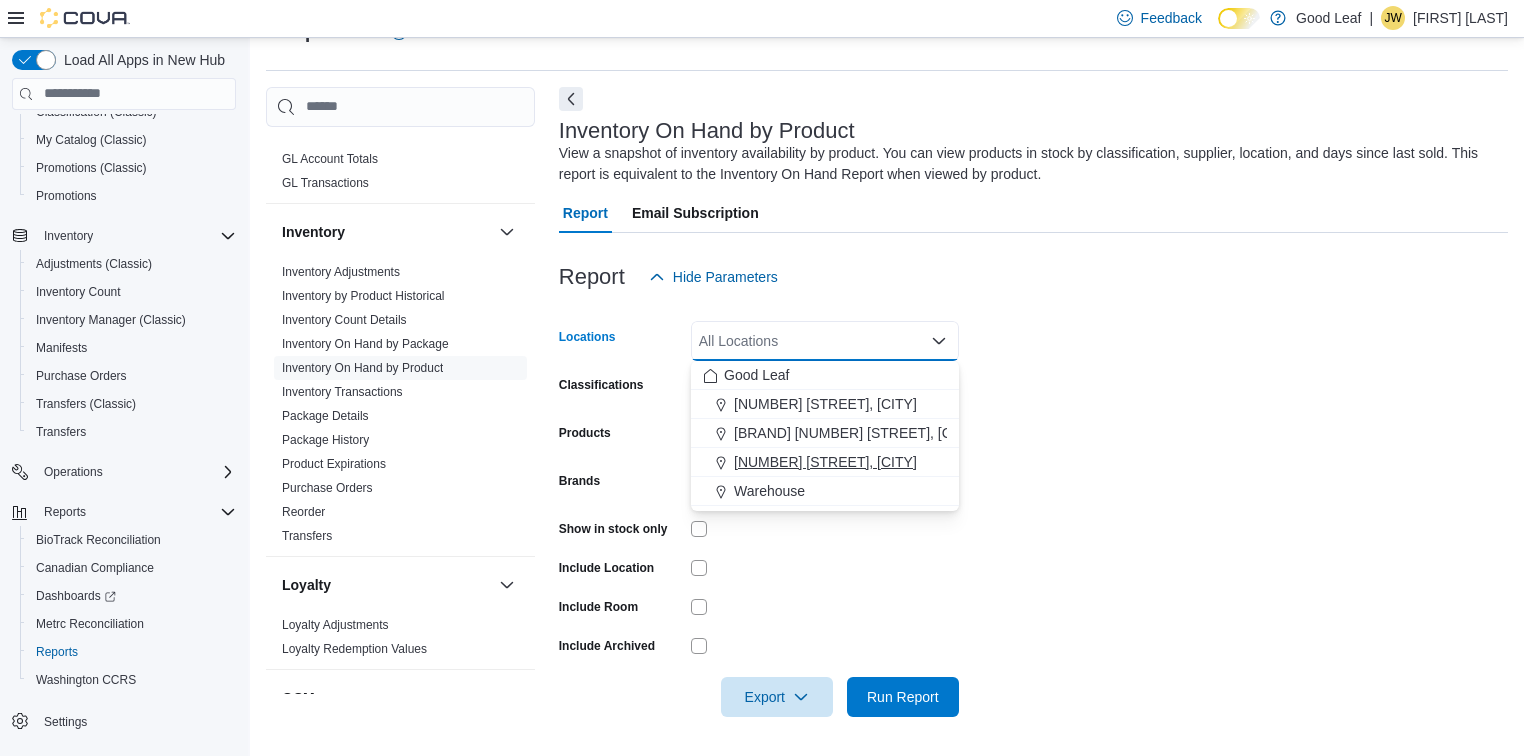 click on "730 Broad St, Salamanca" at bounding box center [825, 462] 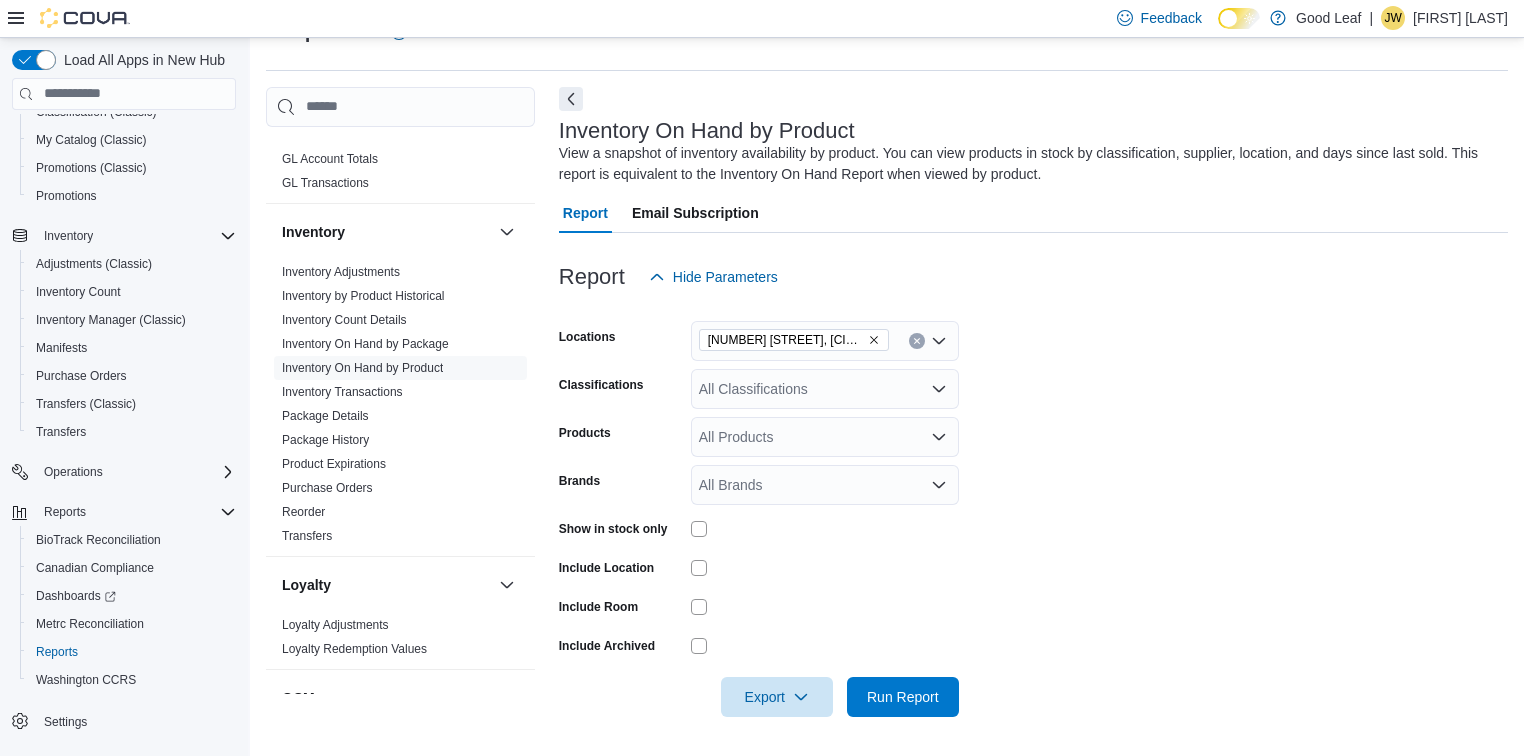 click on "Locations 730 Broad St, Salamanca Classifications All Classifications Products All Products Brands All Brands Show in stock only Include Location Include Room Include Archived Export  Run Report" at bounding box center [1033, 507] 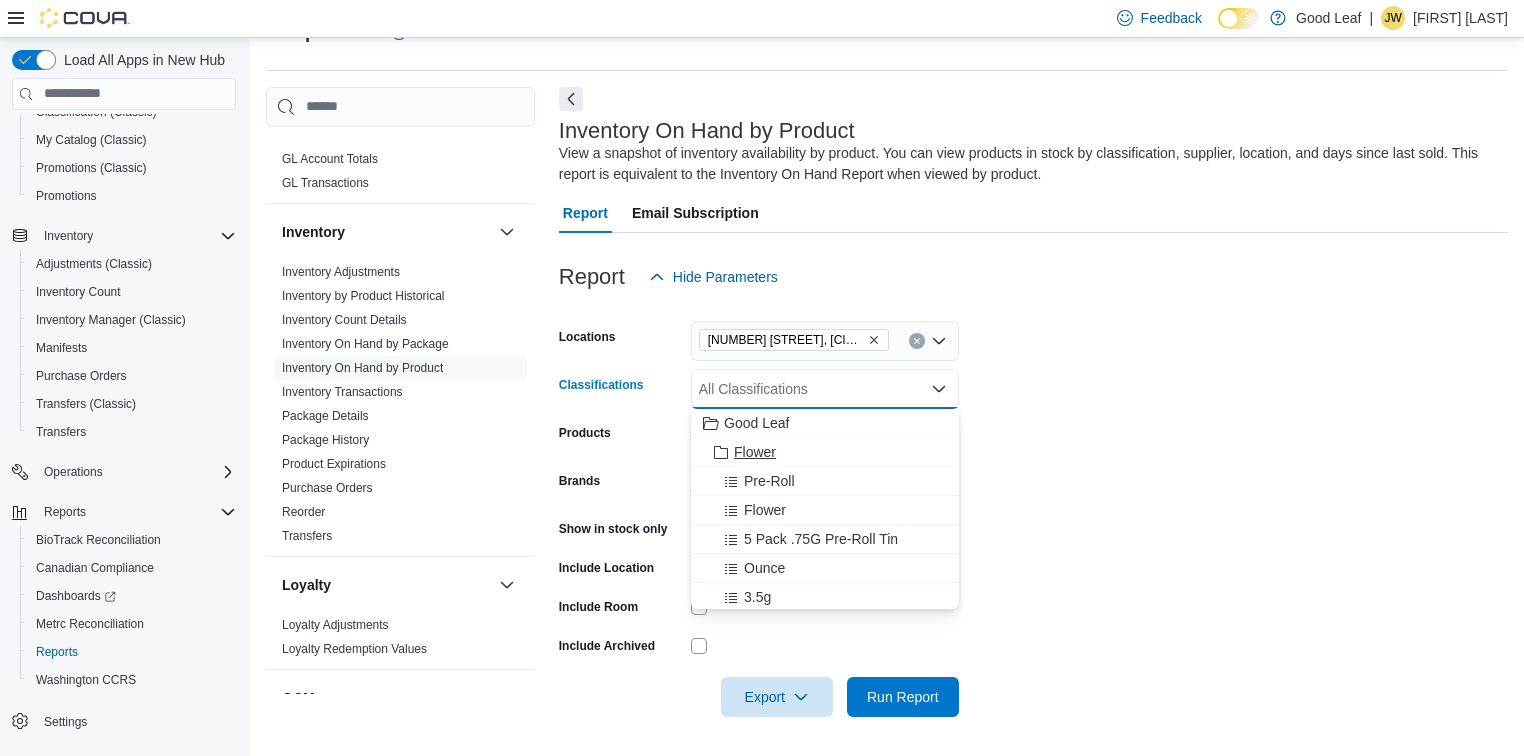 click on "Flower" at bounding box center (825, 452) 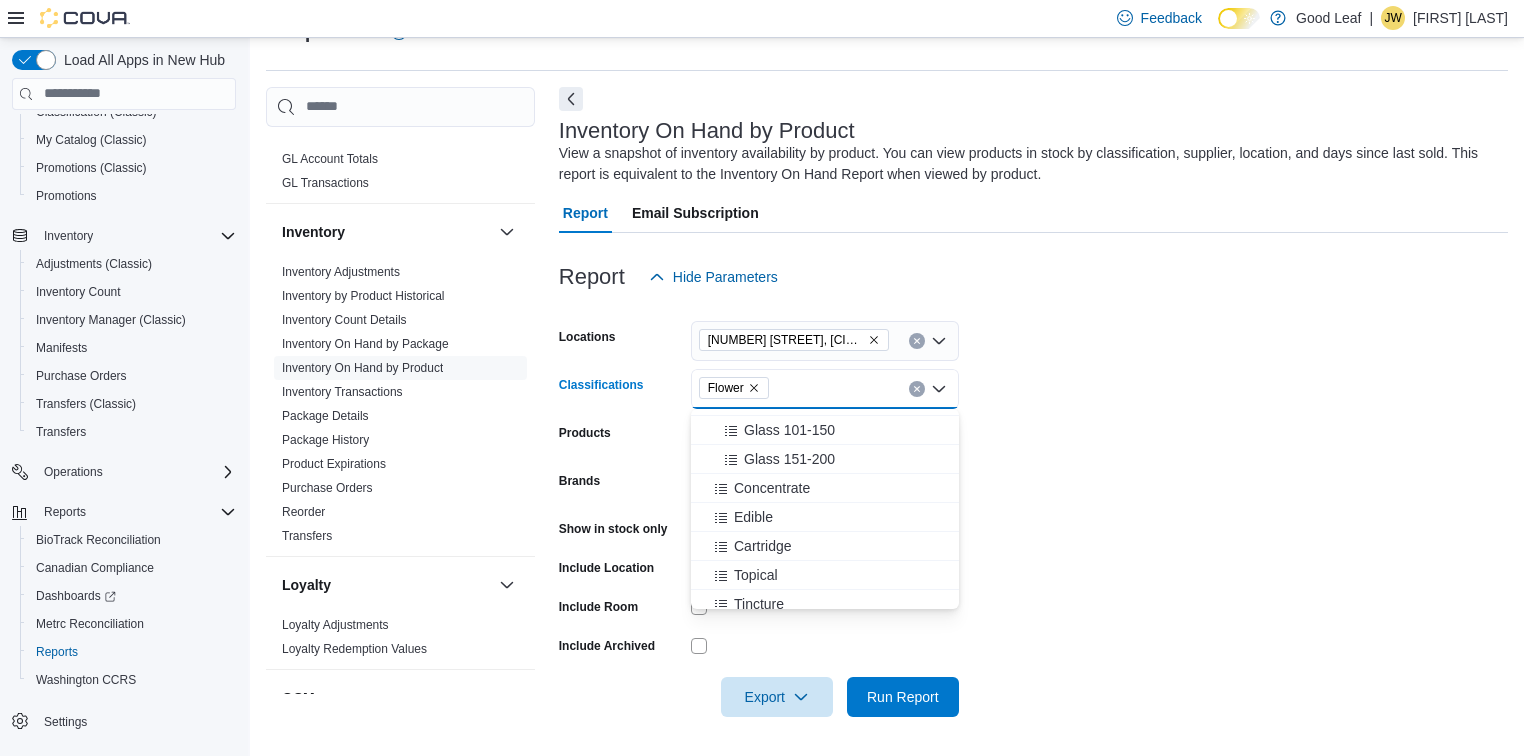 scroll, scrollTop: 400, scrollLeft: 0, axis: vertical 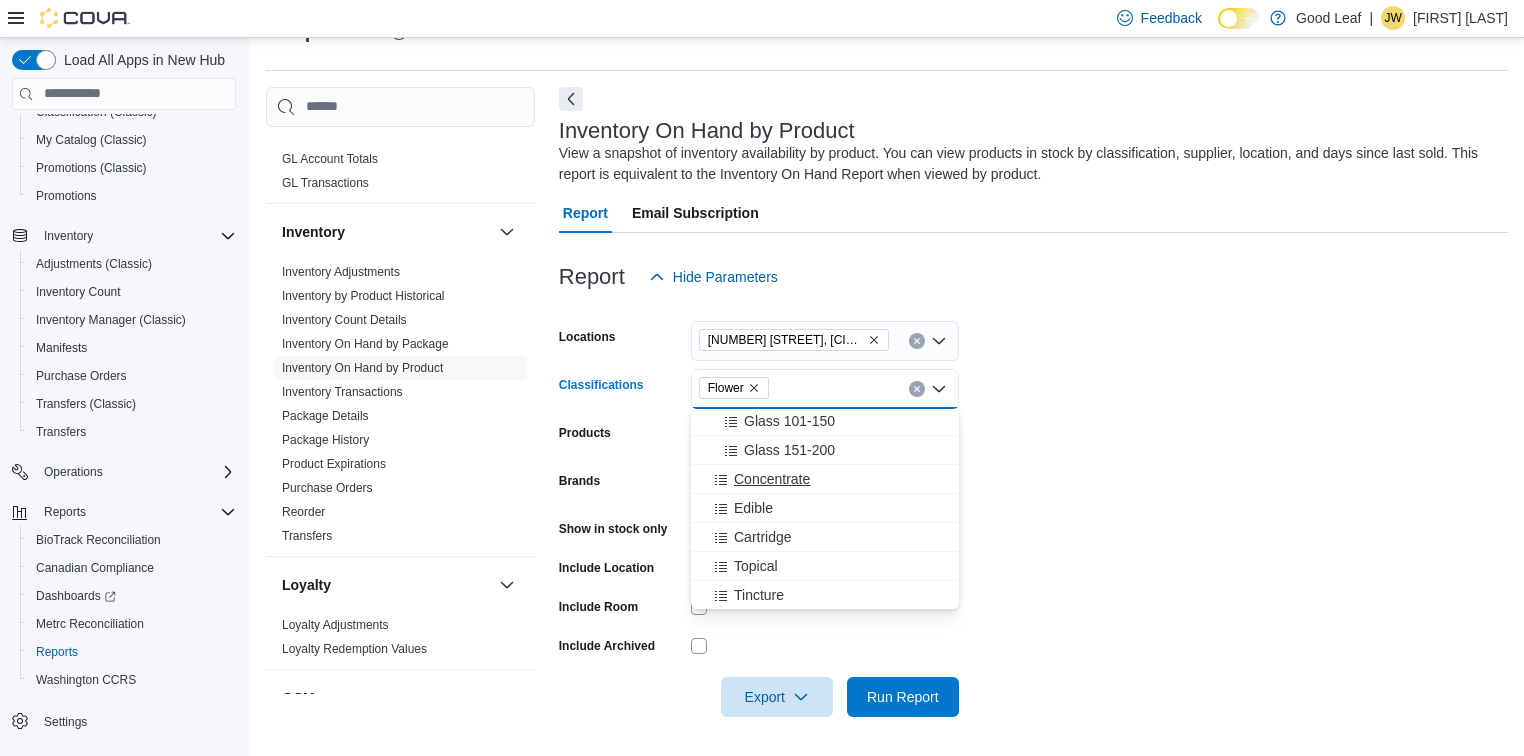 click on "Concentrate" at bounding box center [772, 479] 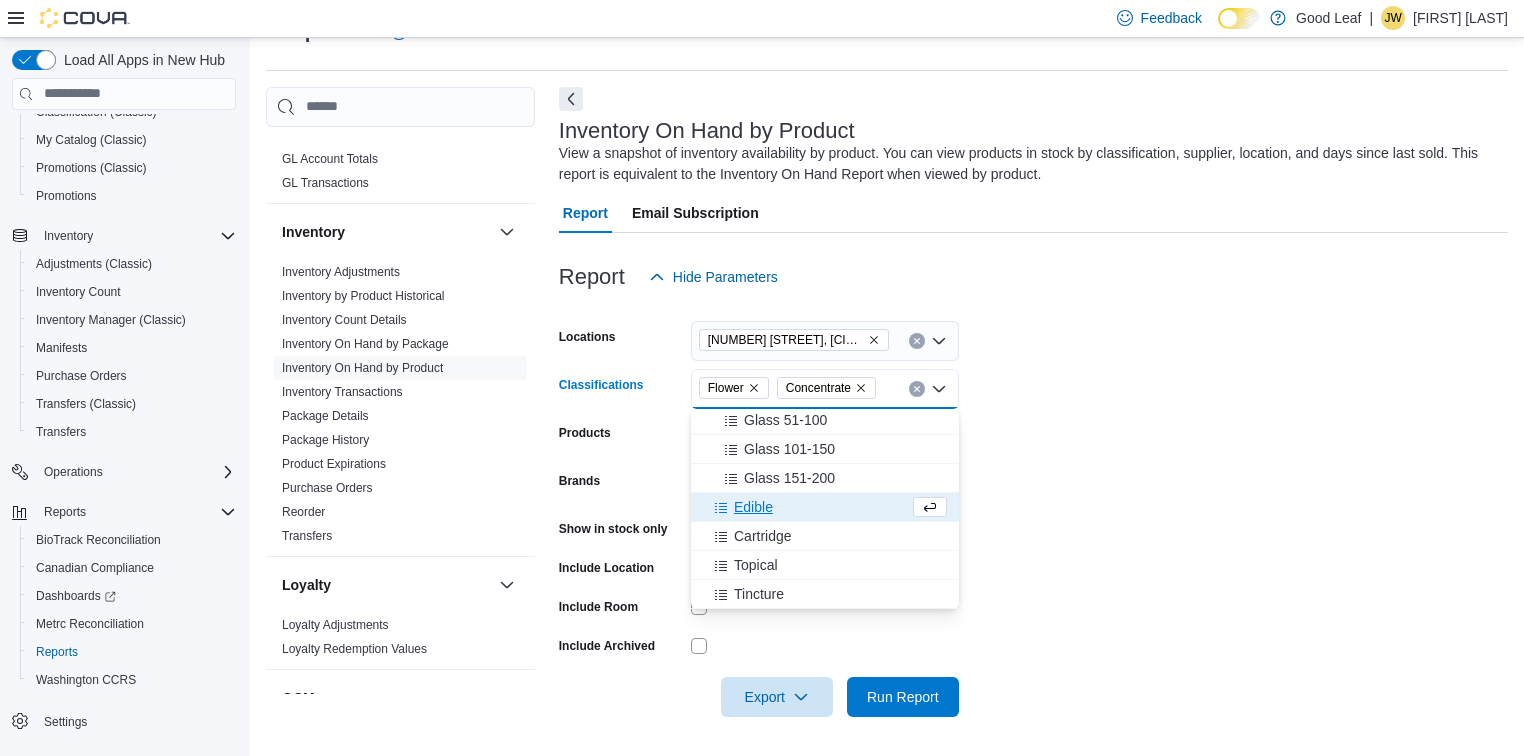 click on "Edible" at bounding box center (806, 507) 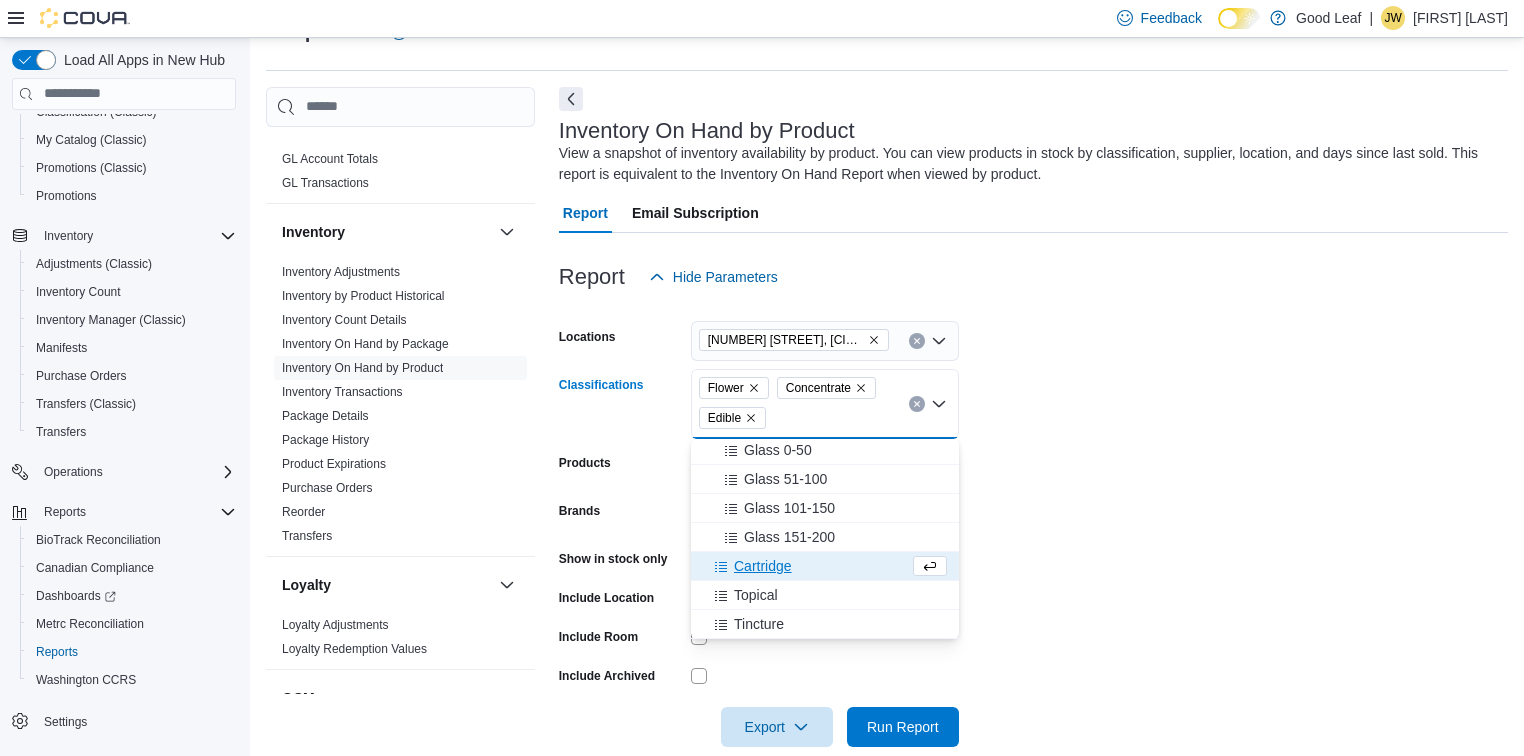 click on "Cartridge" at bounding box center [806, 566] 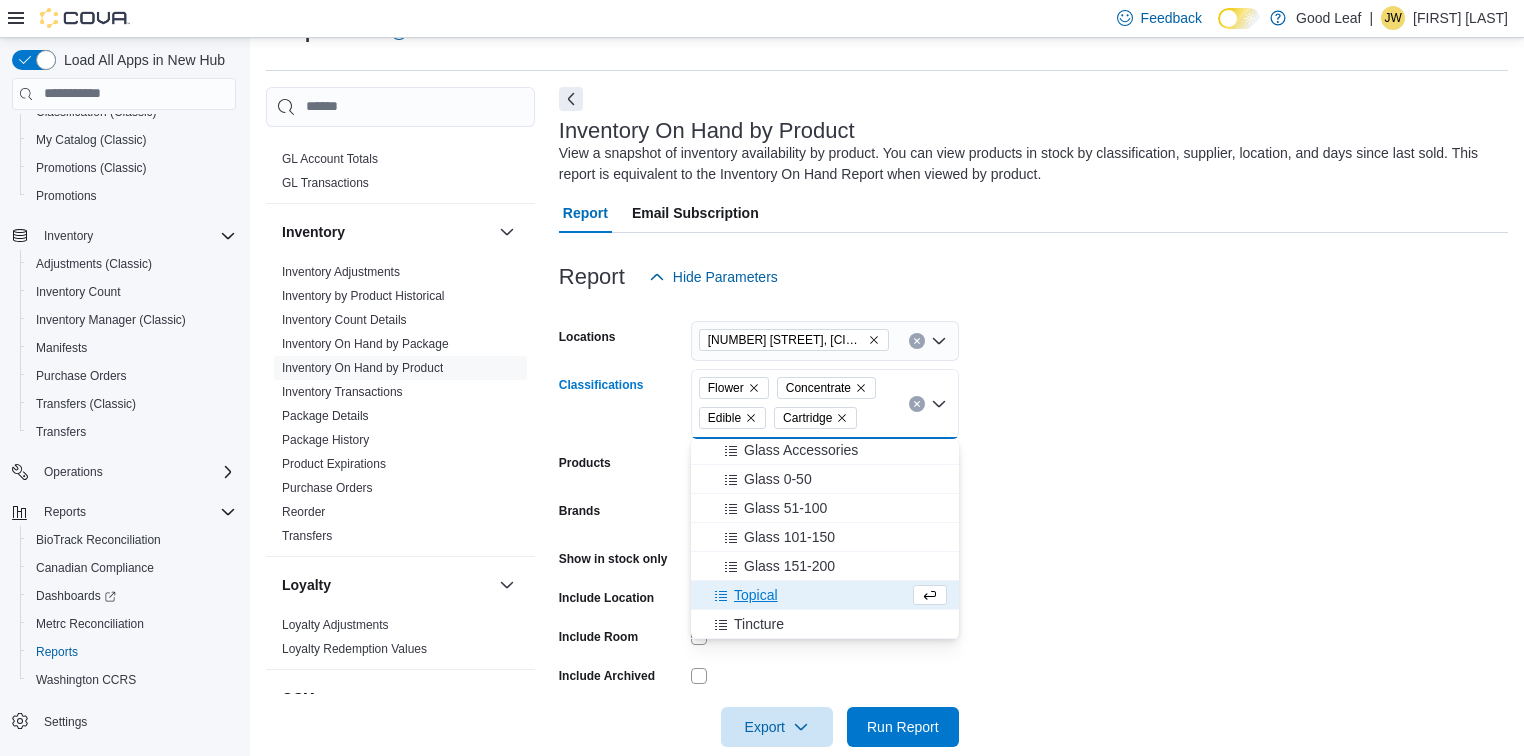 click on "Topical" at bounding box center (806, 595) 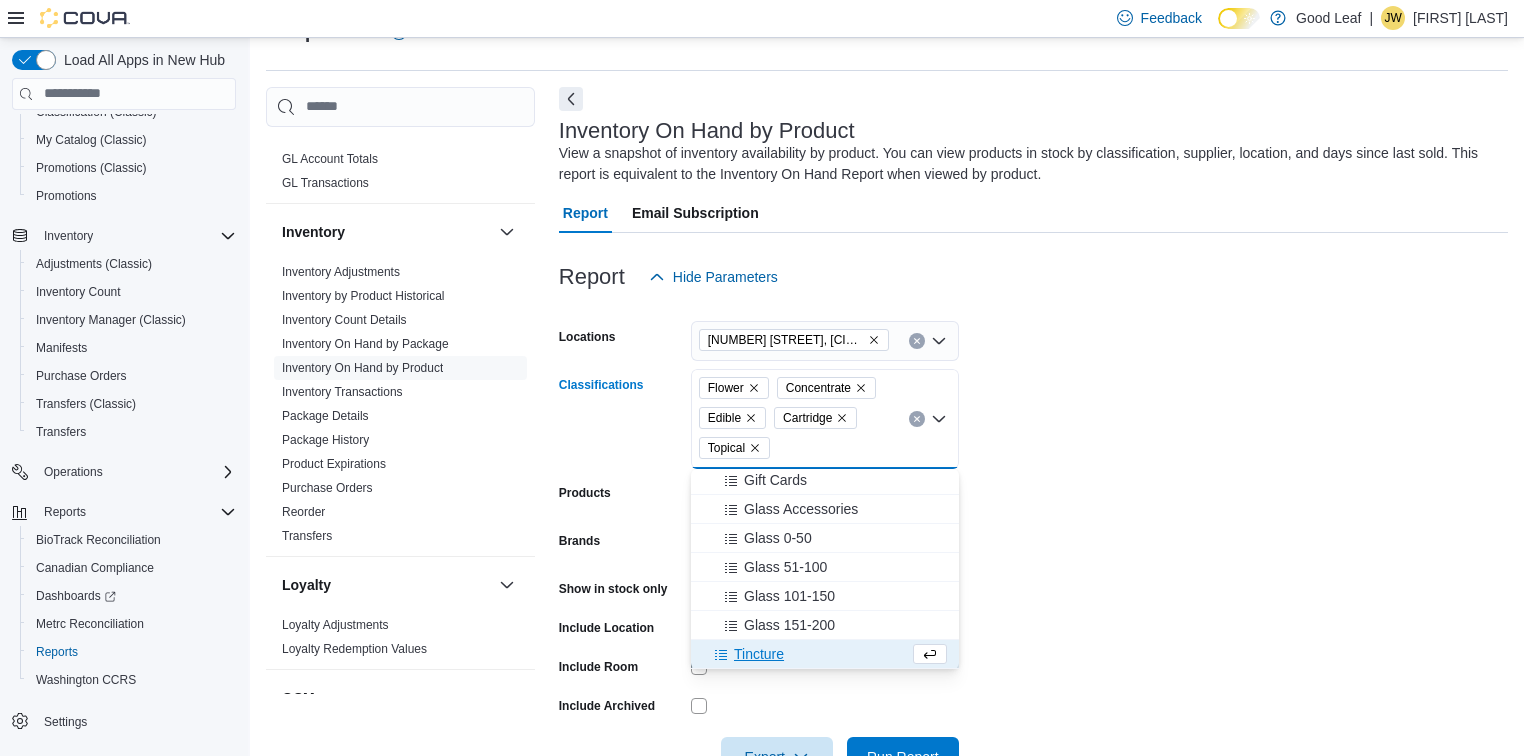 scroll, scrollTop: 292, scrollLeft: 0, axis: vertical 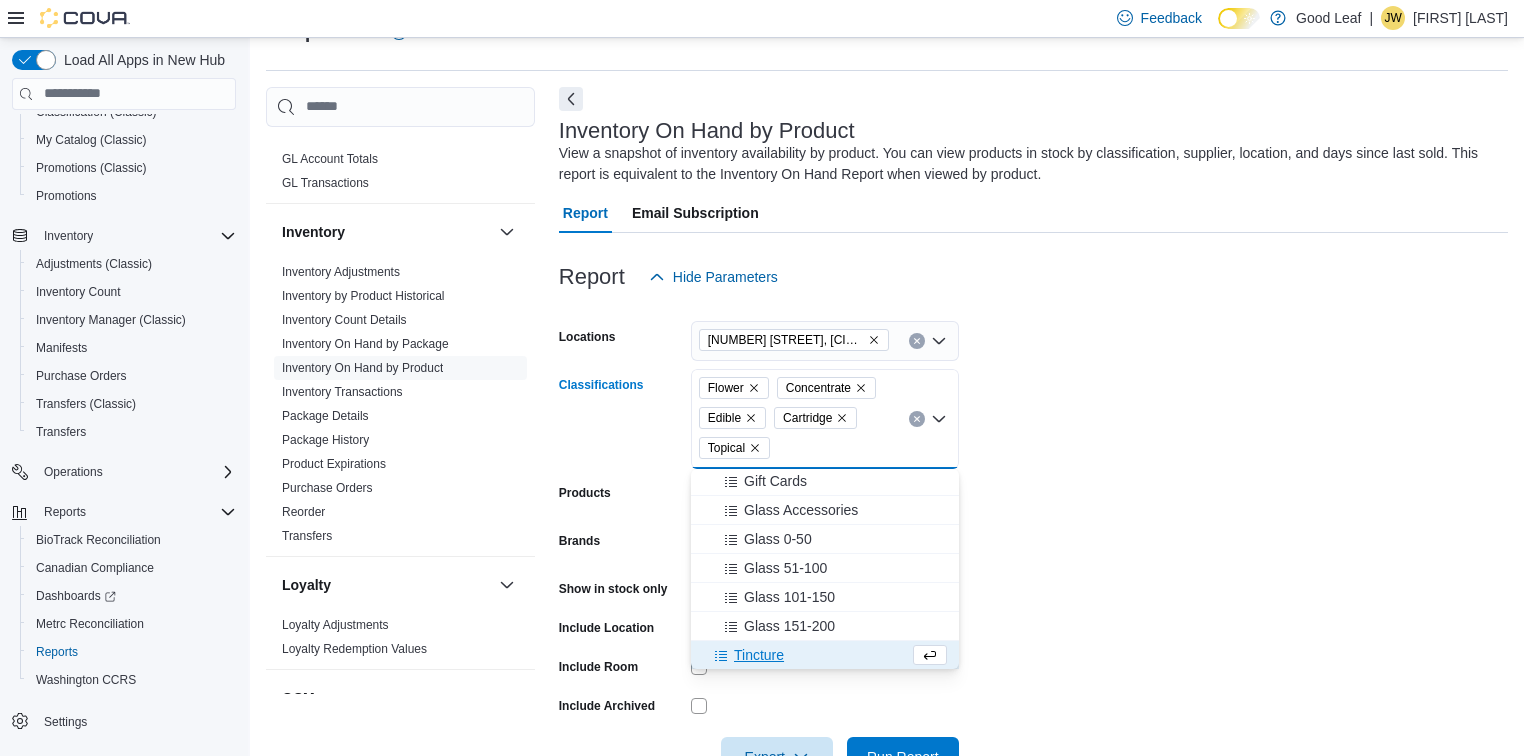 click on "Tincture" at bounding box center (806, 655) 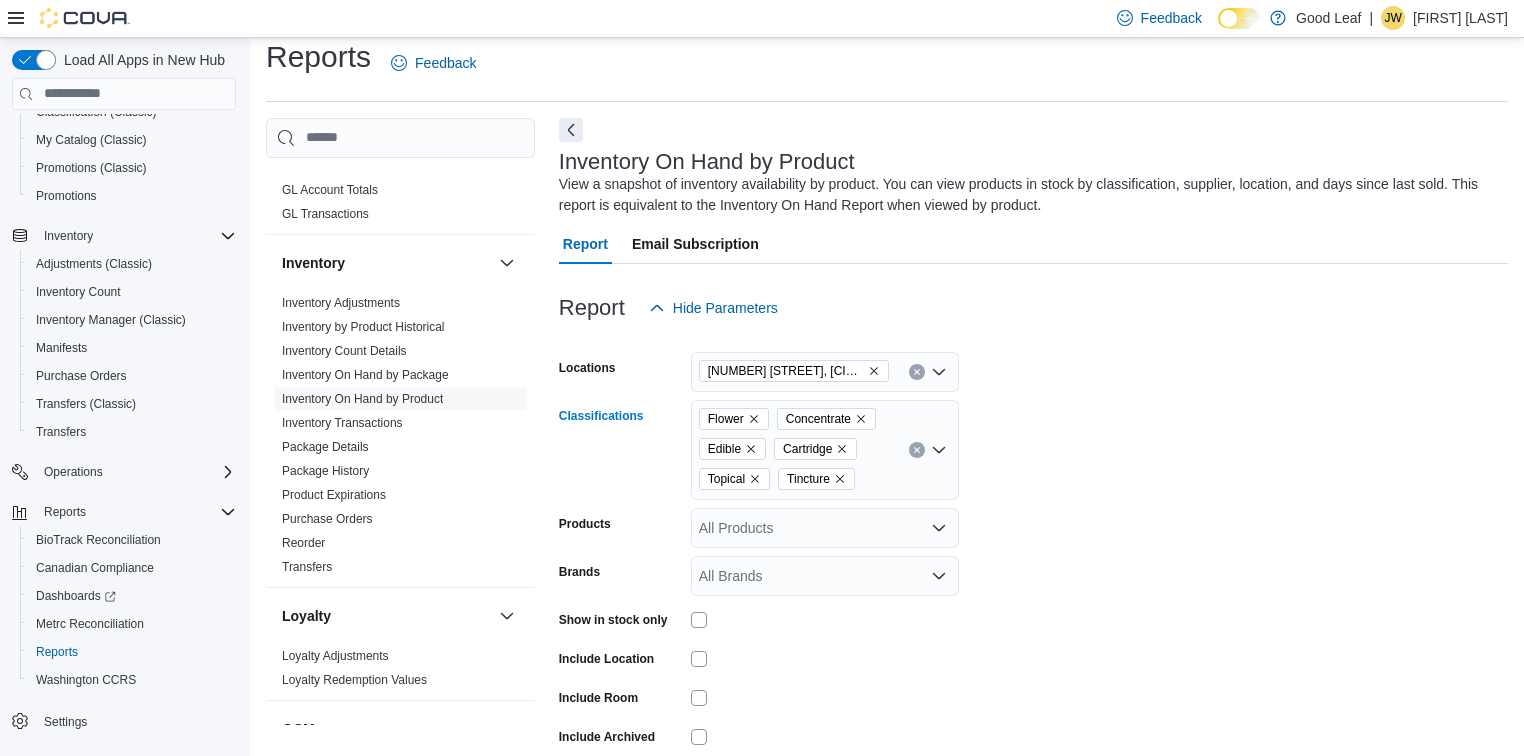 scroll, scrollTop: 0, scrollLeft: 0, axis: both 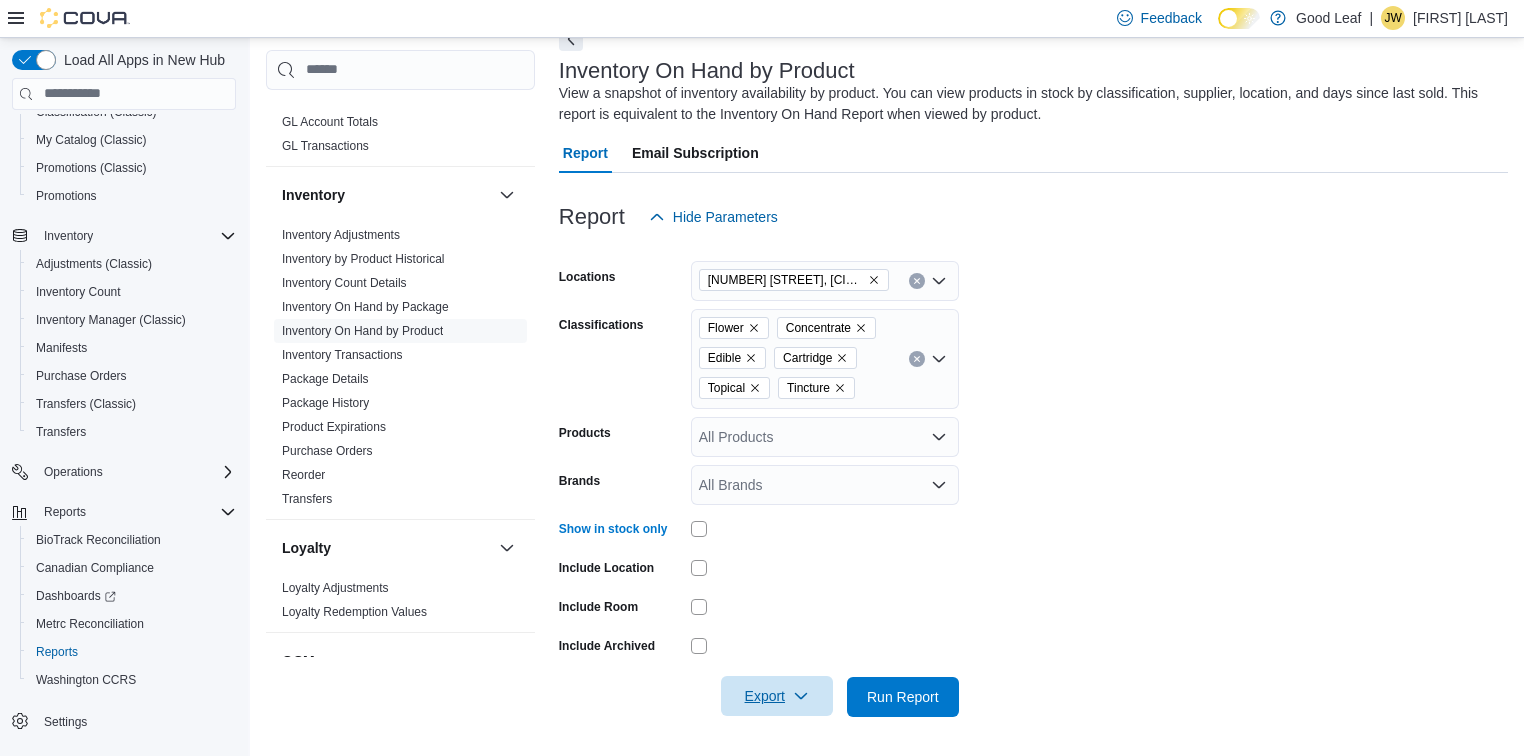 click on "Export" at bounding box center (777, 696) 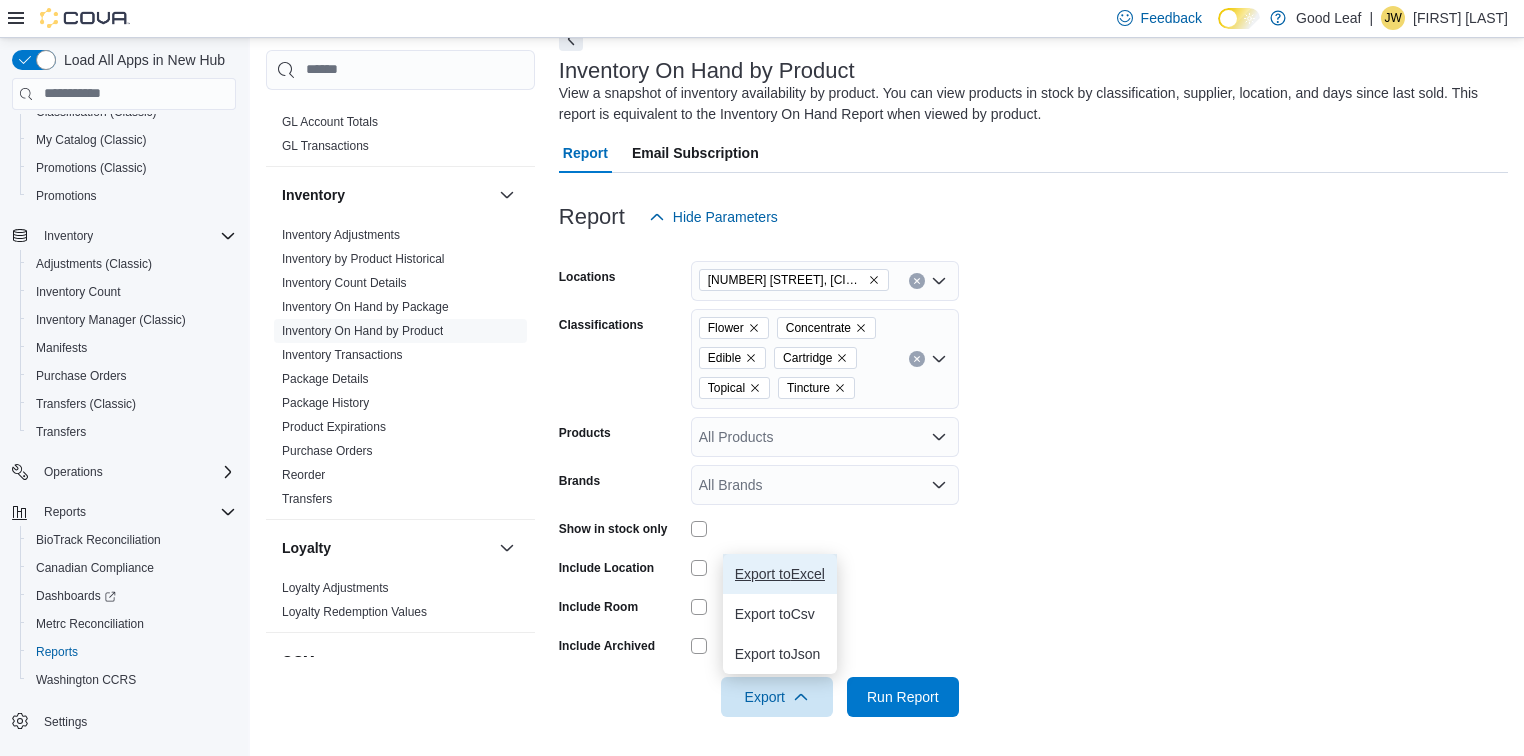 click on "Export to  Excel" at bounding box center [780, 574] 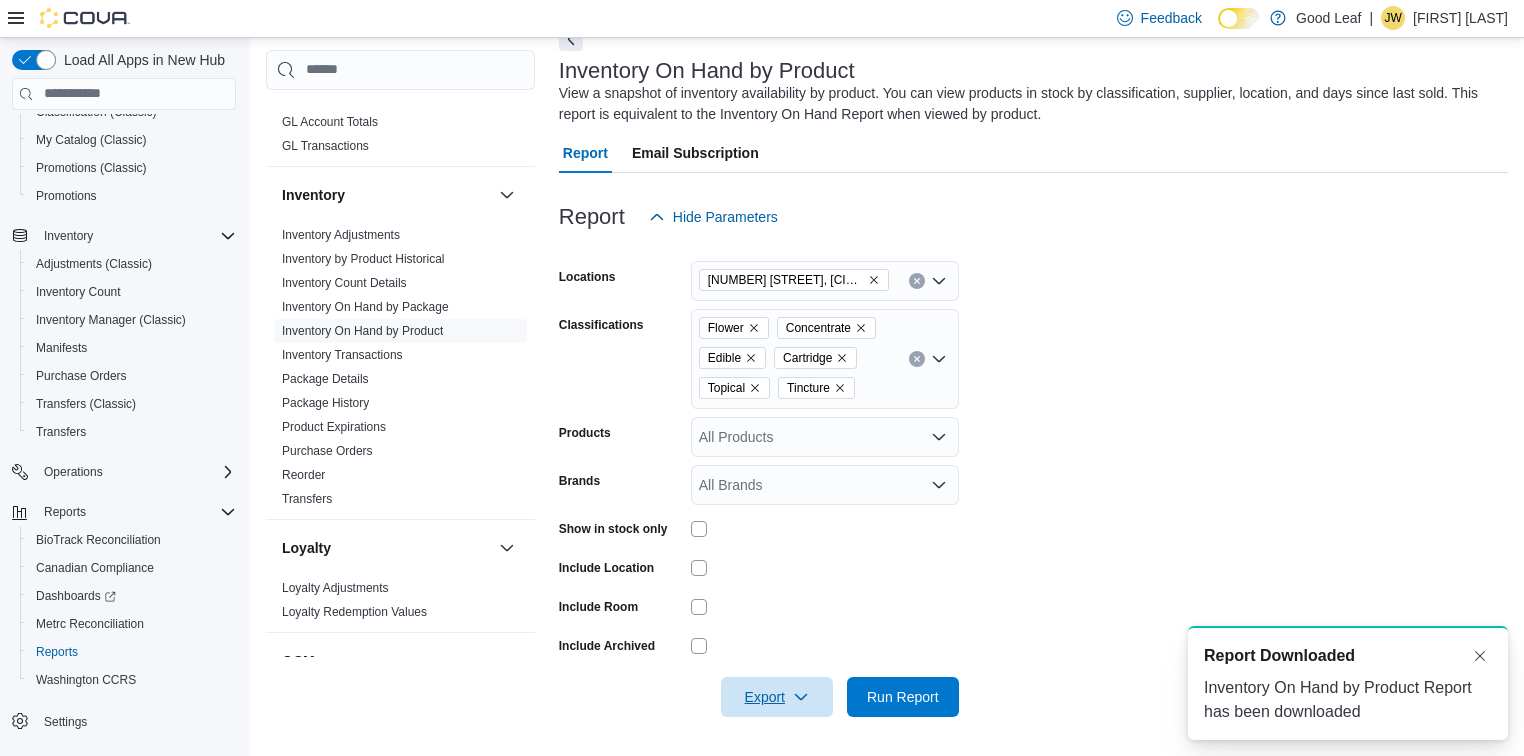 scroll, scrollTop: 0, scrollLeft: 0, axis: both 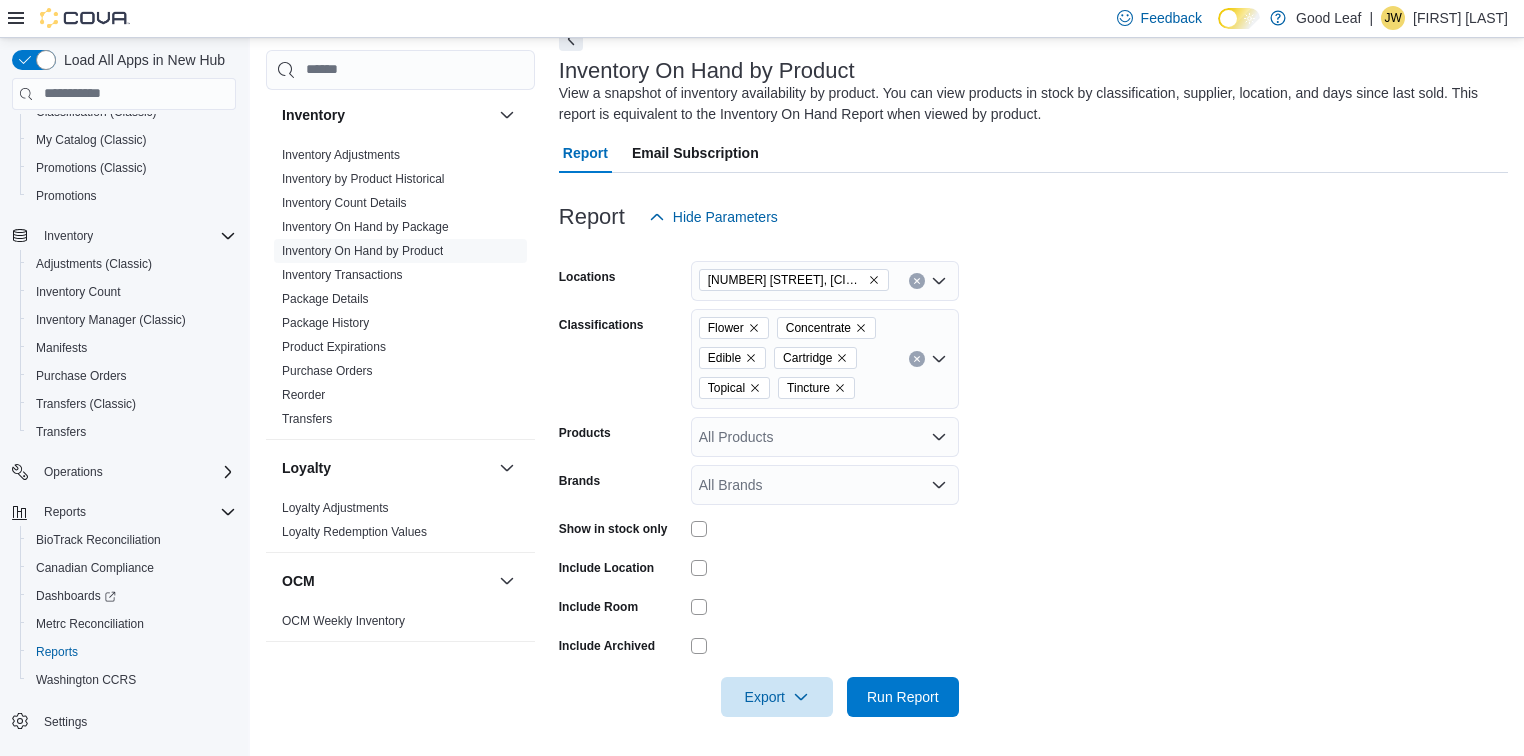click 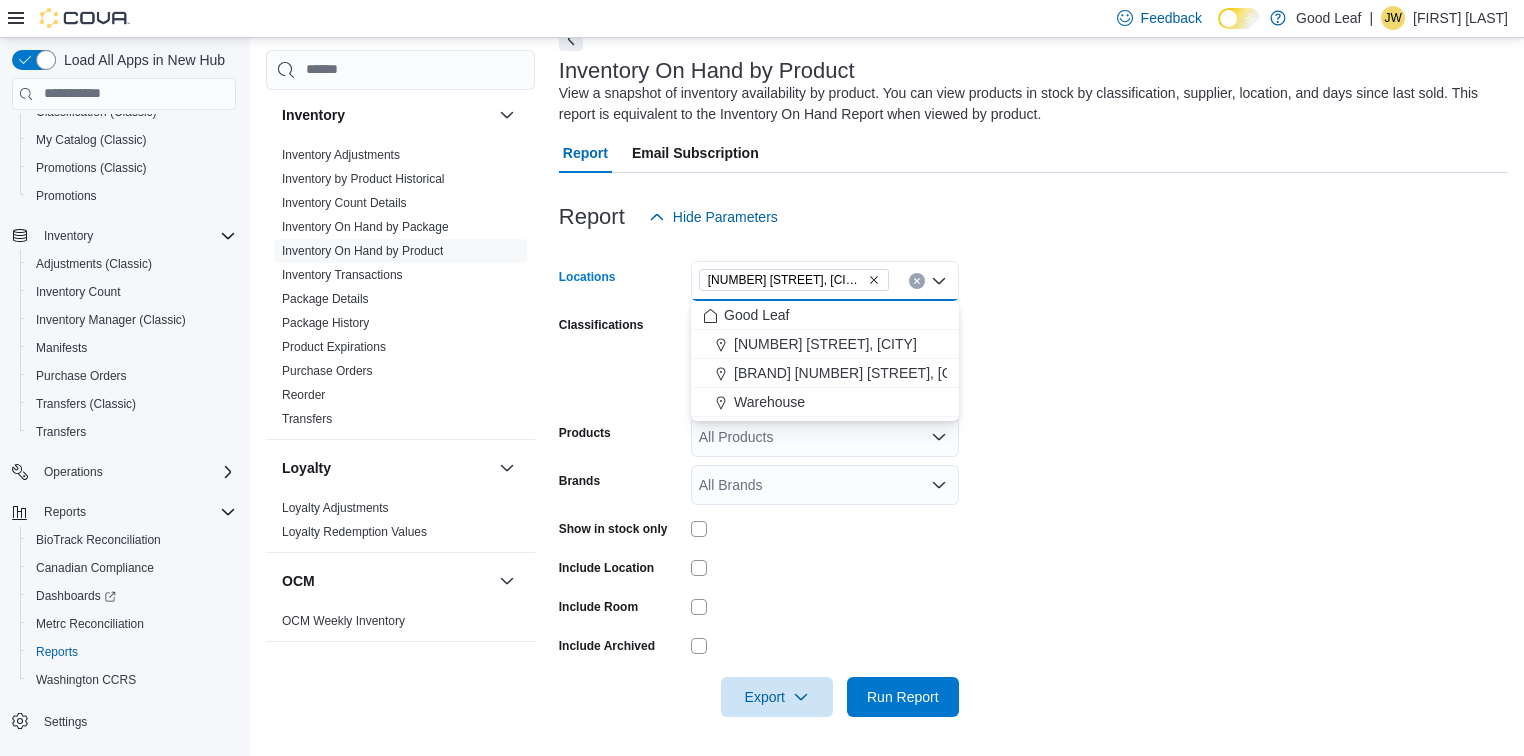 click 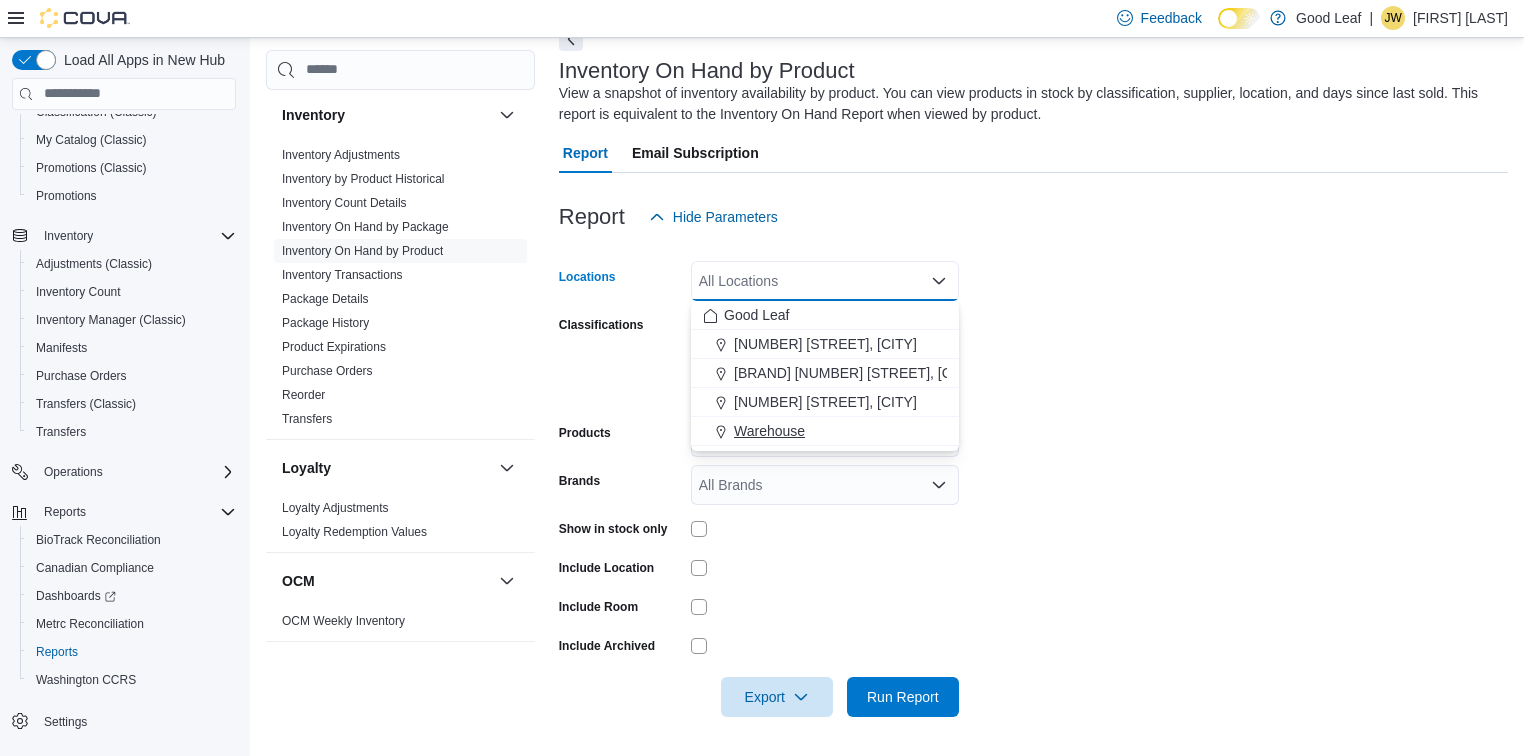 click on "Warehouse" at bounding box center [825, 431] 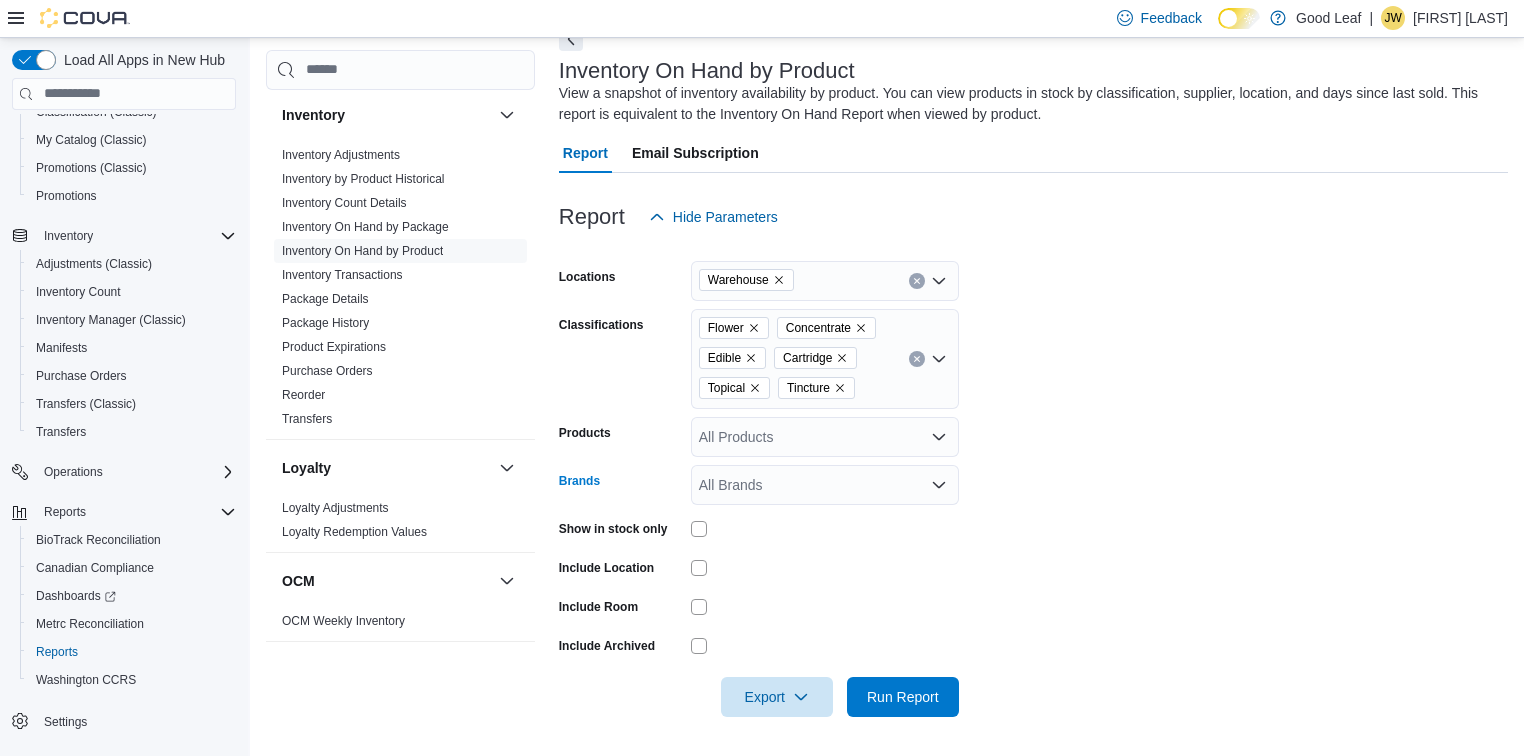 click on "All Brands" at bounding box center (825, 485) 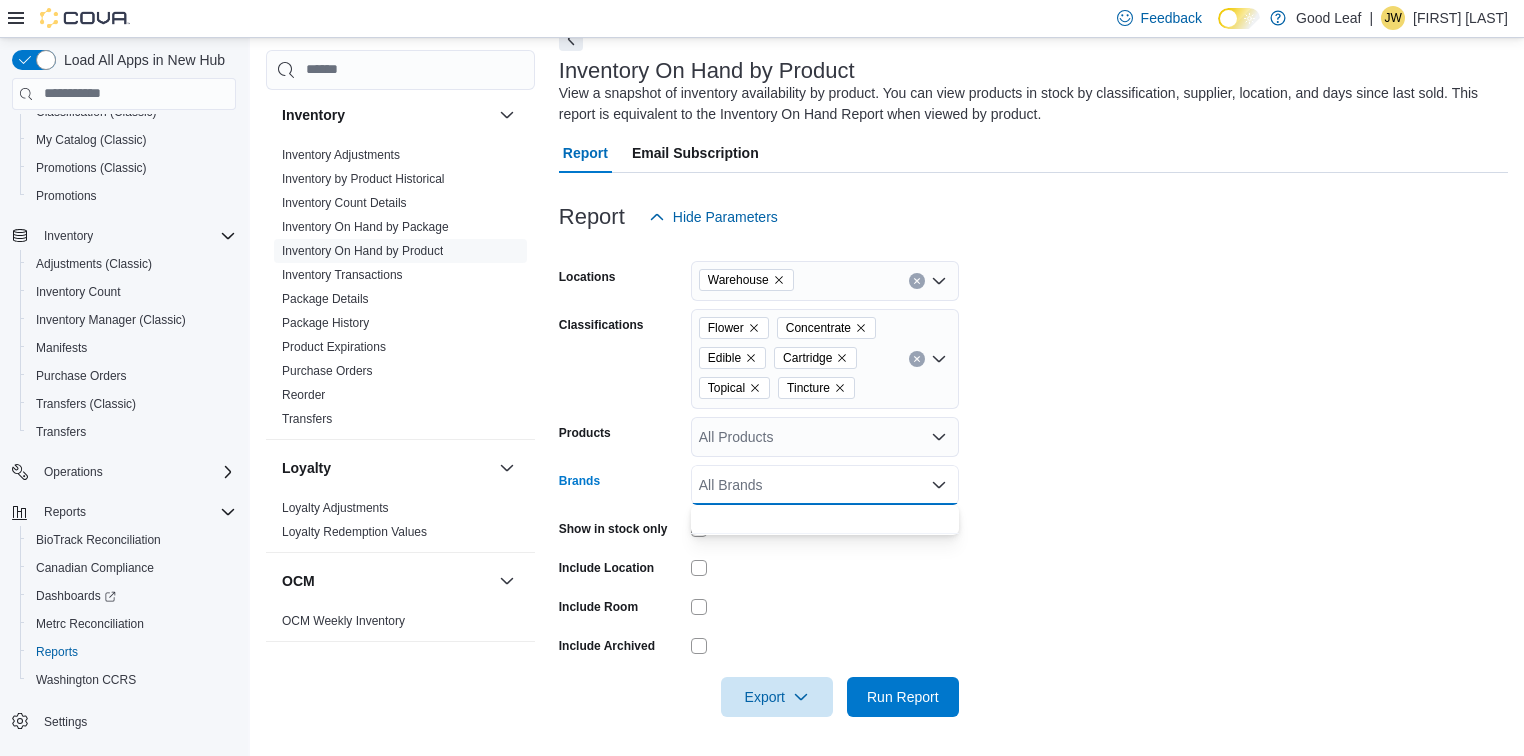 click at bounding box center [825, 607] 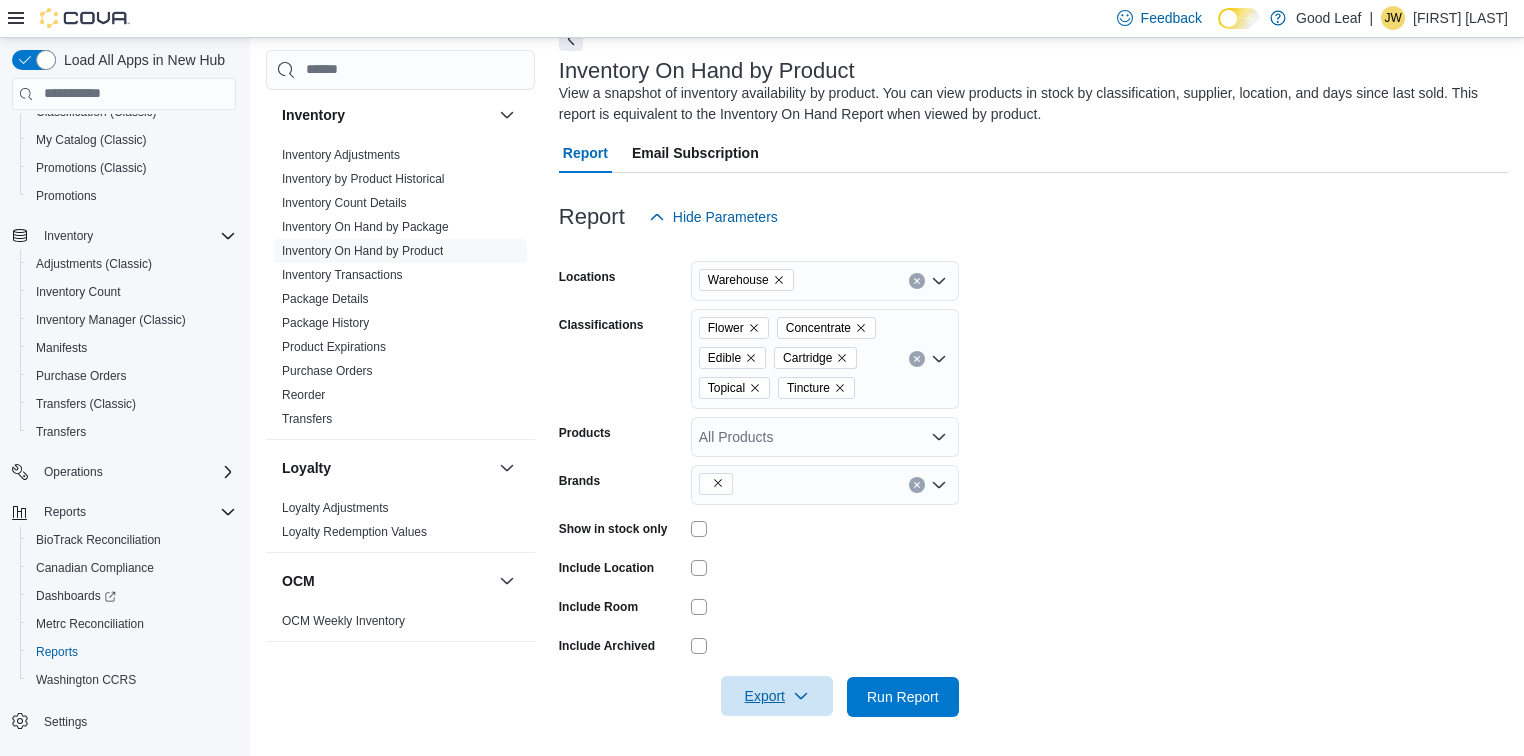 click on "Export" at bounding box center (777, 696) 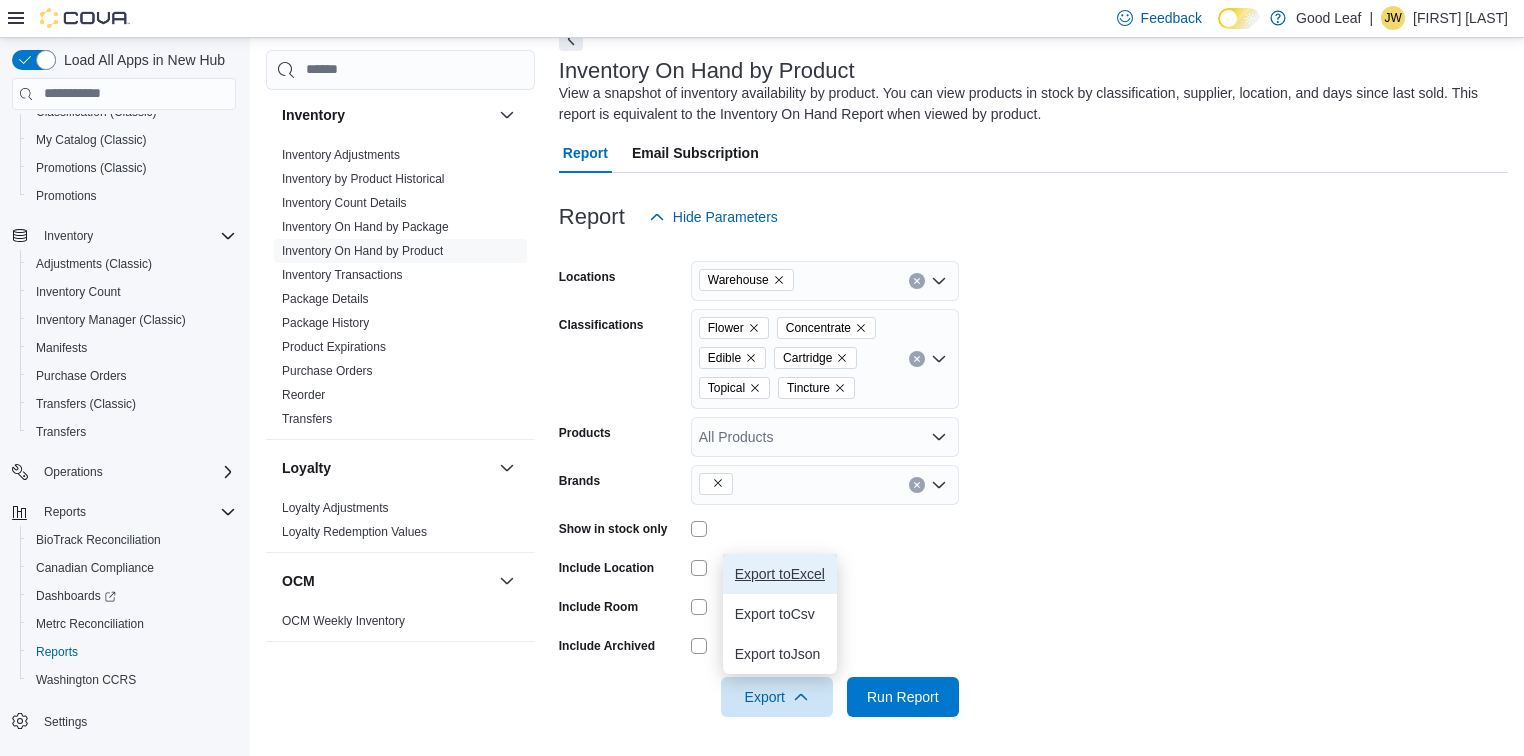 click on "Export to  Excel" at bounding box center [780, 574] 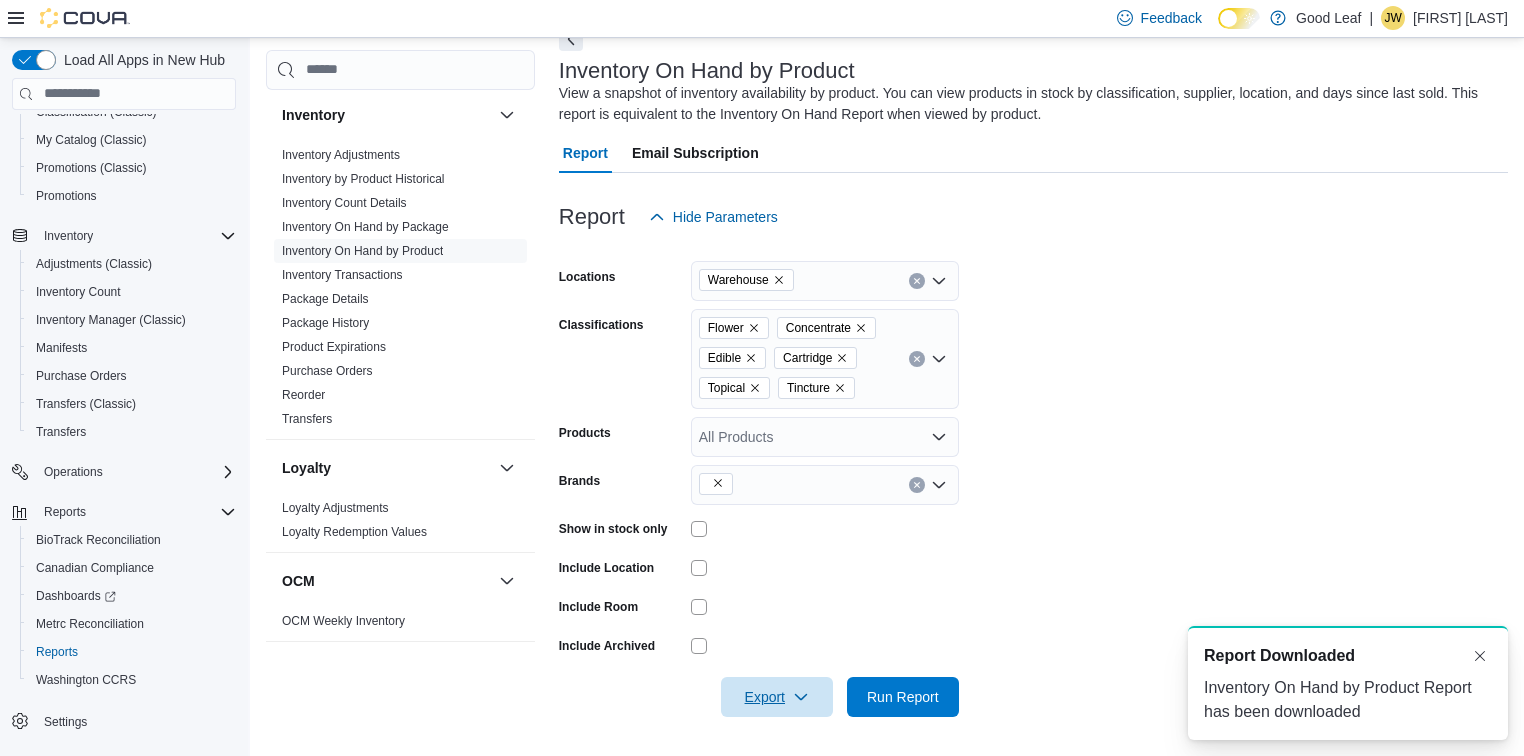scroll, scrollTop: 0, scrollLeft: 0, axis: both 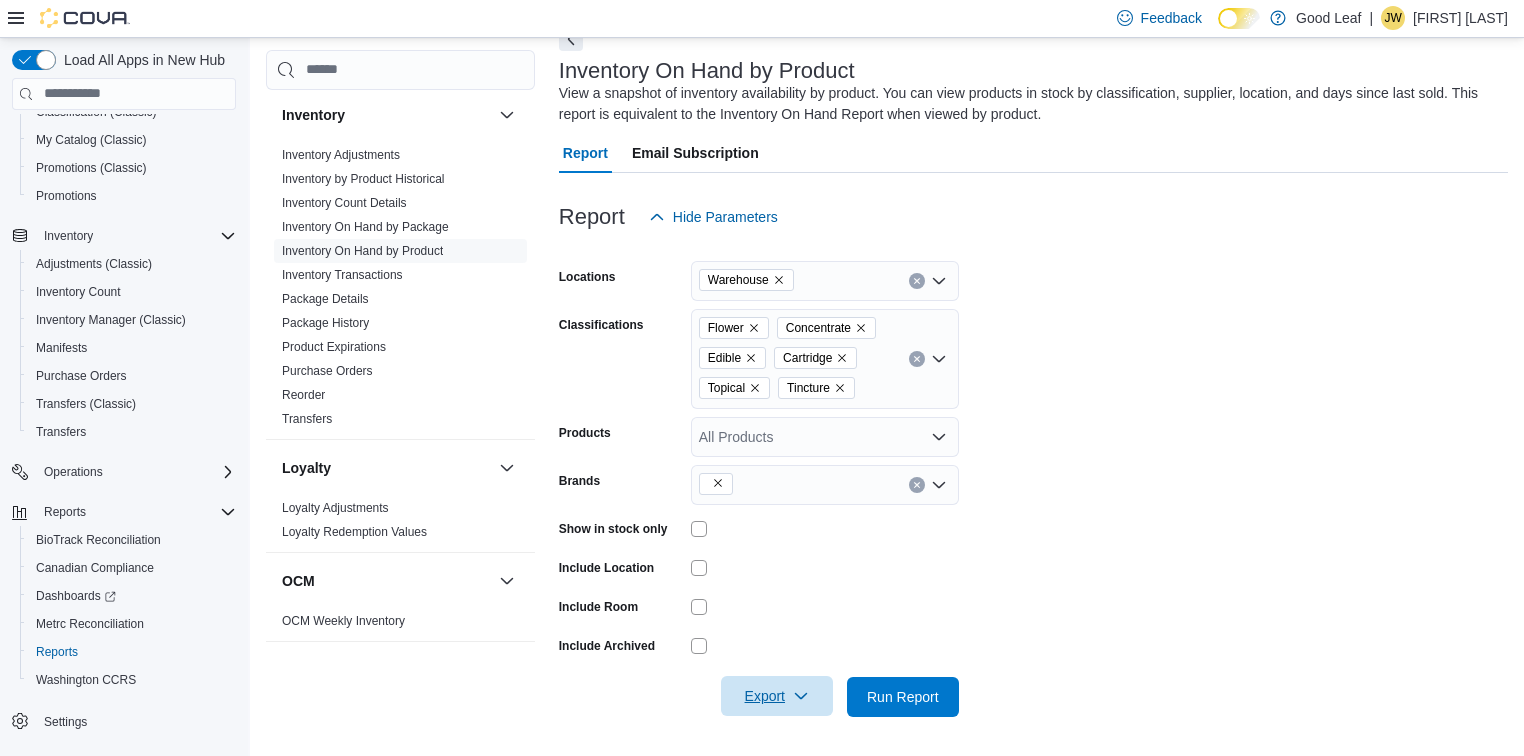 click on "Export" at bounding box center (777, 696) 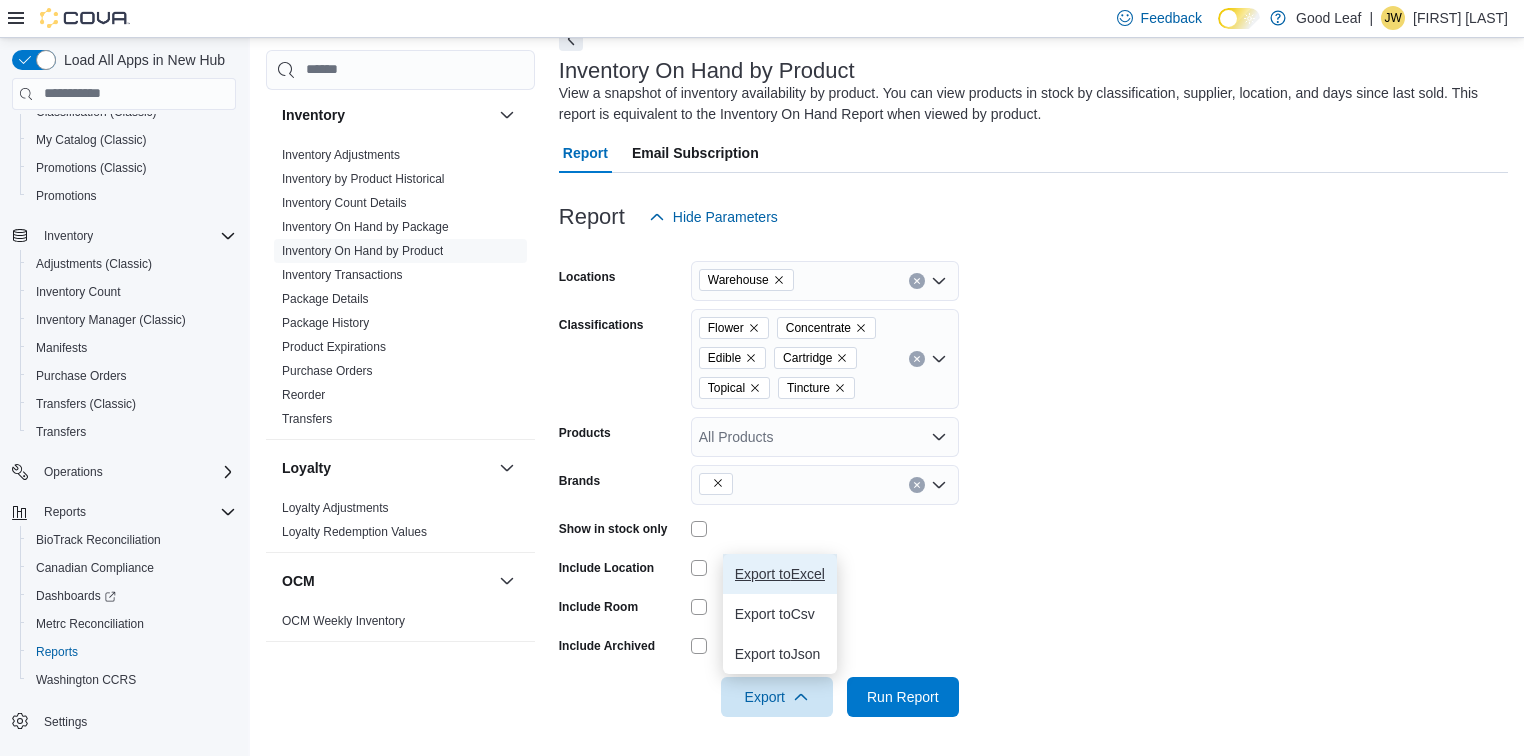 click on "Export to  Excel" at bounding box center (780, 574) 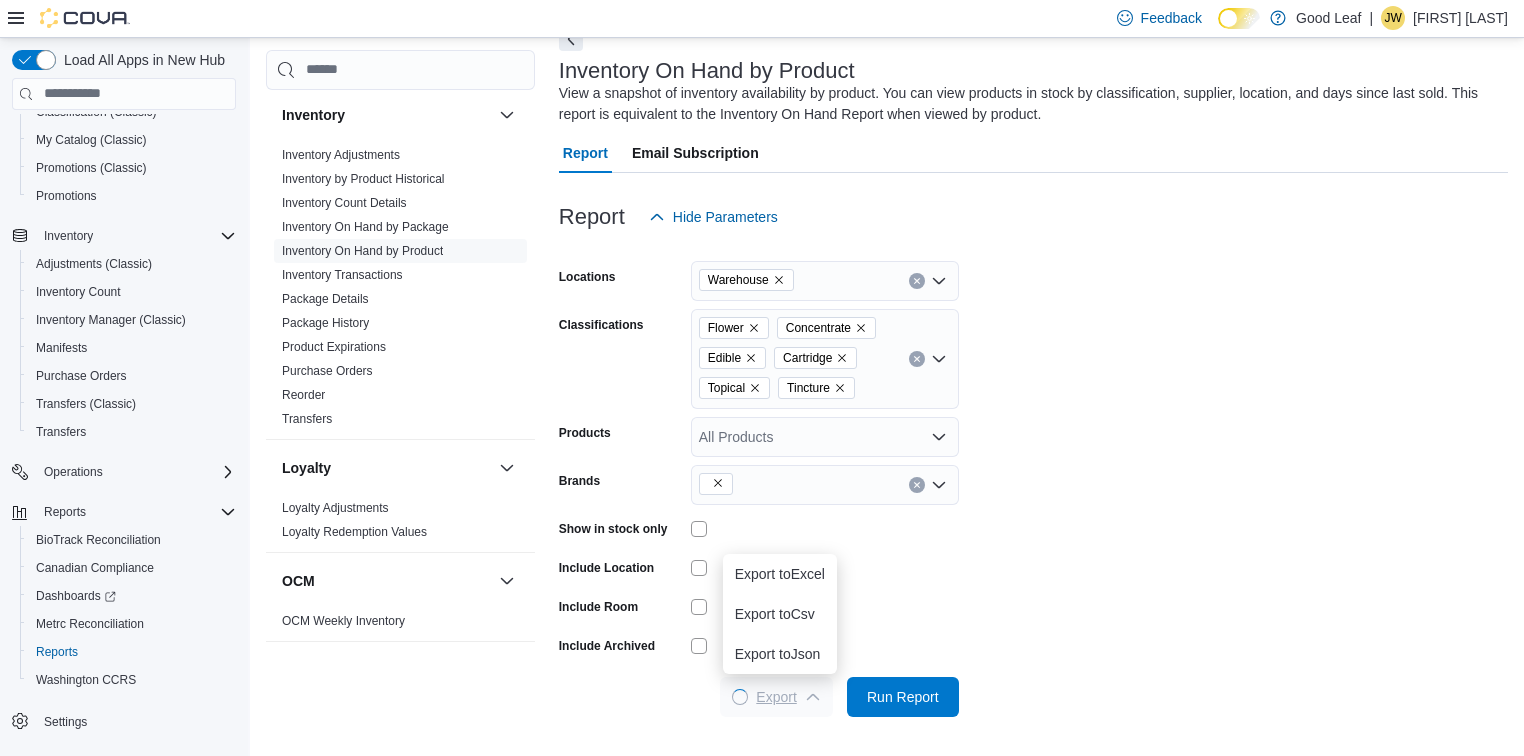 scroll, scrollTop: 0, scrollLeft: 0, axis: both 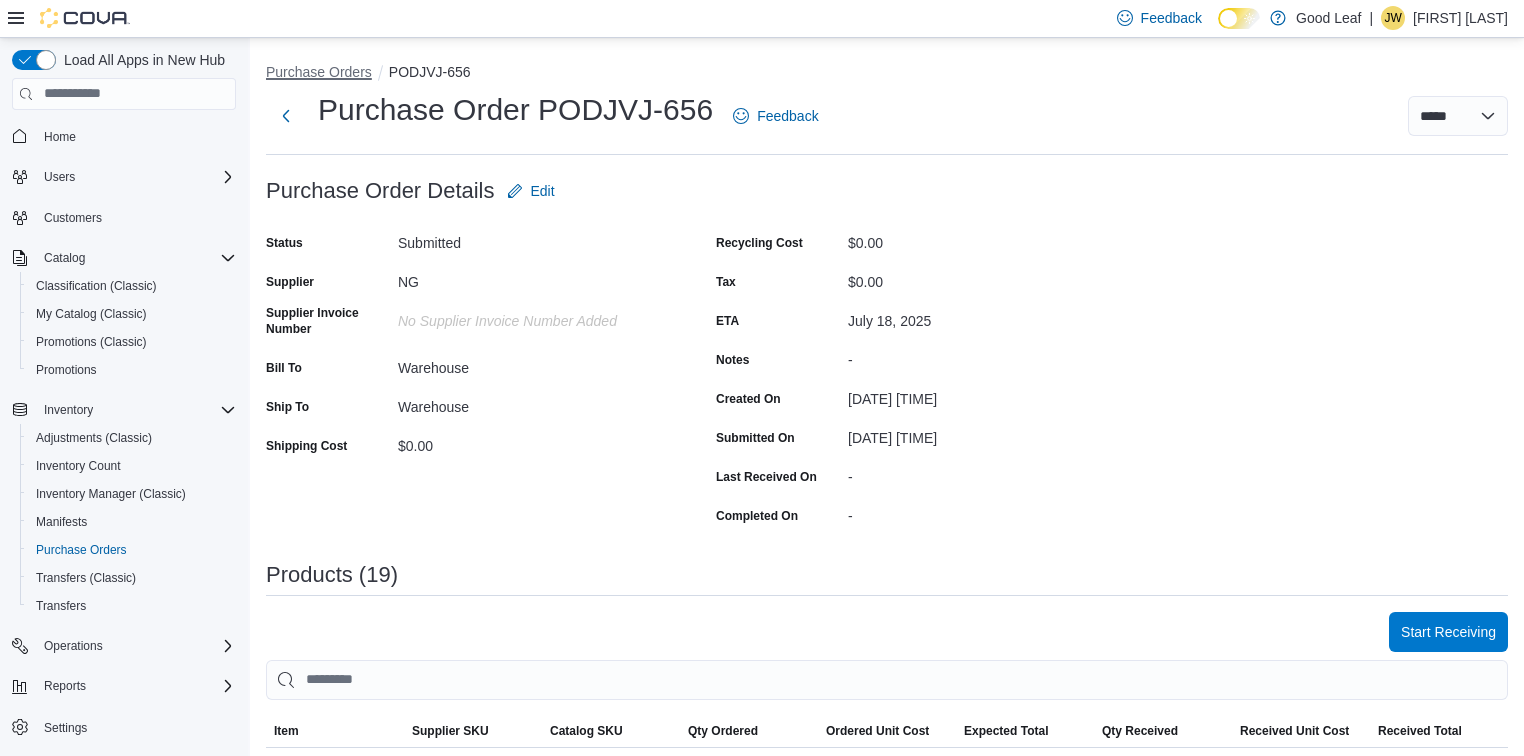 click on "Purchase Orders" at bounding box center [319, 72] 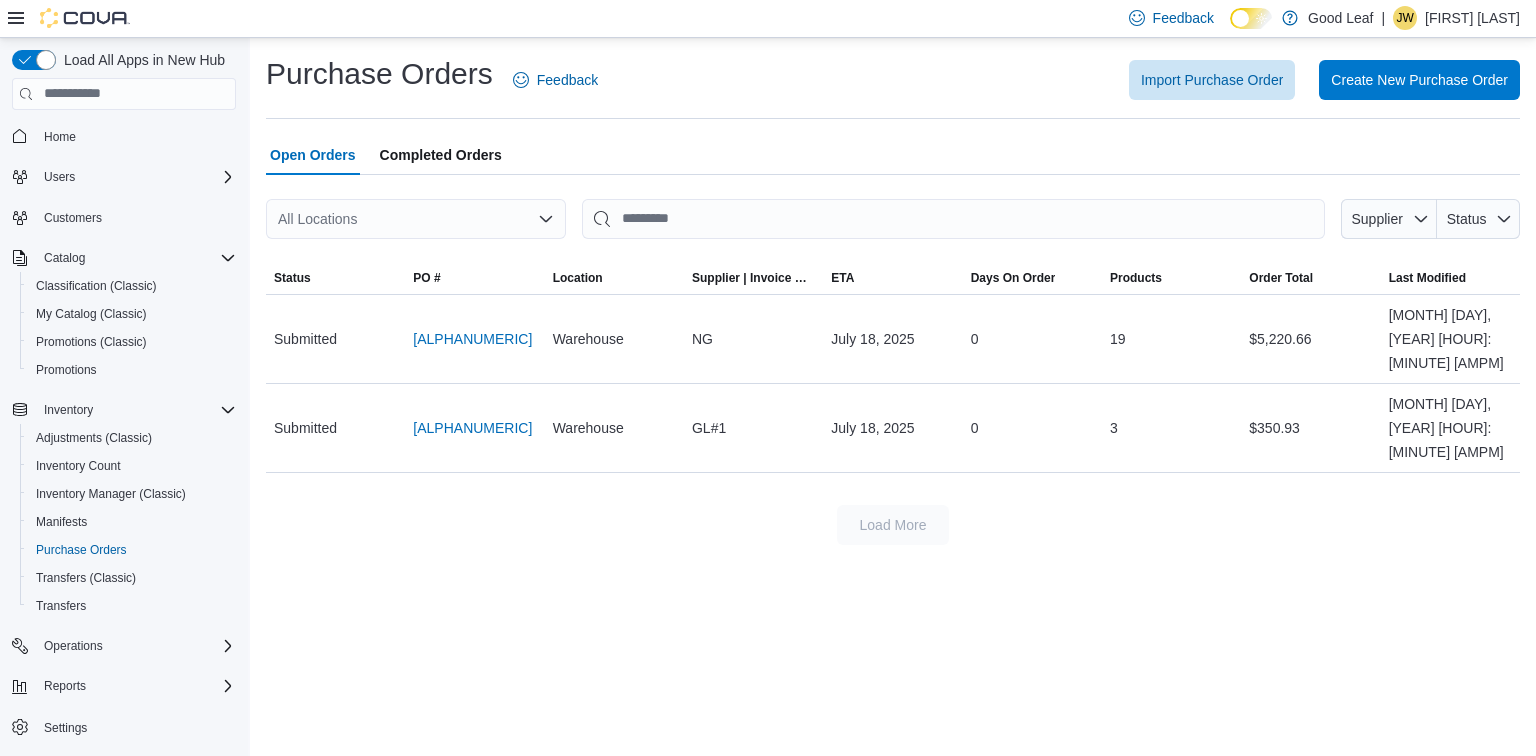 scroll, scrollTop: 0, scrollLeft: 0, axis: both 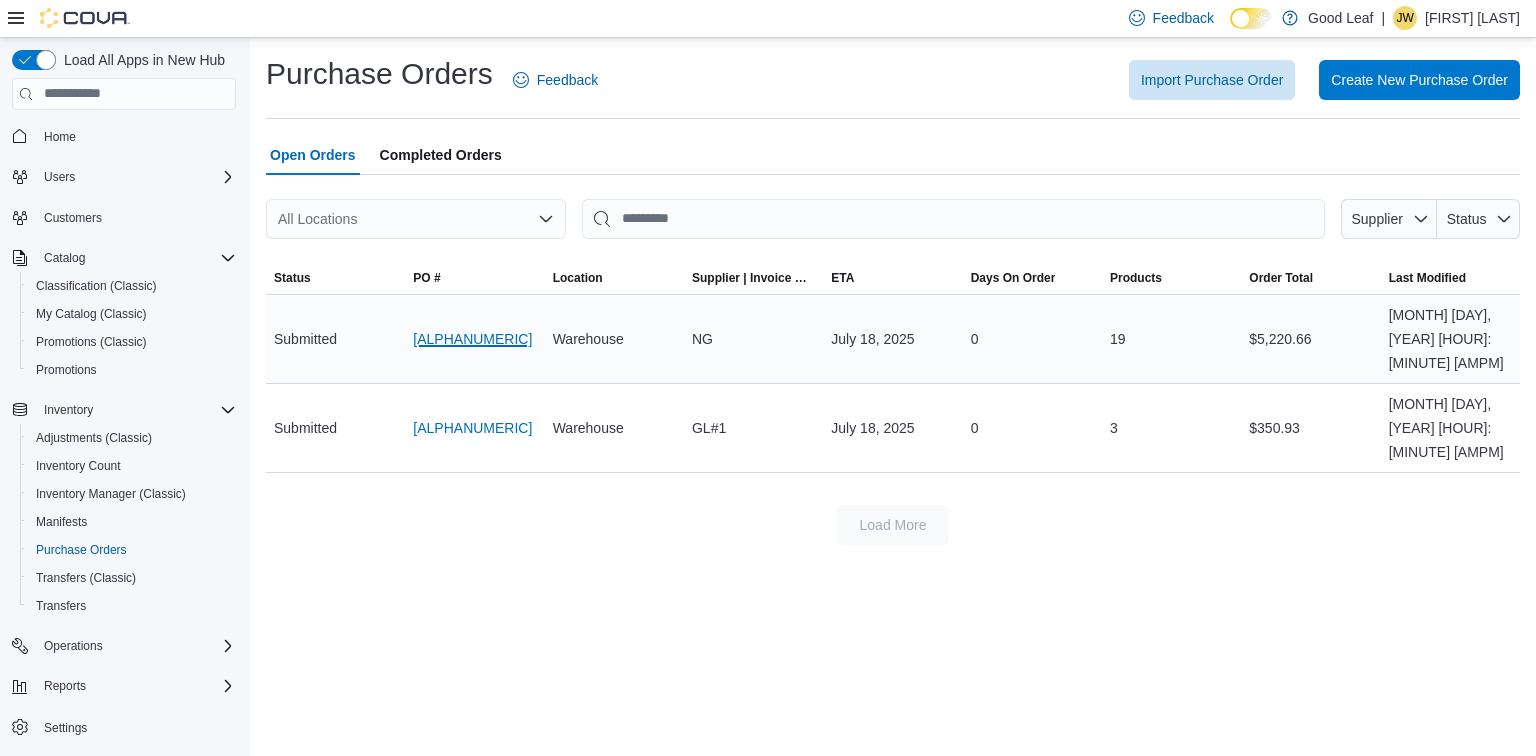 click on "[PRODUCT_CODE]" at bounding box center (472, 339) 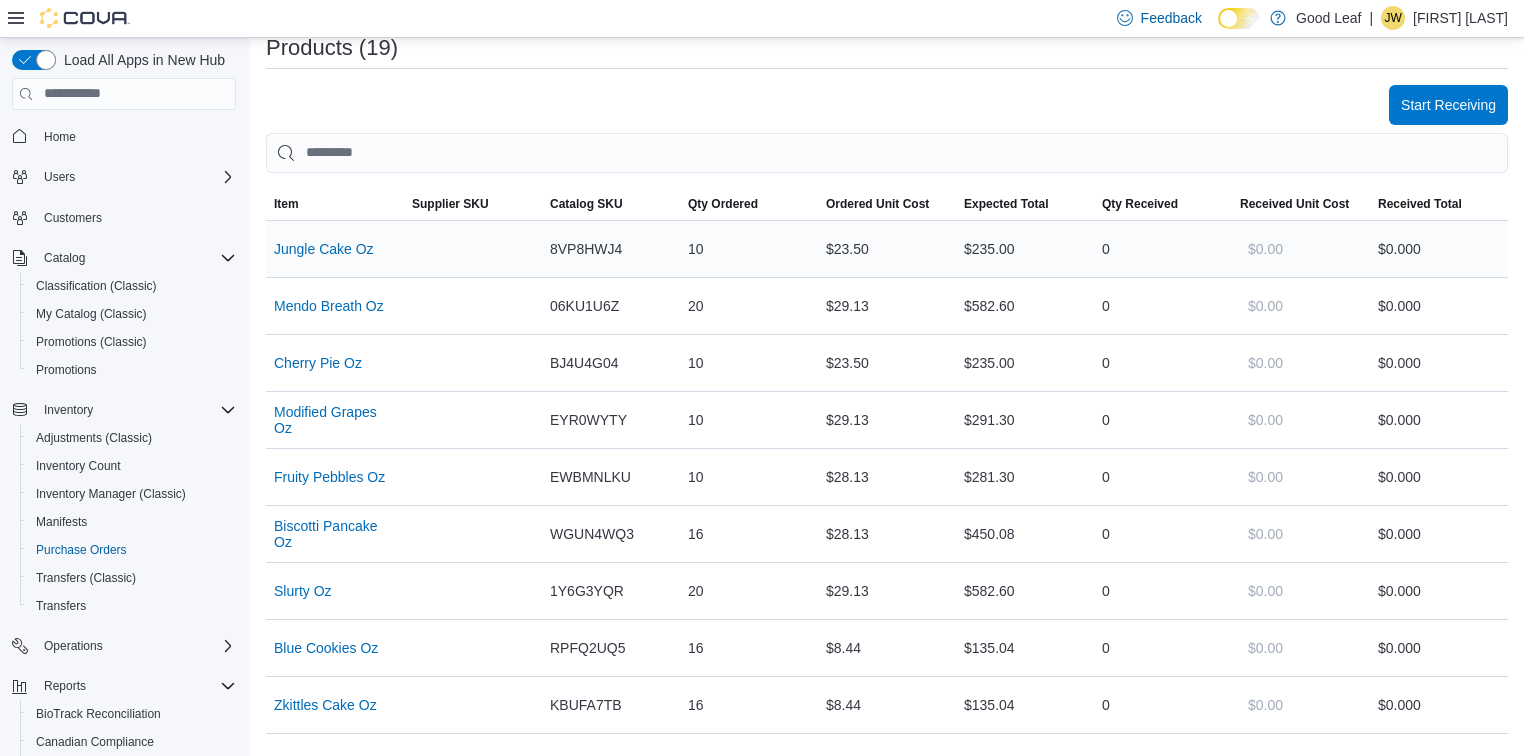 scroll, scrollTop: 476, scrollLeft: 0, axis: vertical 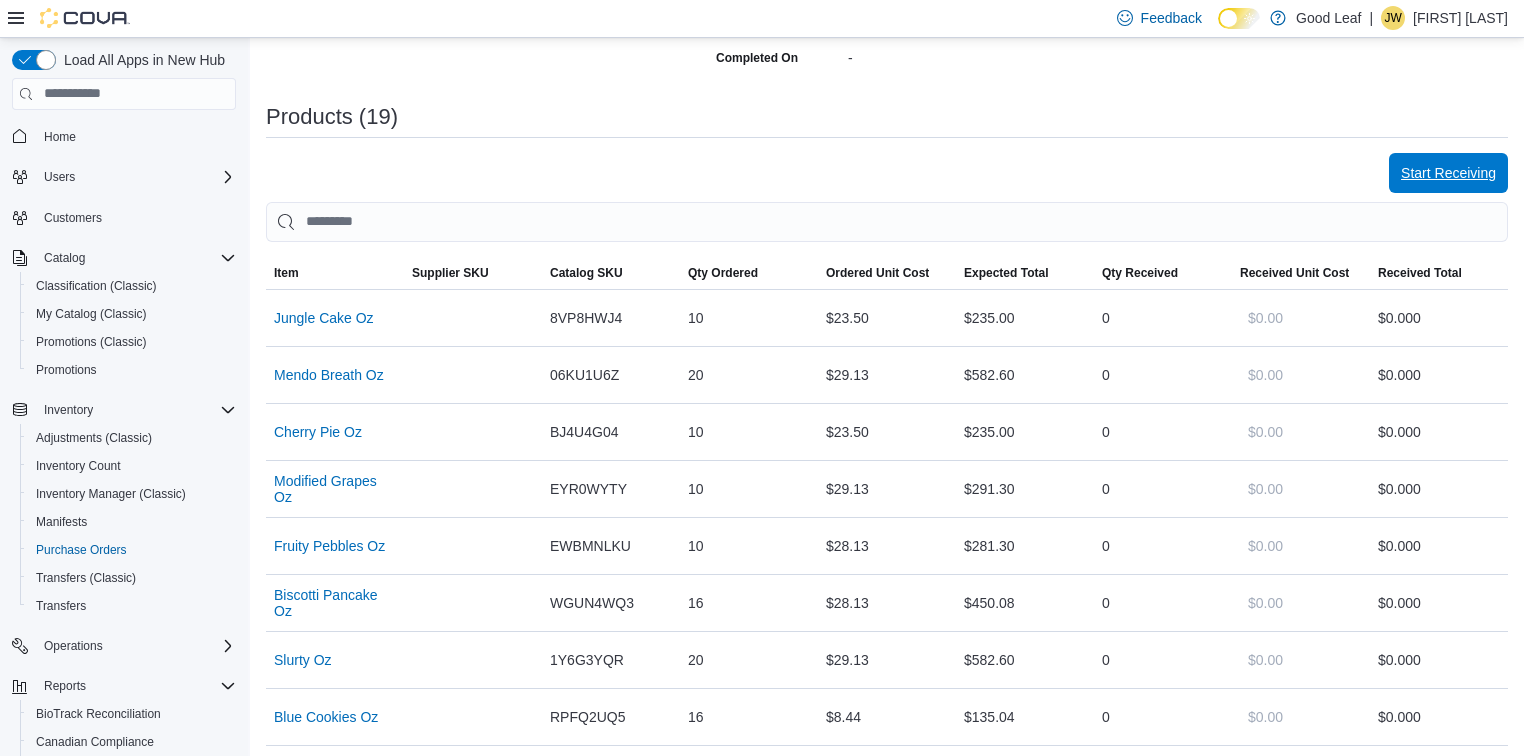 drag, startPoint x: 1422, startPoint y: 140, endPoint x: 1416, endPoint y: 200, distance: 60.299255 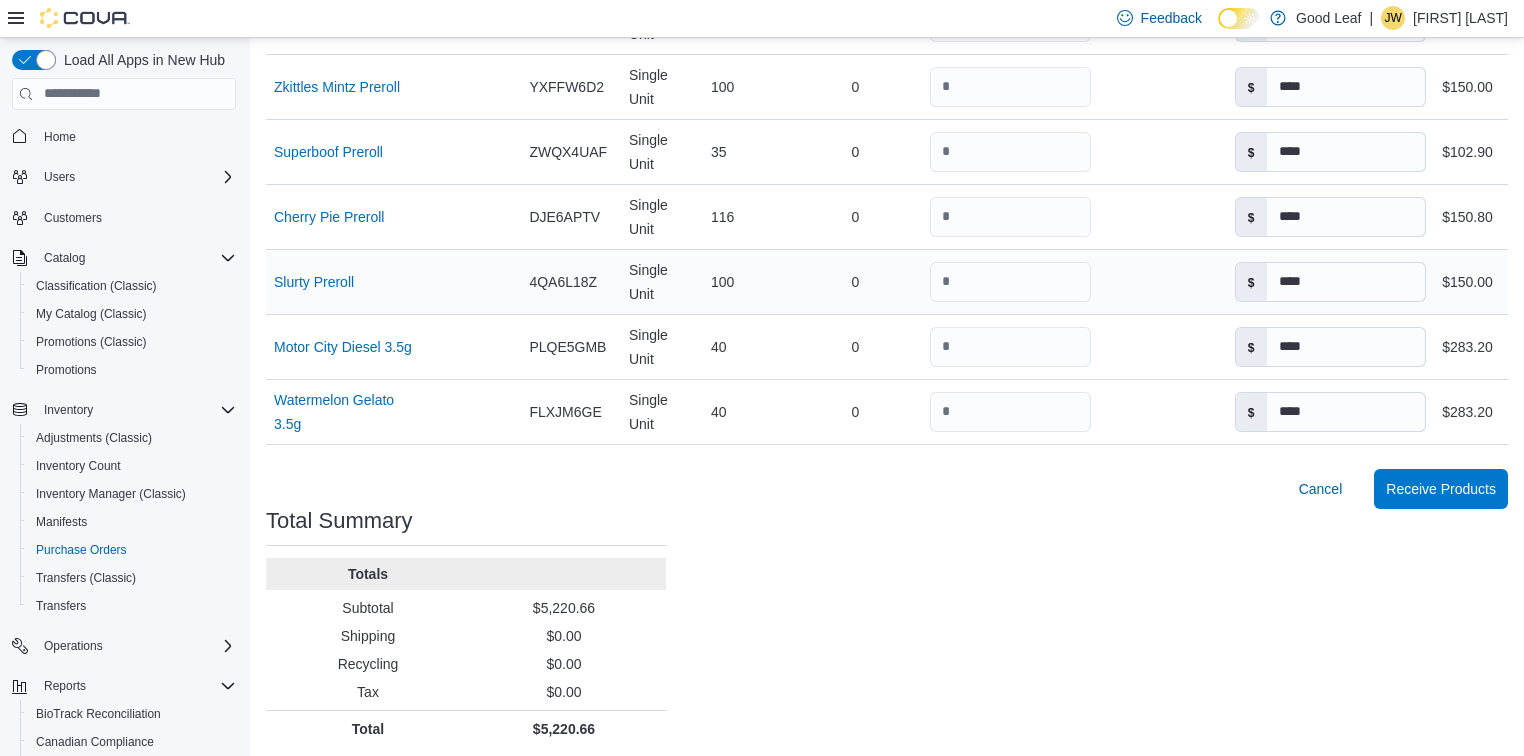 scroll, scrollTop: 1423, scrollLeft: 0, axis: vertical 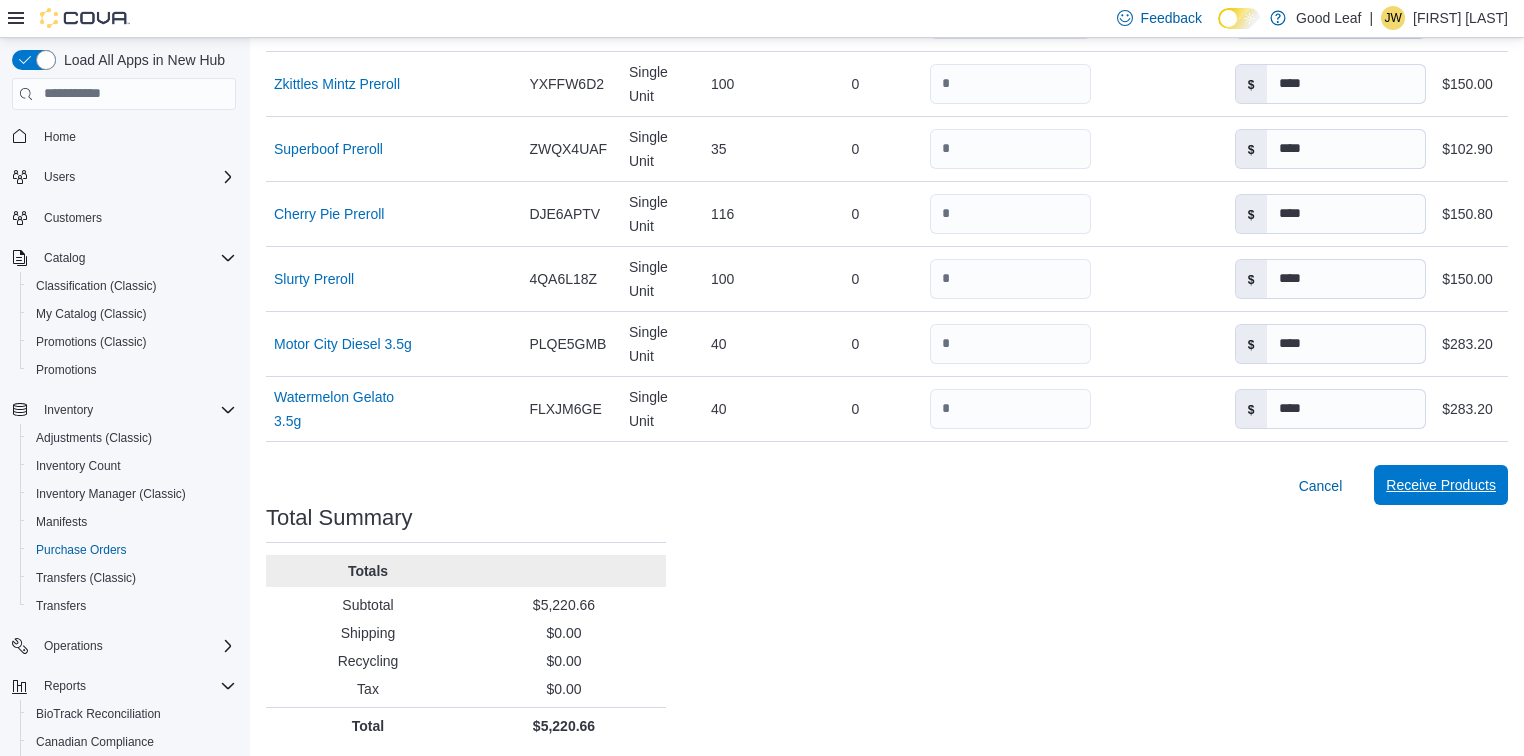click on "Receive Products" at bounding box center [1441, 485] 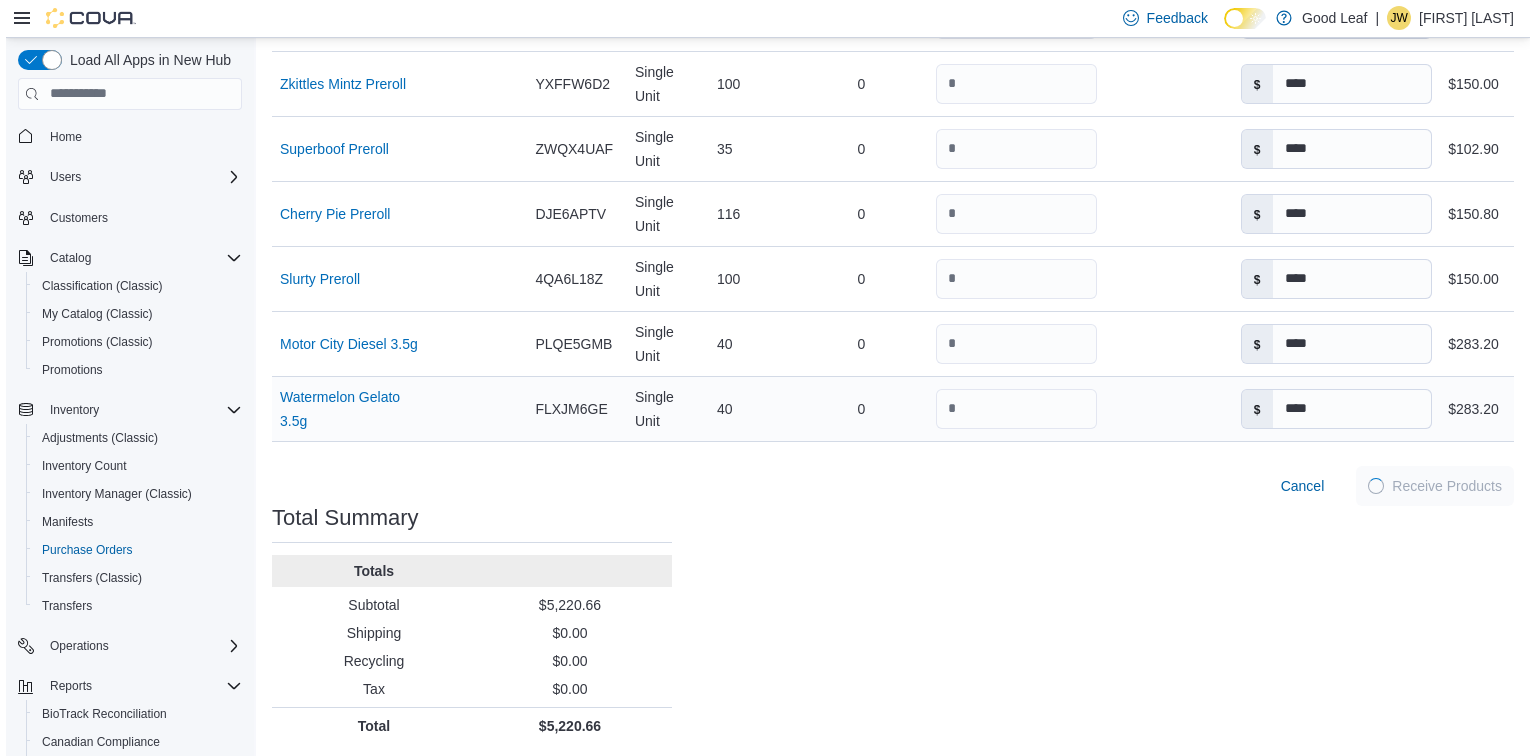 scroll, scrollTop: 0, scrollLeft: 0, axis: both 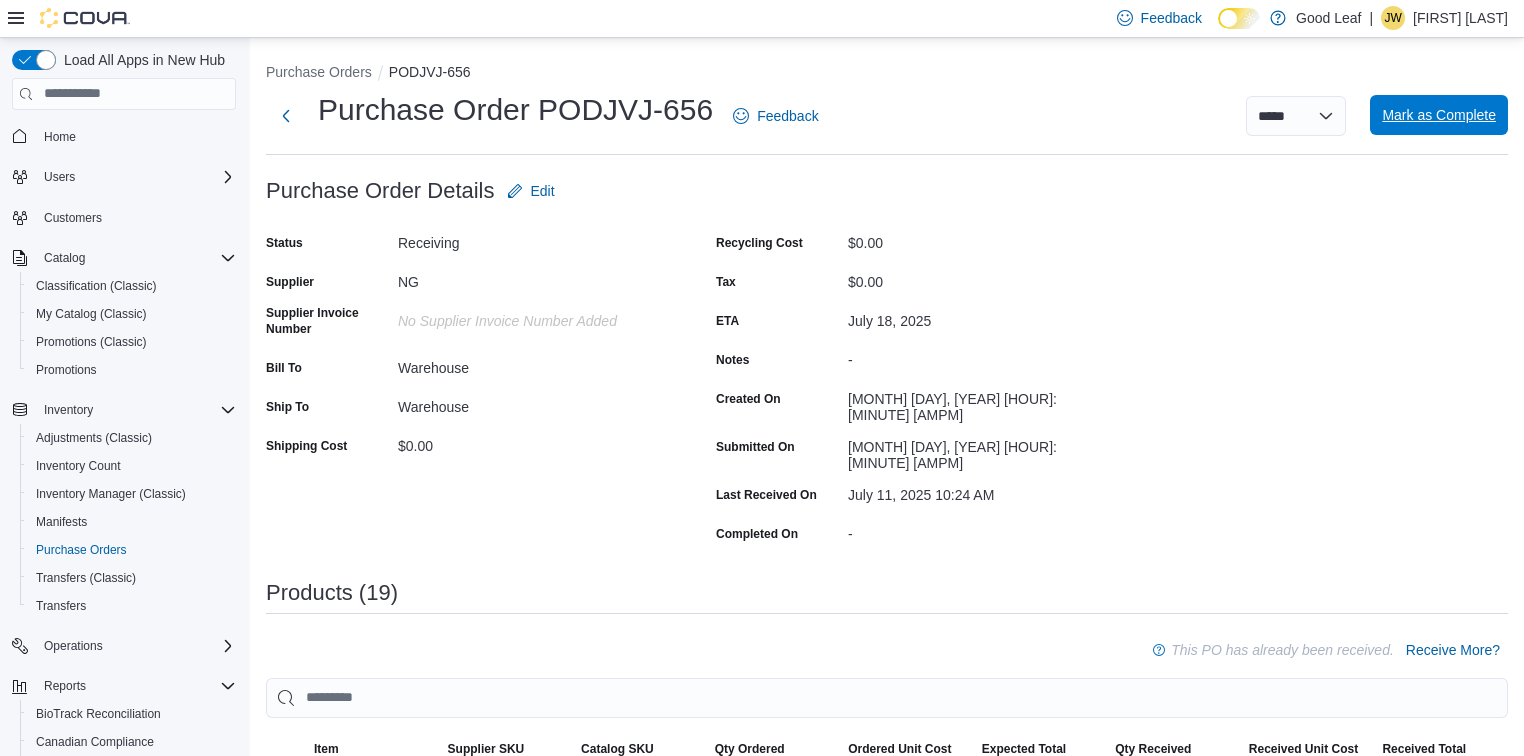 click on "Mark as Complete" at bounding box center [1439, 115] 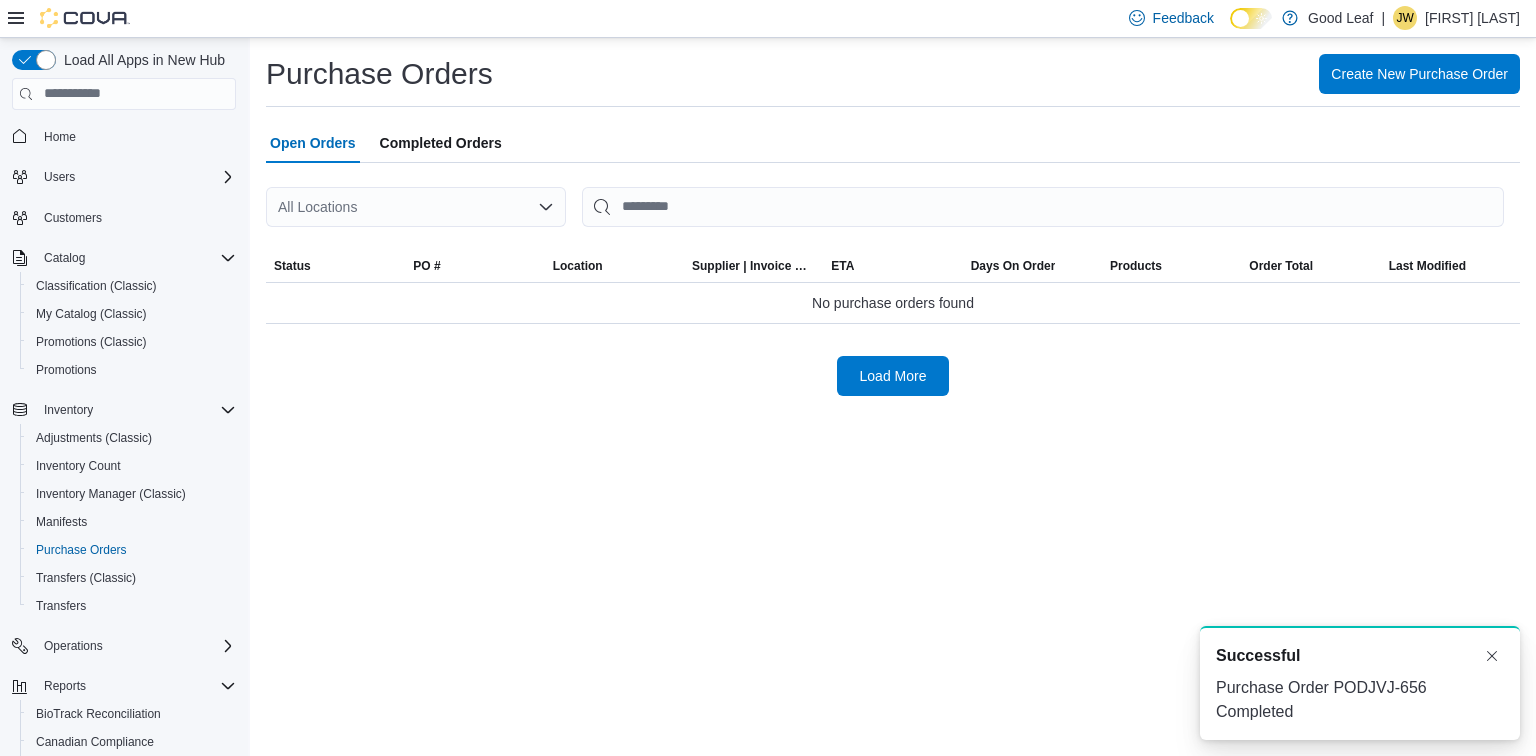 scroll, scrollTop: 0, scrollLeft: 0, axis: both 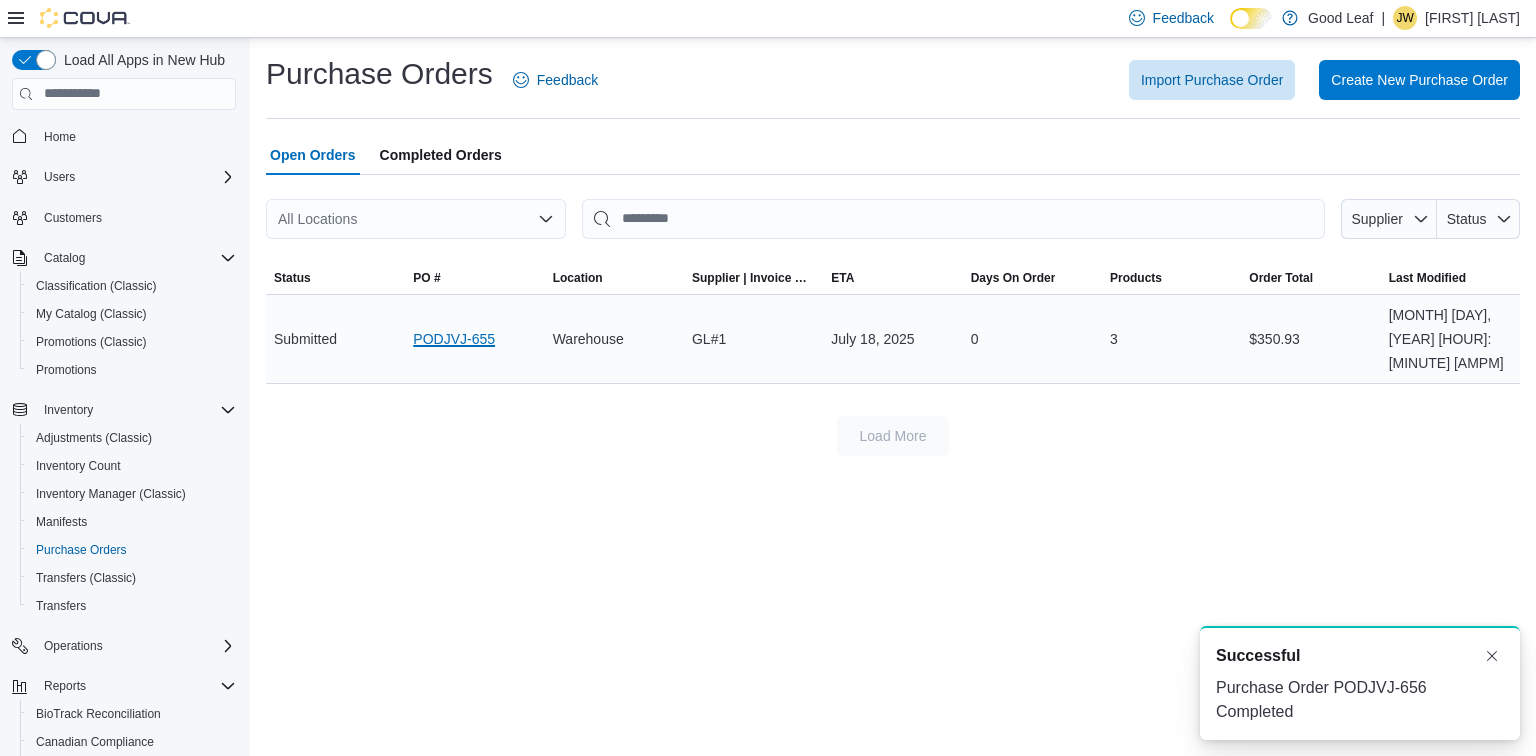 click on "PODJVJ-655" at bounding box center [454, 339] 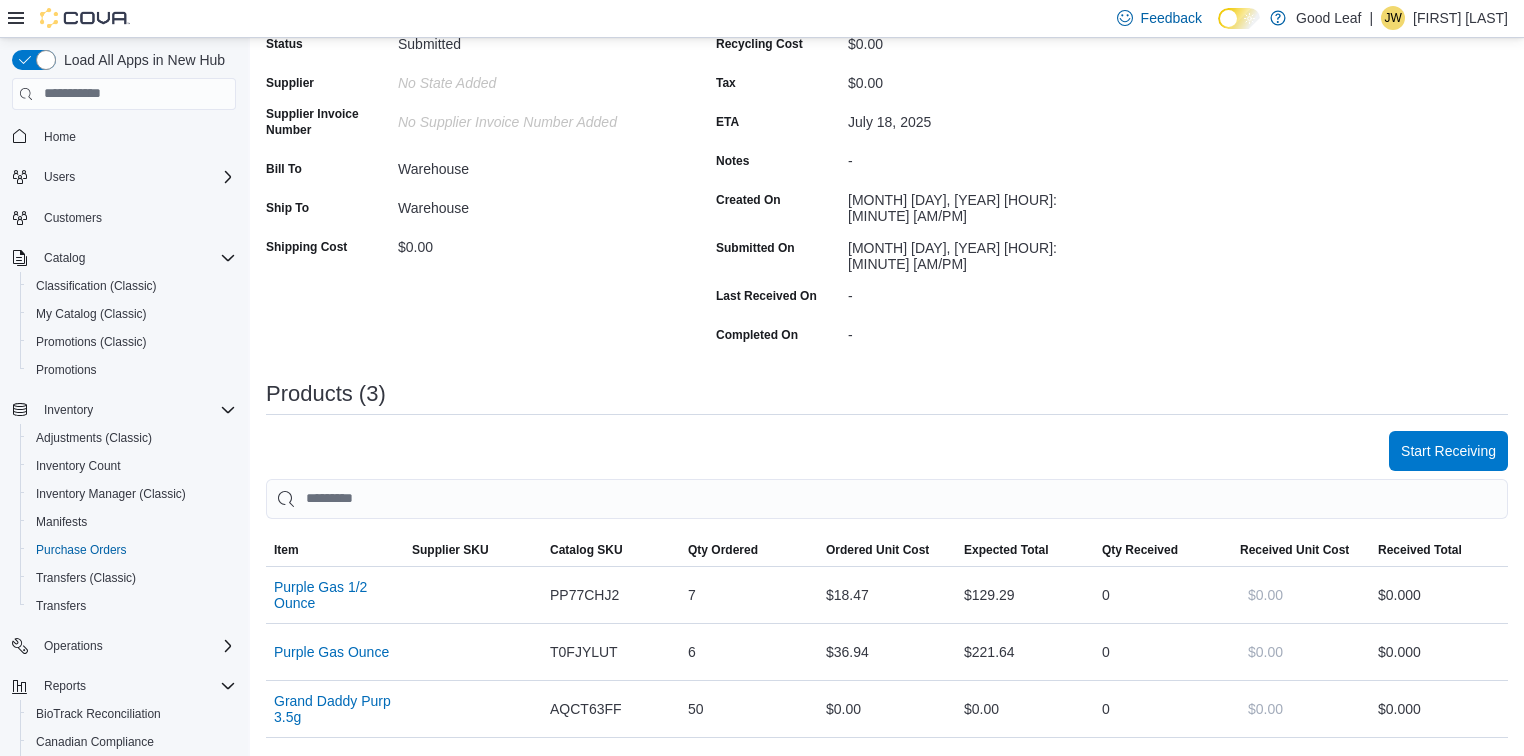 scroll, scrollTop: 320, scrollLeft: 0, axis: vertical 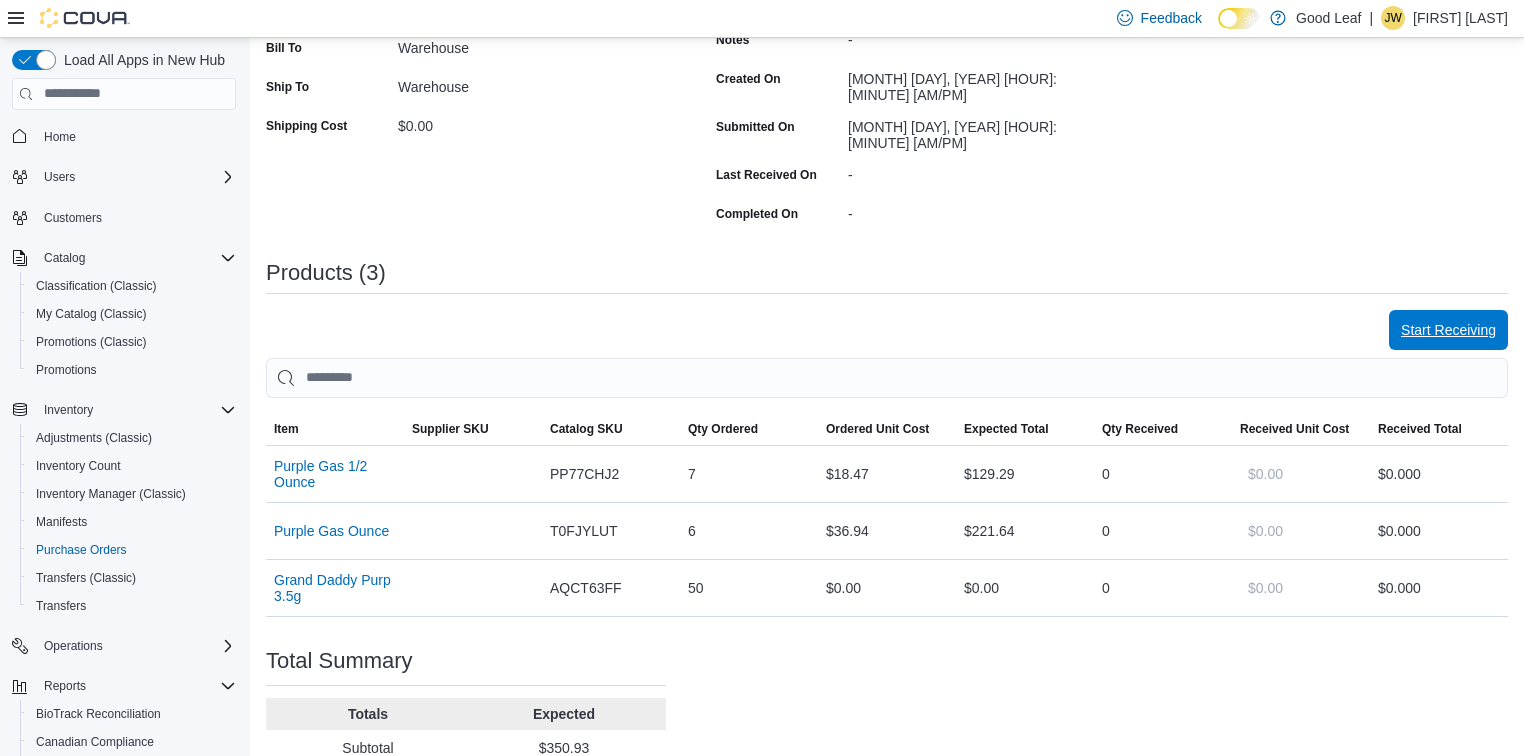 click on "Start Receiving" at bounding box center [1448, 330] 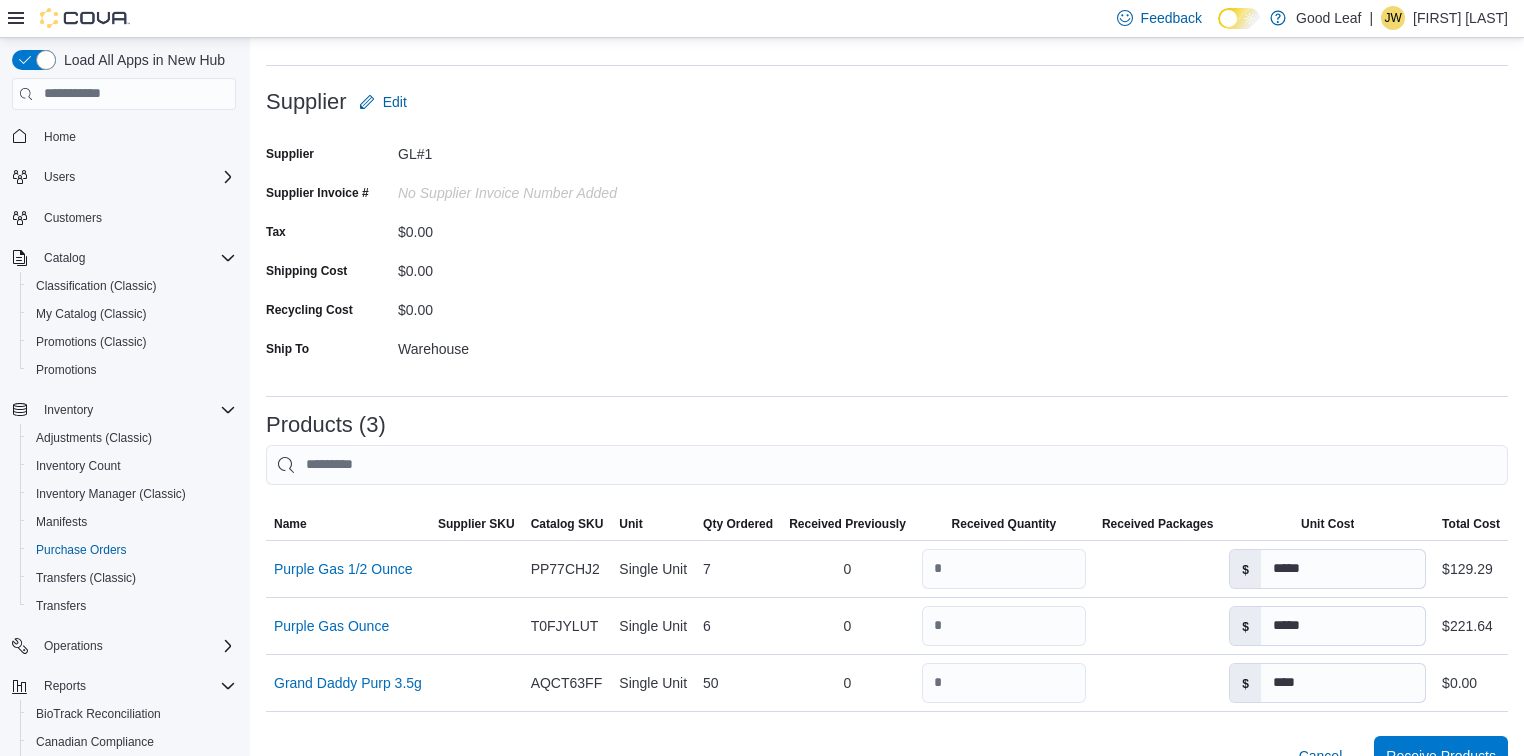 scroll, scrollTop: 240, scrollLeft: 0, axis: vertical 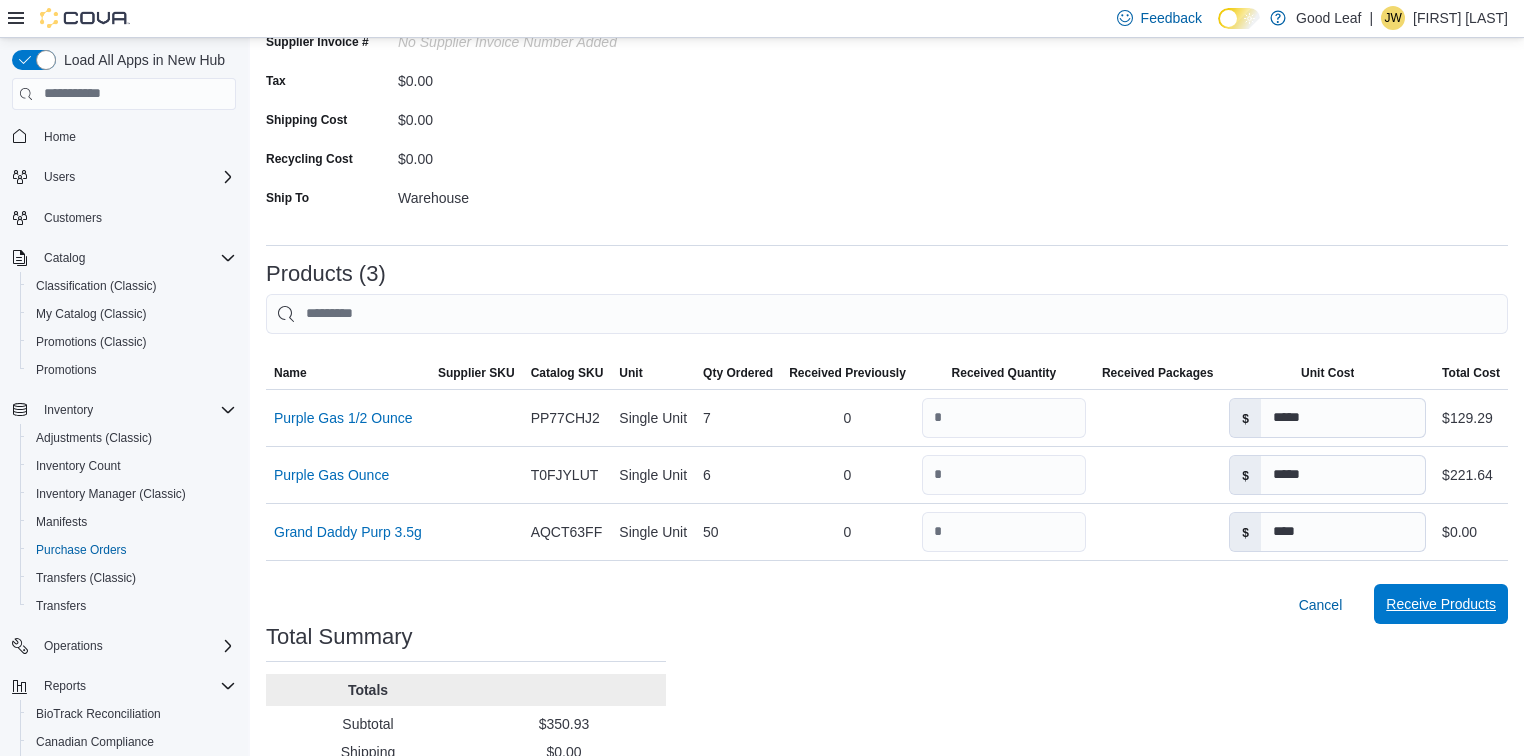 click on "Receive Products" at bounding box center (1441, 604) 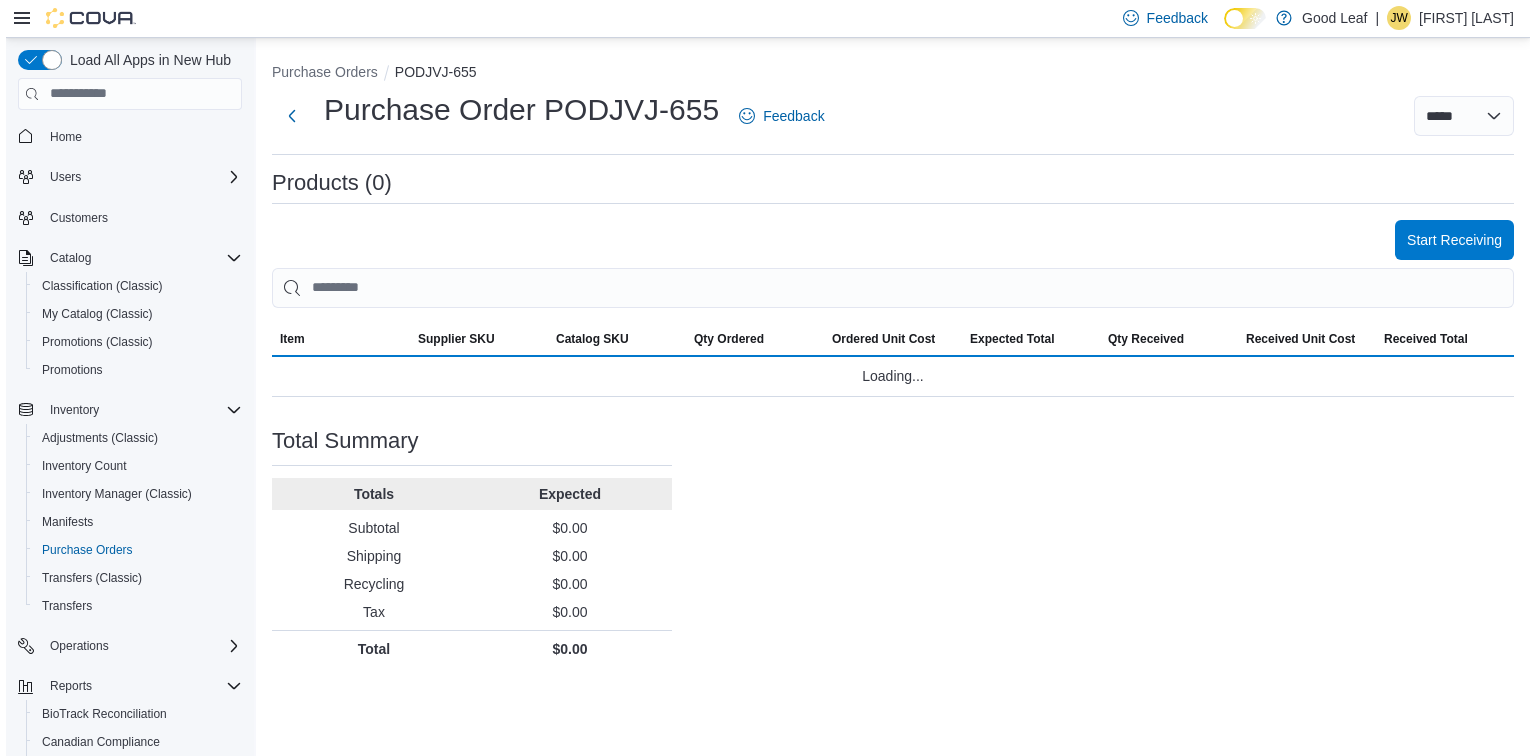 scroll, scrollTop: 0, scrollLeft: 0, axis: both 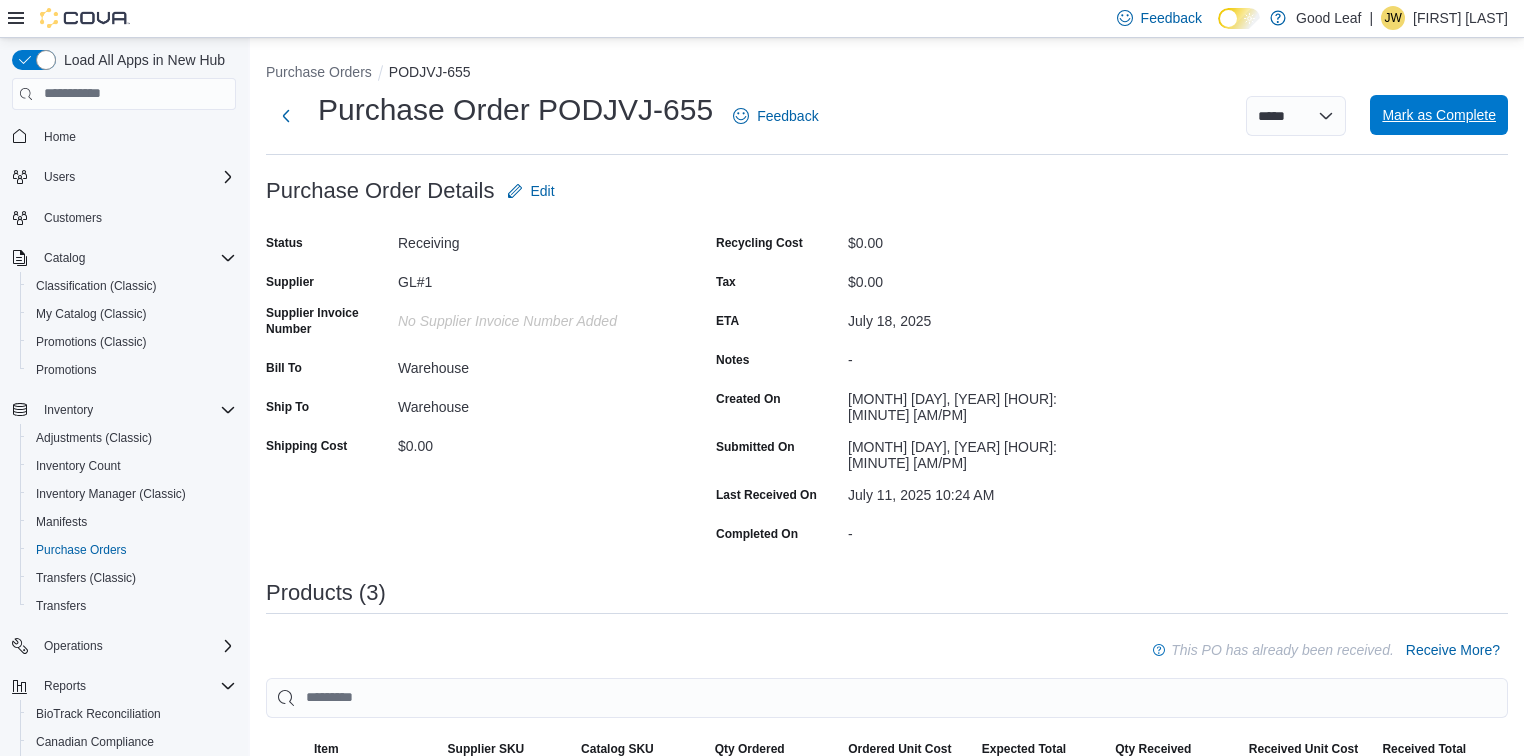 click on "Mark as Complete" at bounding box center [1439, 115] 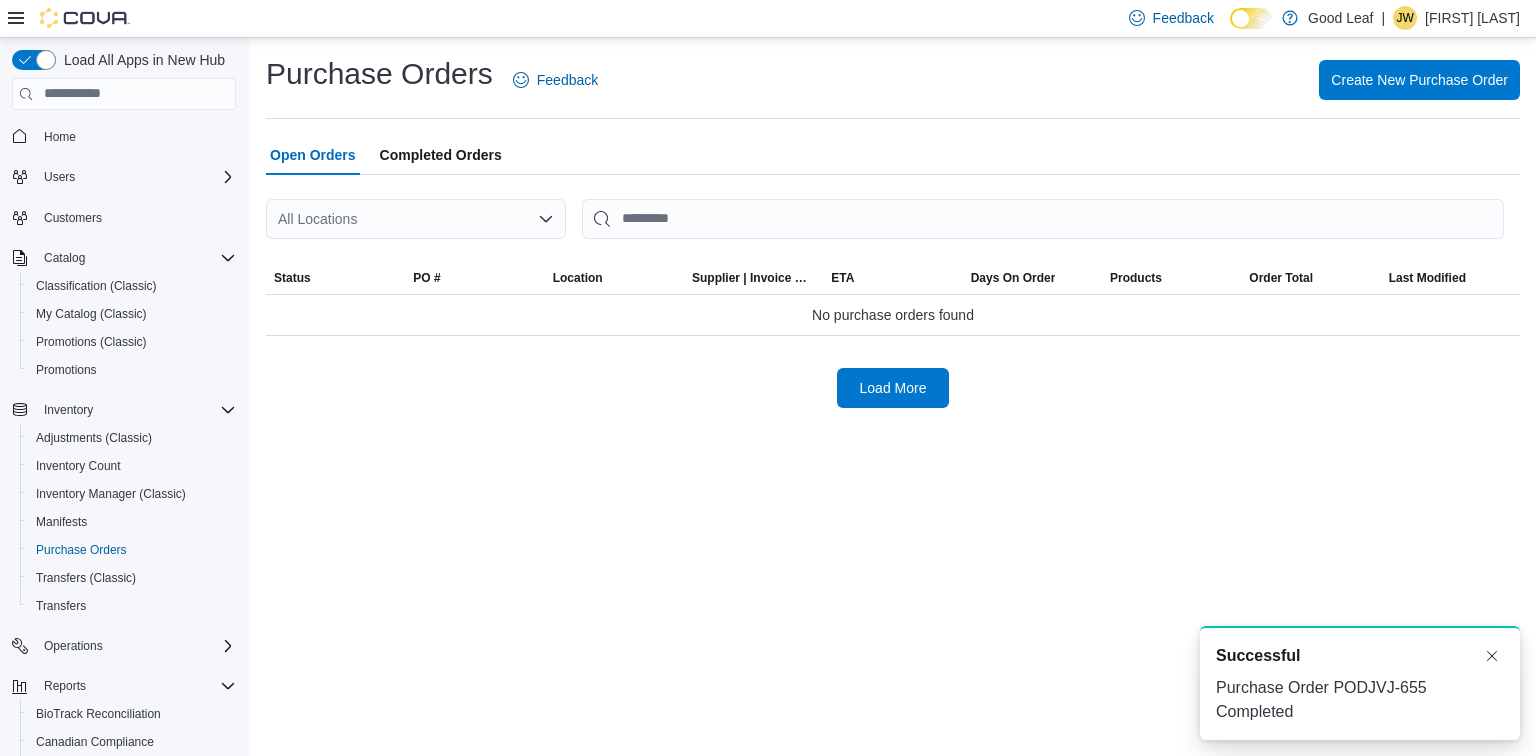 scroll, scrollTop: 0, scrollLeft: 0, axis: both 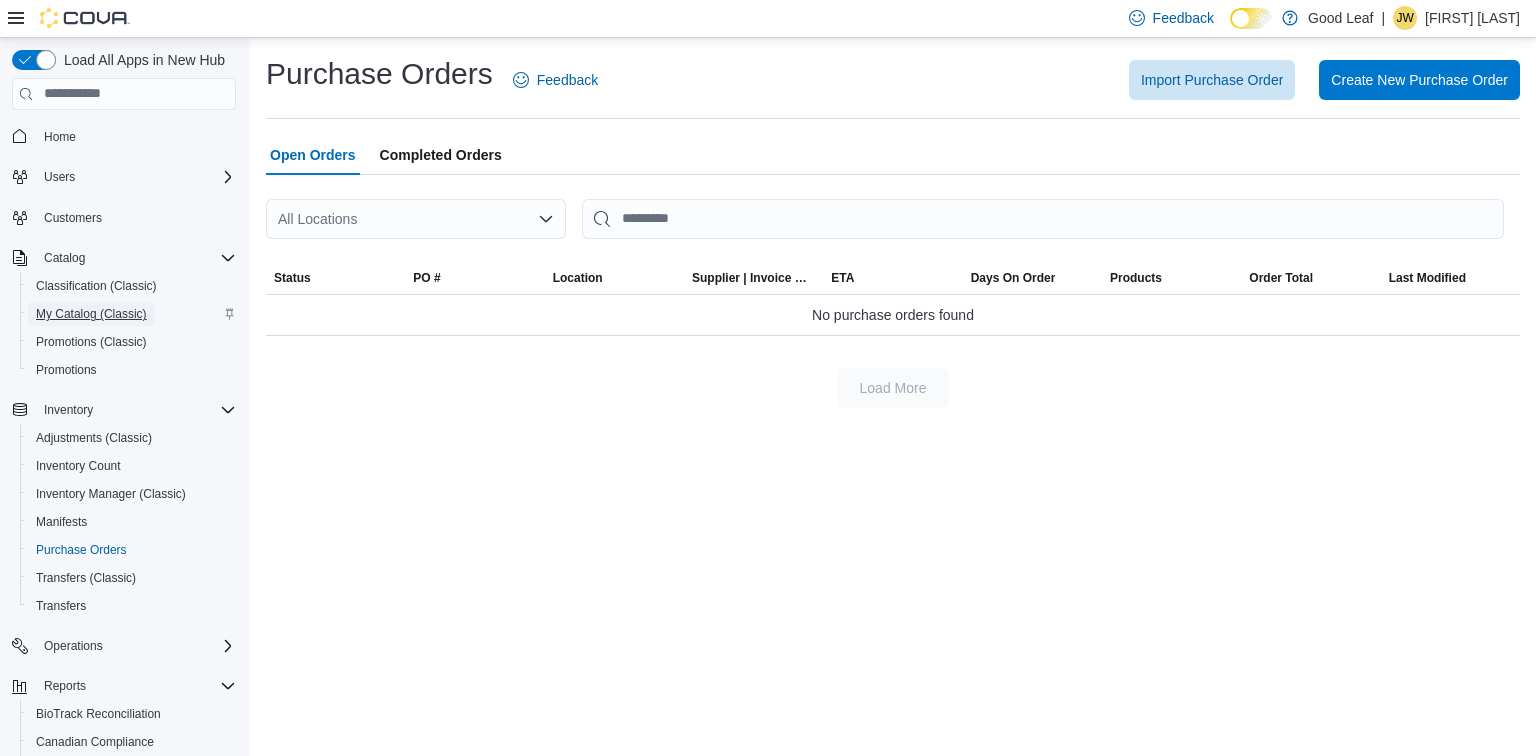 click on "My Catalog (Classic)" at bounding box center (91, 314) 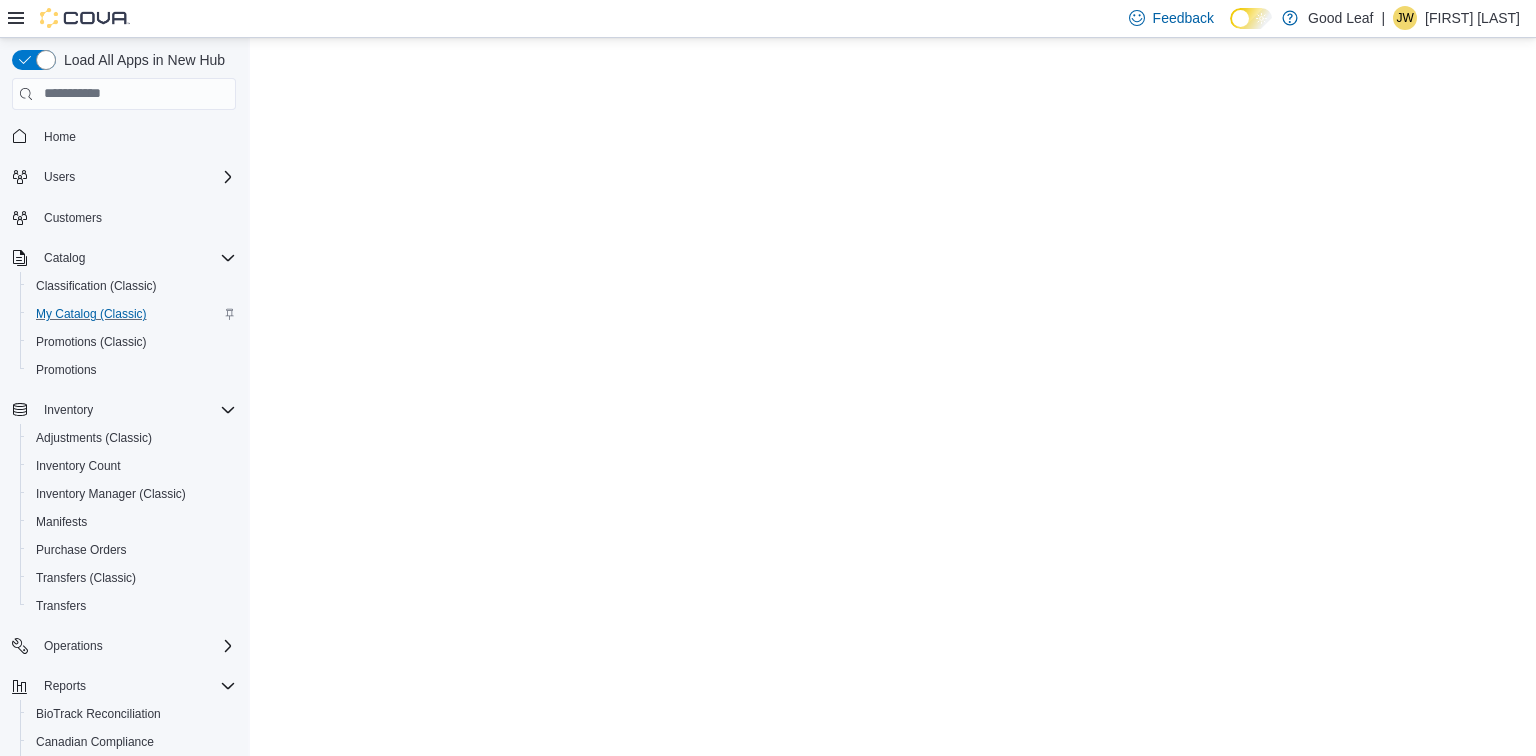 scroll, scrollTop: 0, scrollLeft: 0, axis: both 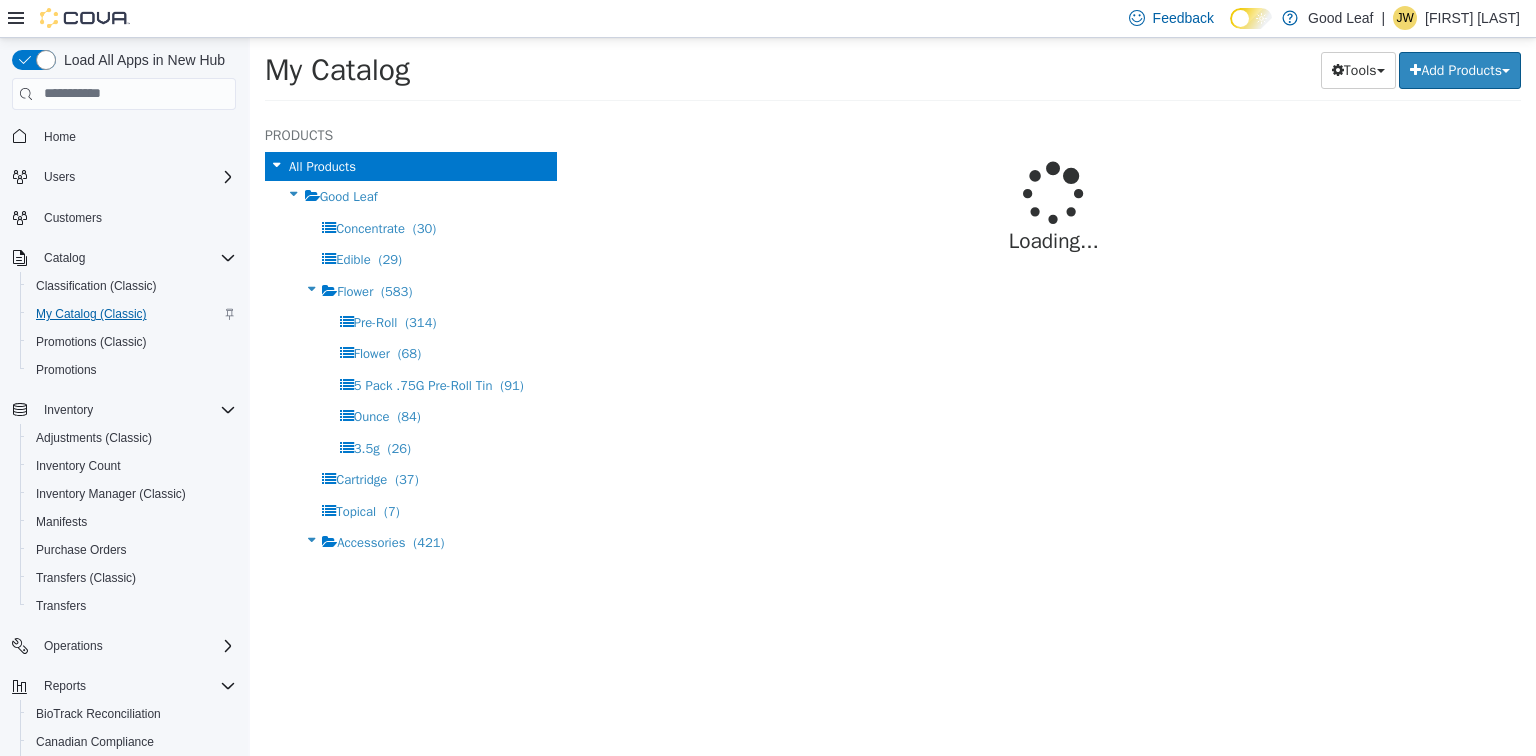select on "**********" 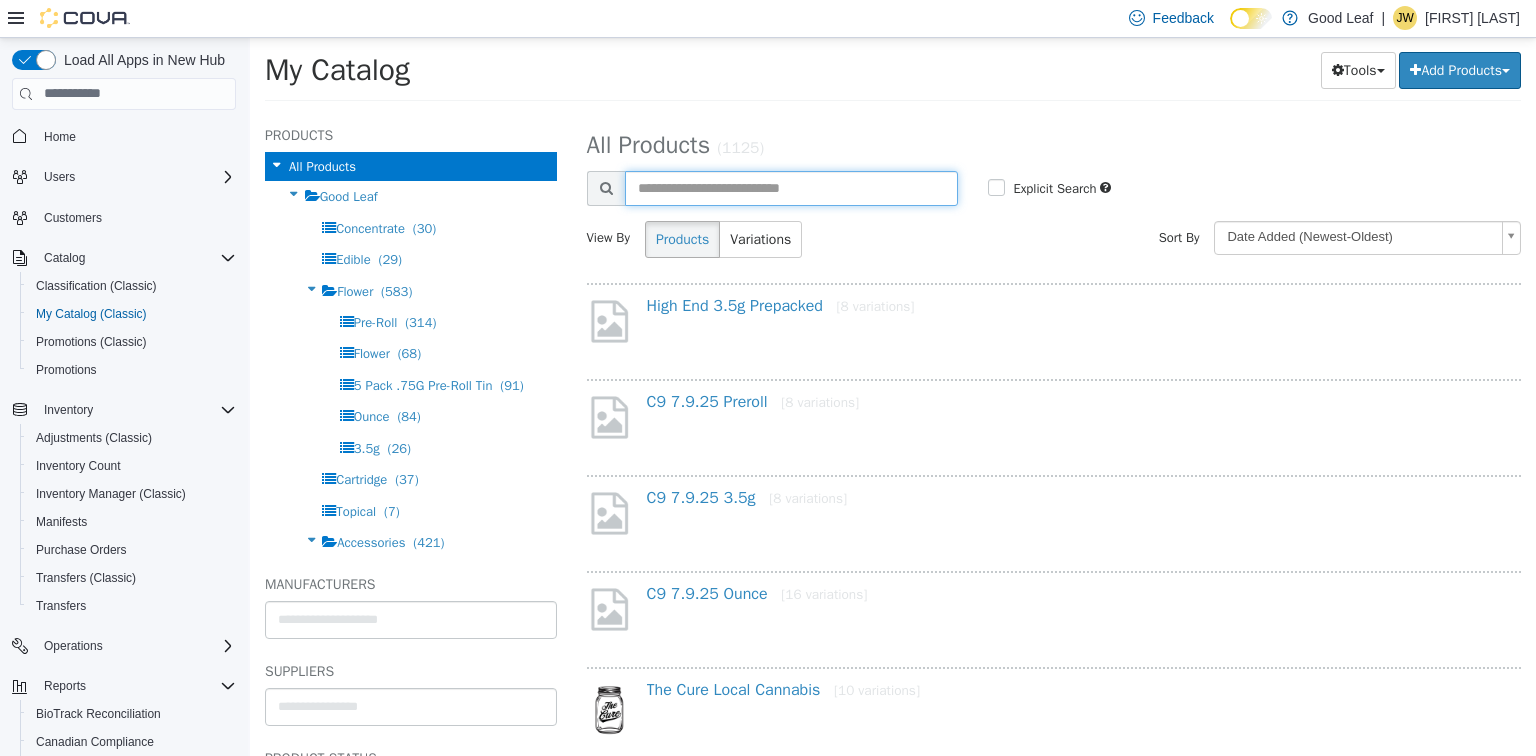click at bounding box center [792, 187] 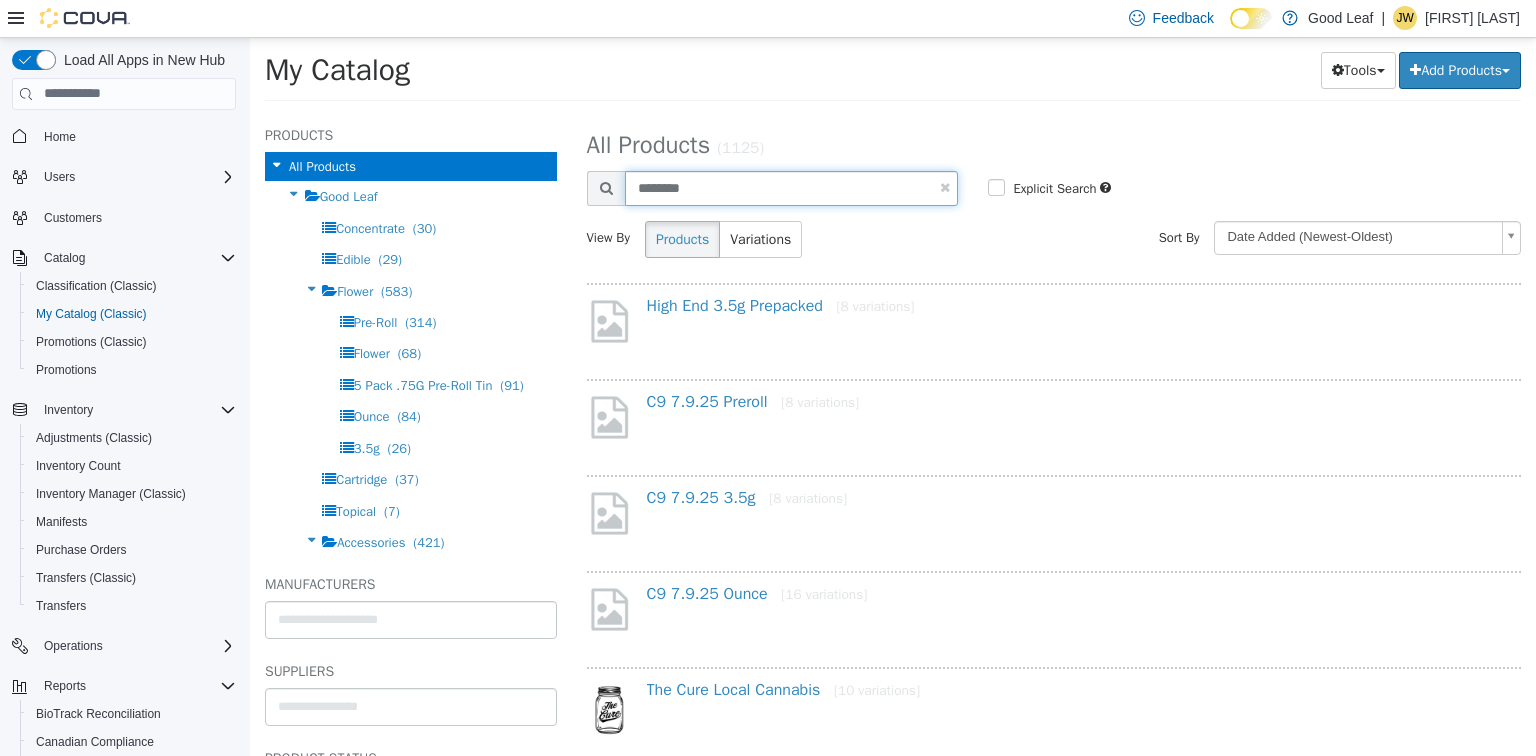 type on "********" 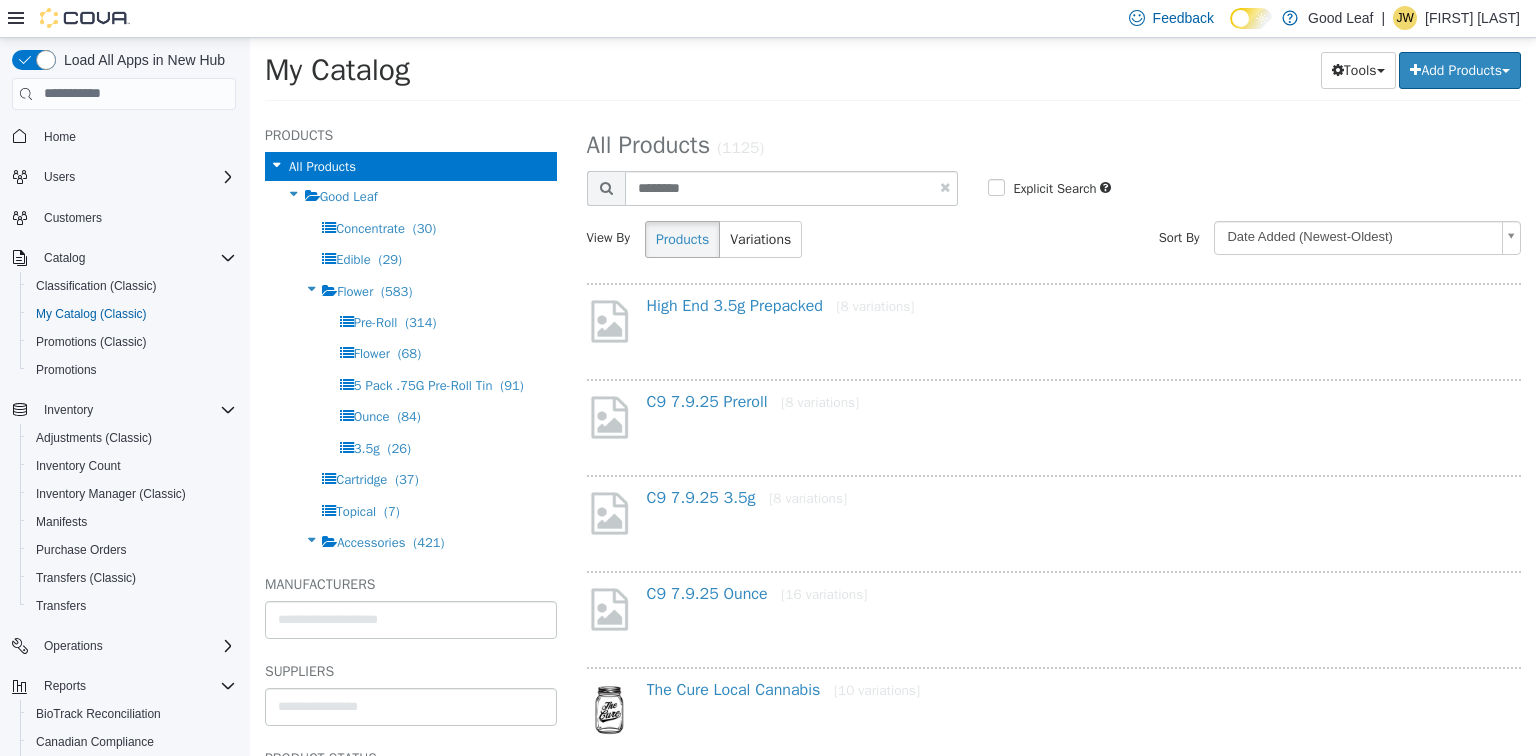 select on "**********" 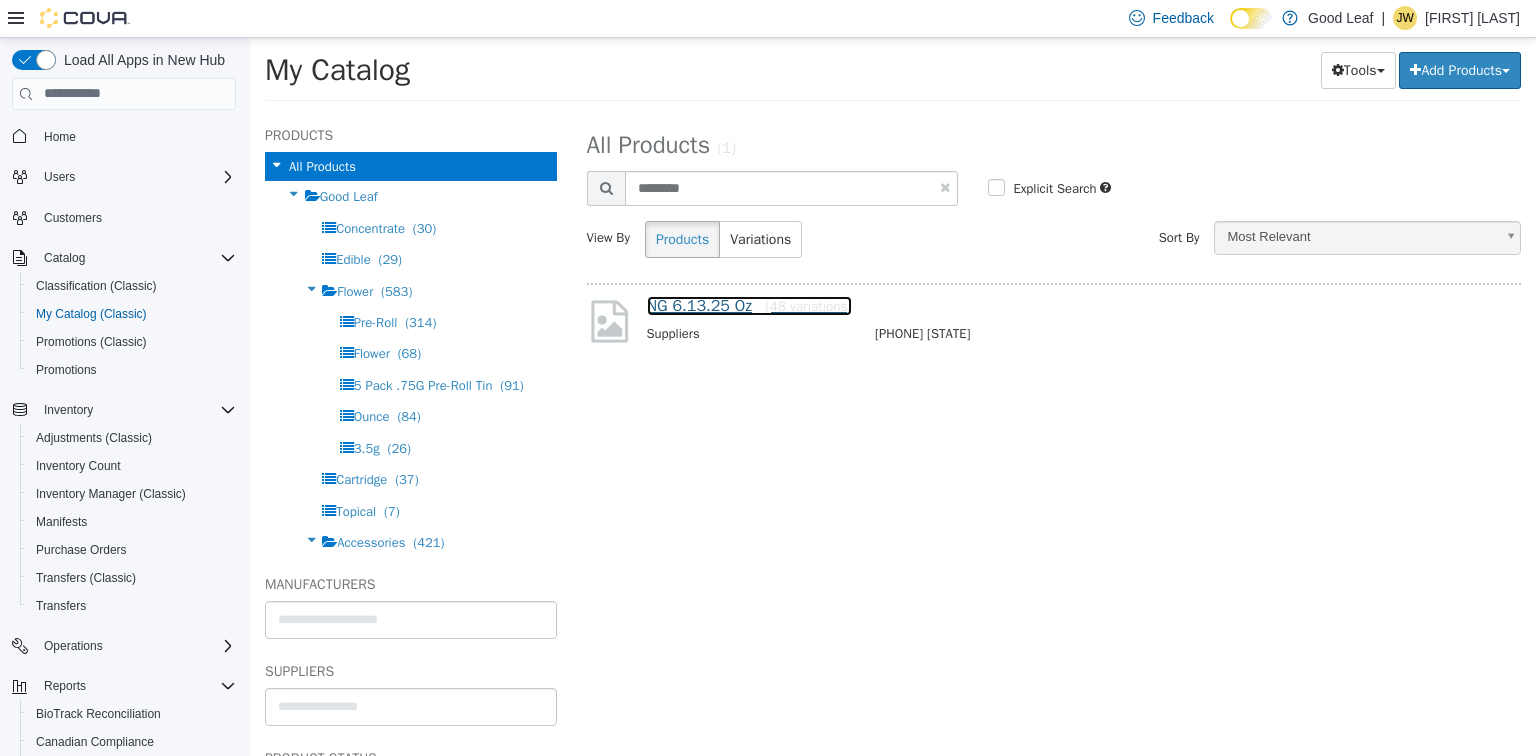click on "NG 6.13.25 Oz
[48 variations]" at bounding box center [749, 305] 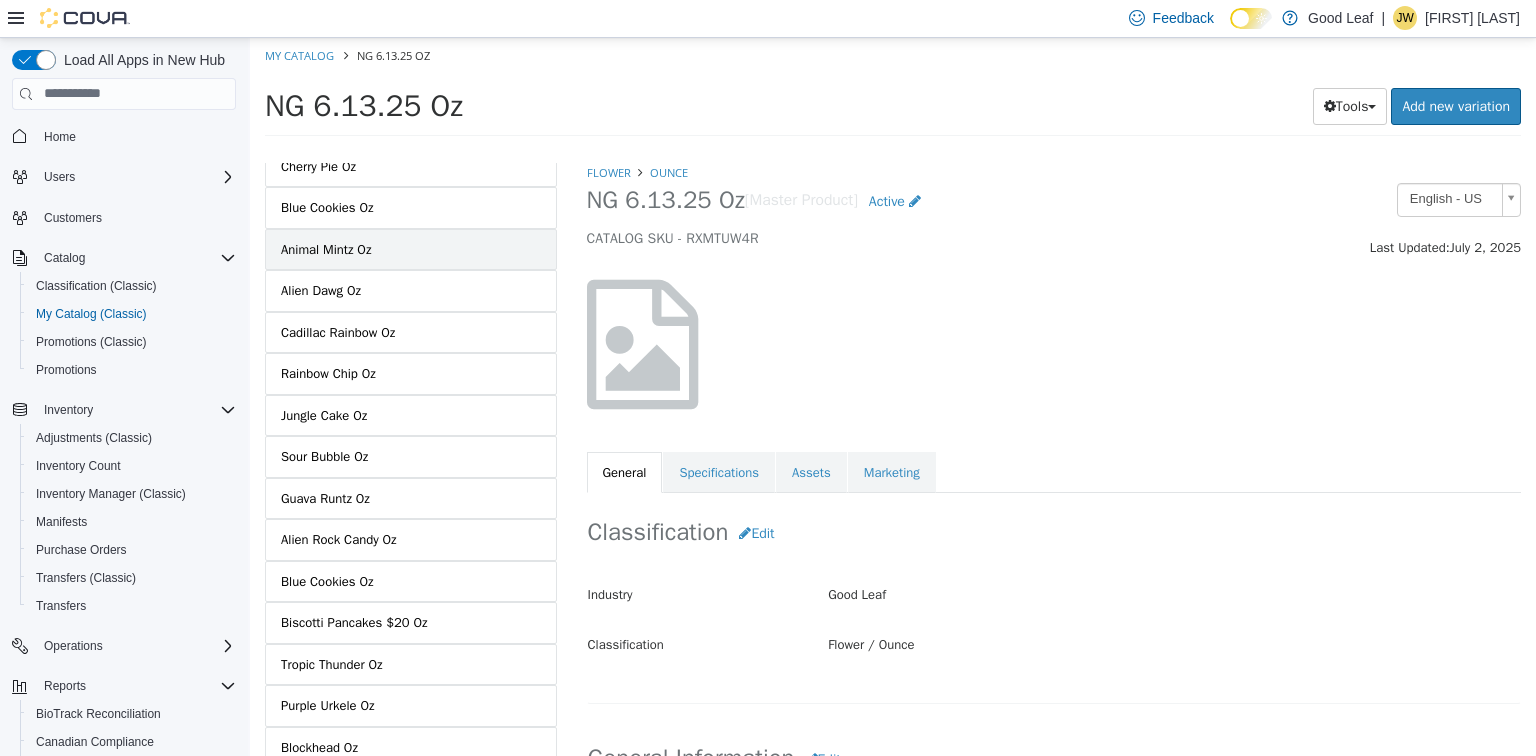scroll, scrollTop: 1440, scrollLeft: 0, axis: vertical 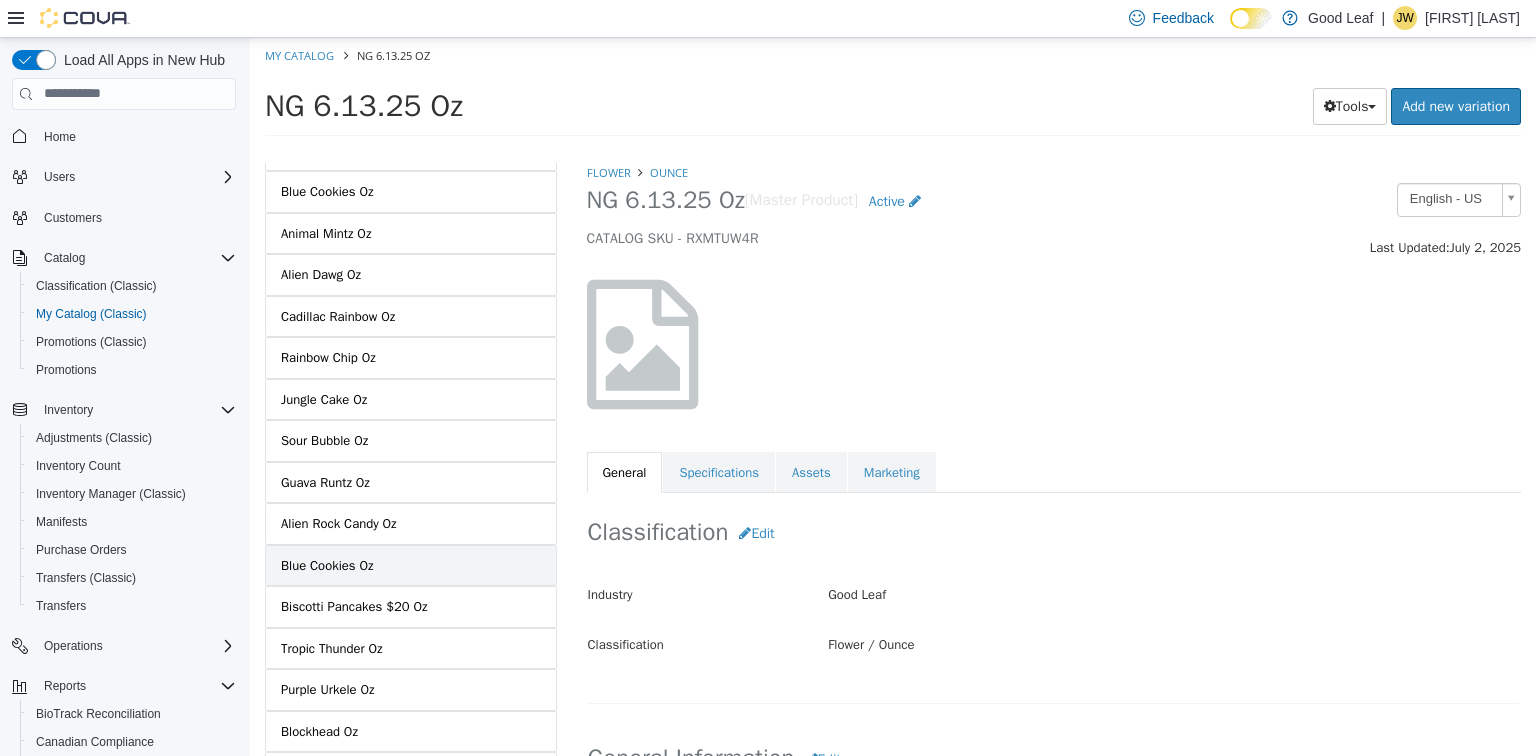 click on "Blue Cookies Oz" at bounding box center (411, 565) 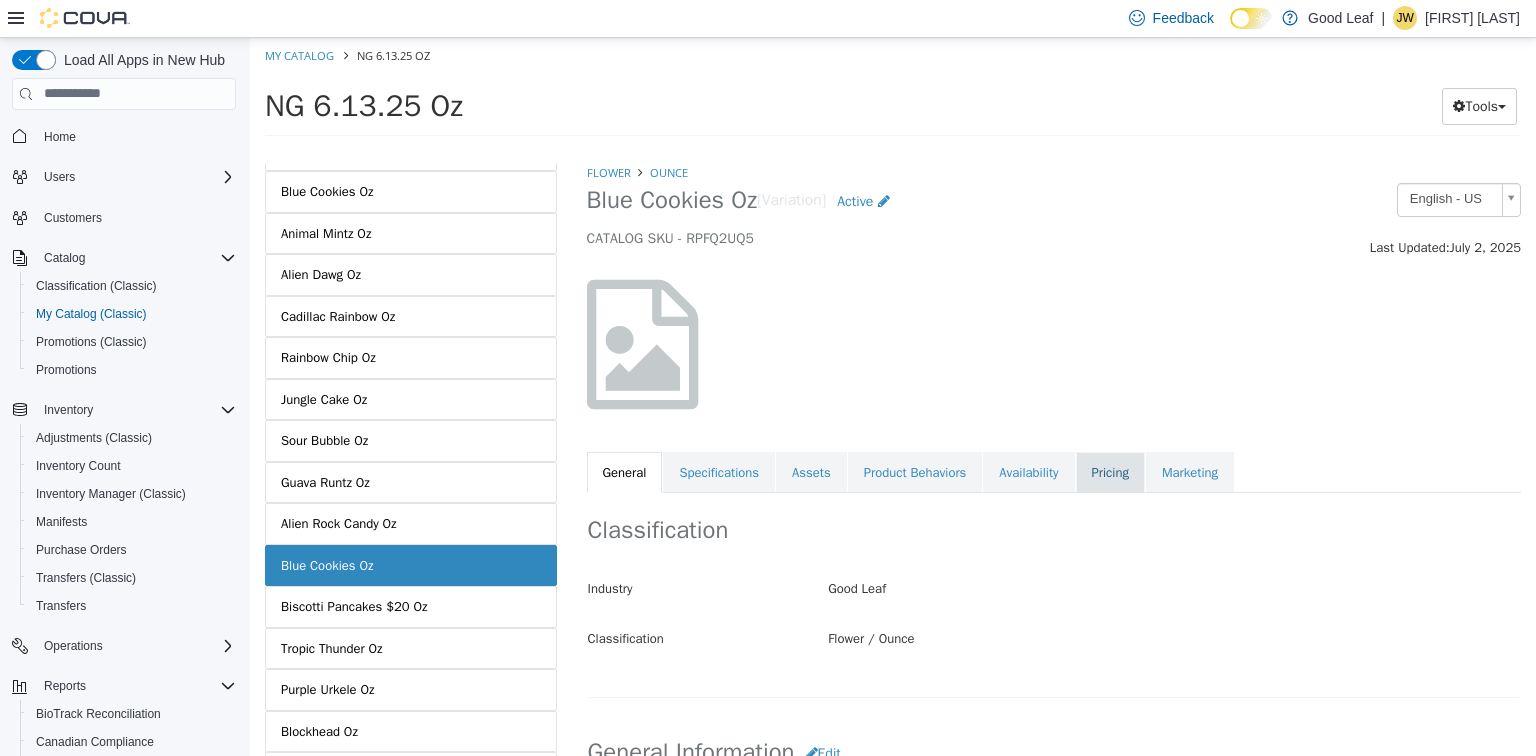 click on "Pricing" at bounding box center [1110, 472] 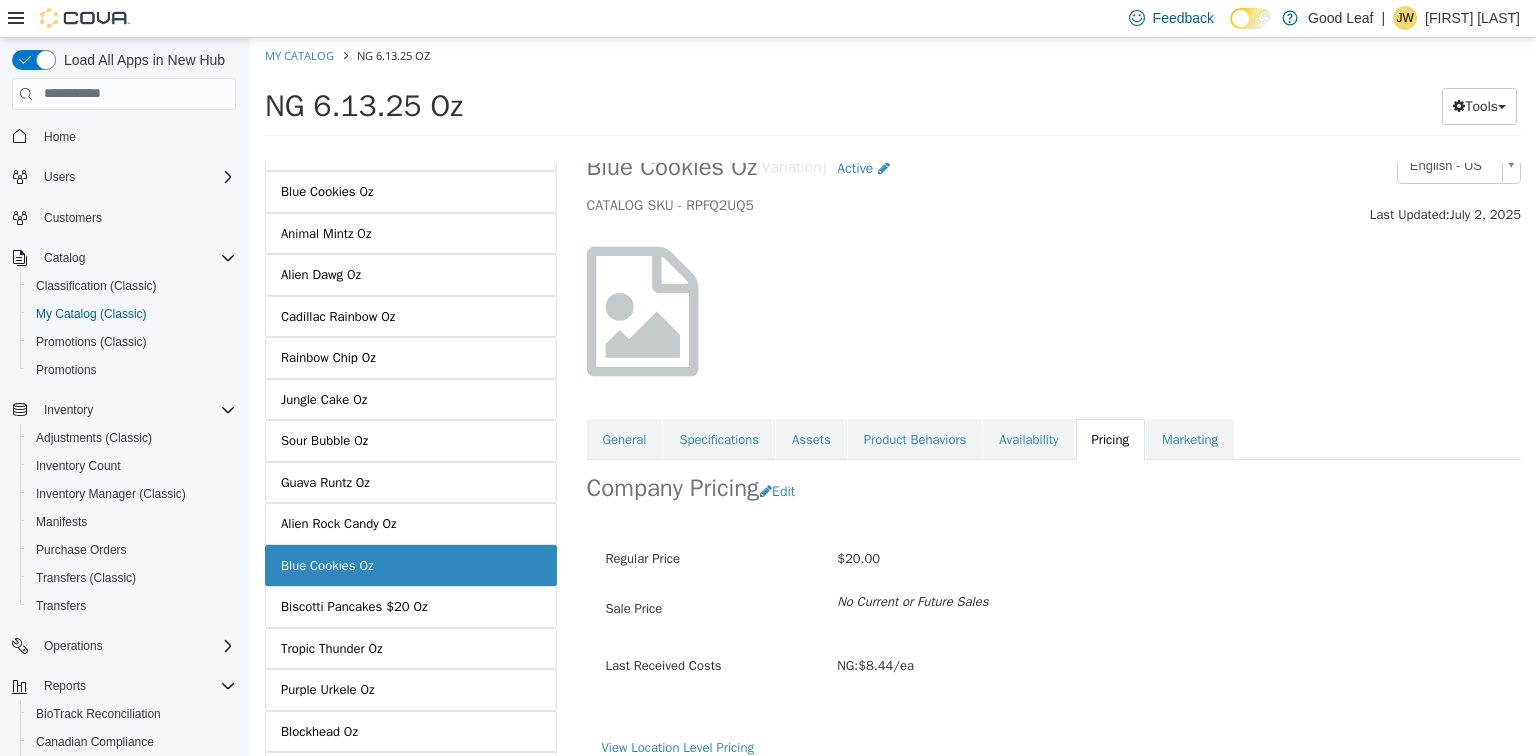 scroll, scrollTop: 48, scrollLeft: 0, axis: vertical 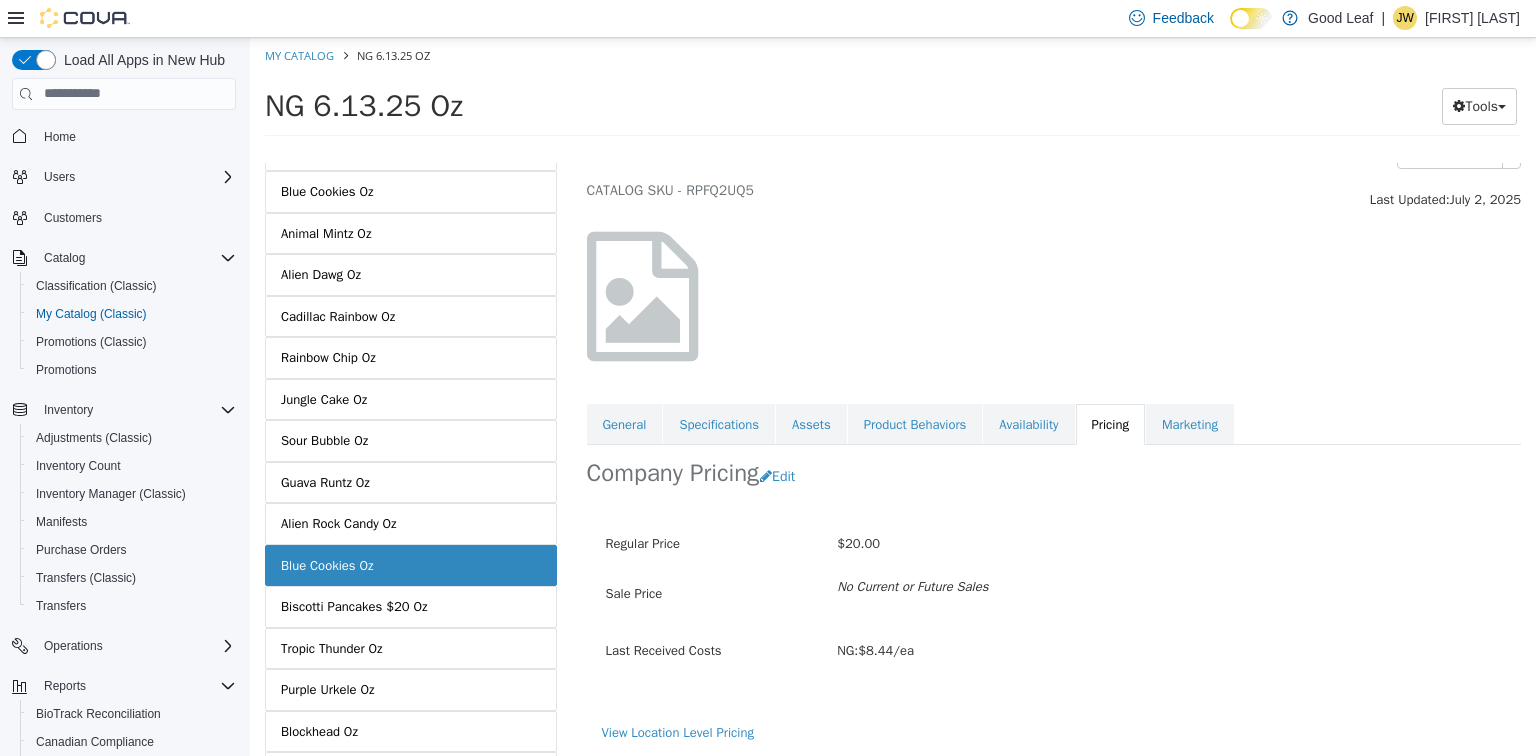 click on "View Location Level Pricing" at bounding box center (678, 731) 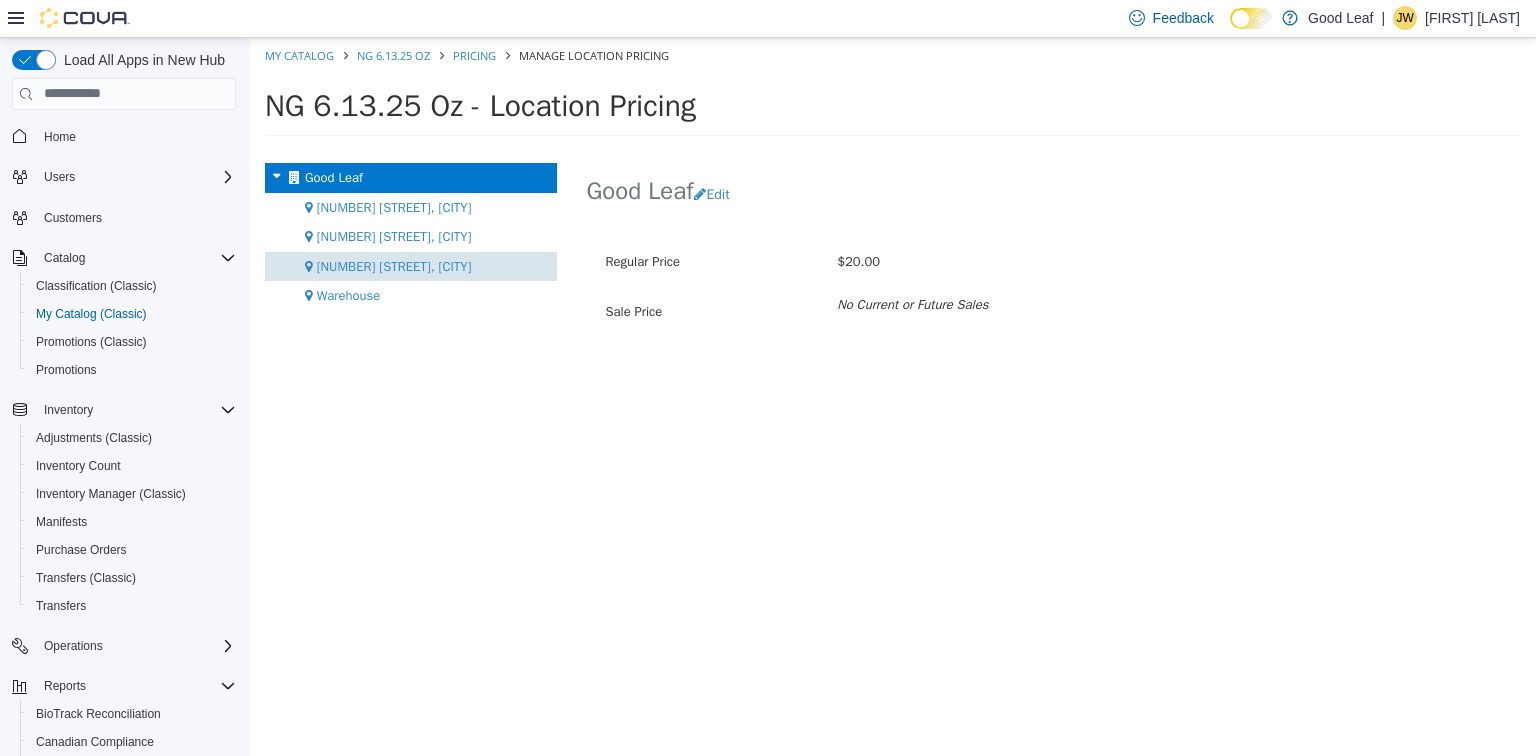click on "[NUMBER] [STREET], [CITY]" at bounding box center (394, 265) 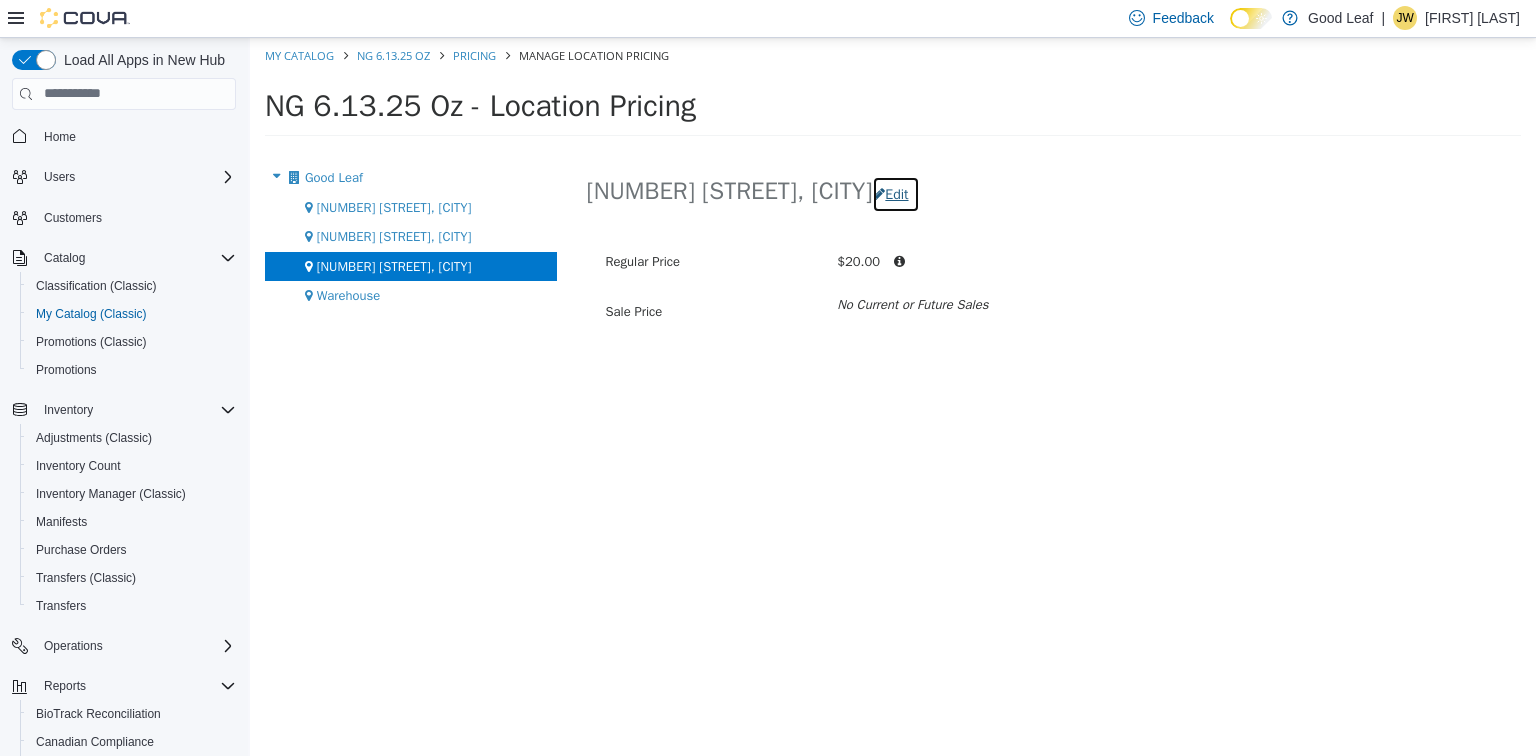 click on "Edit" at bounding box center (895, 193) 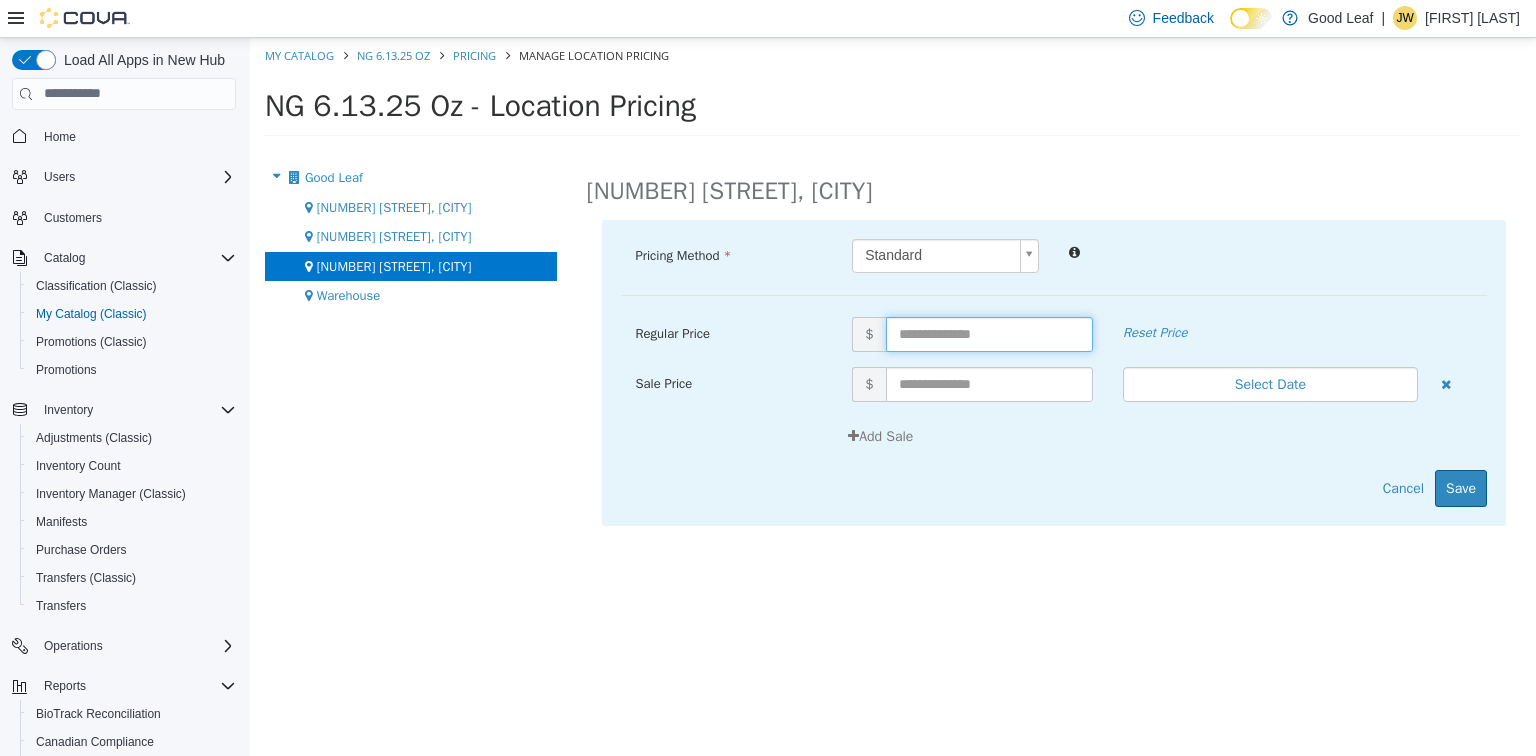 drag, startPoint x: 944, startPoint y: 340, endPoint x: 926, endPoint y: 351, distance: 21.095022 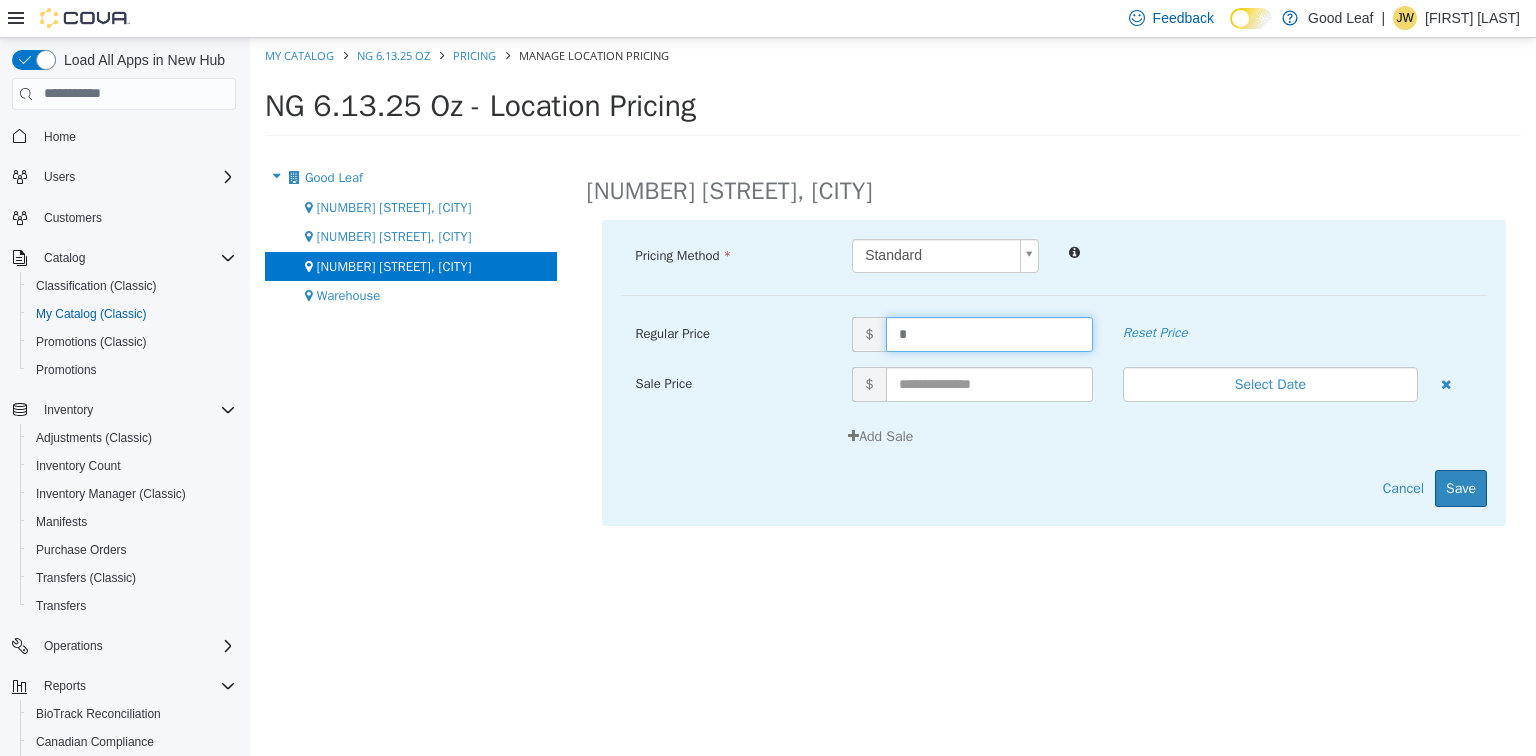 type on "**" 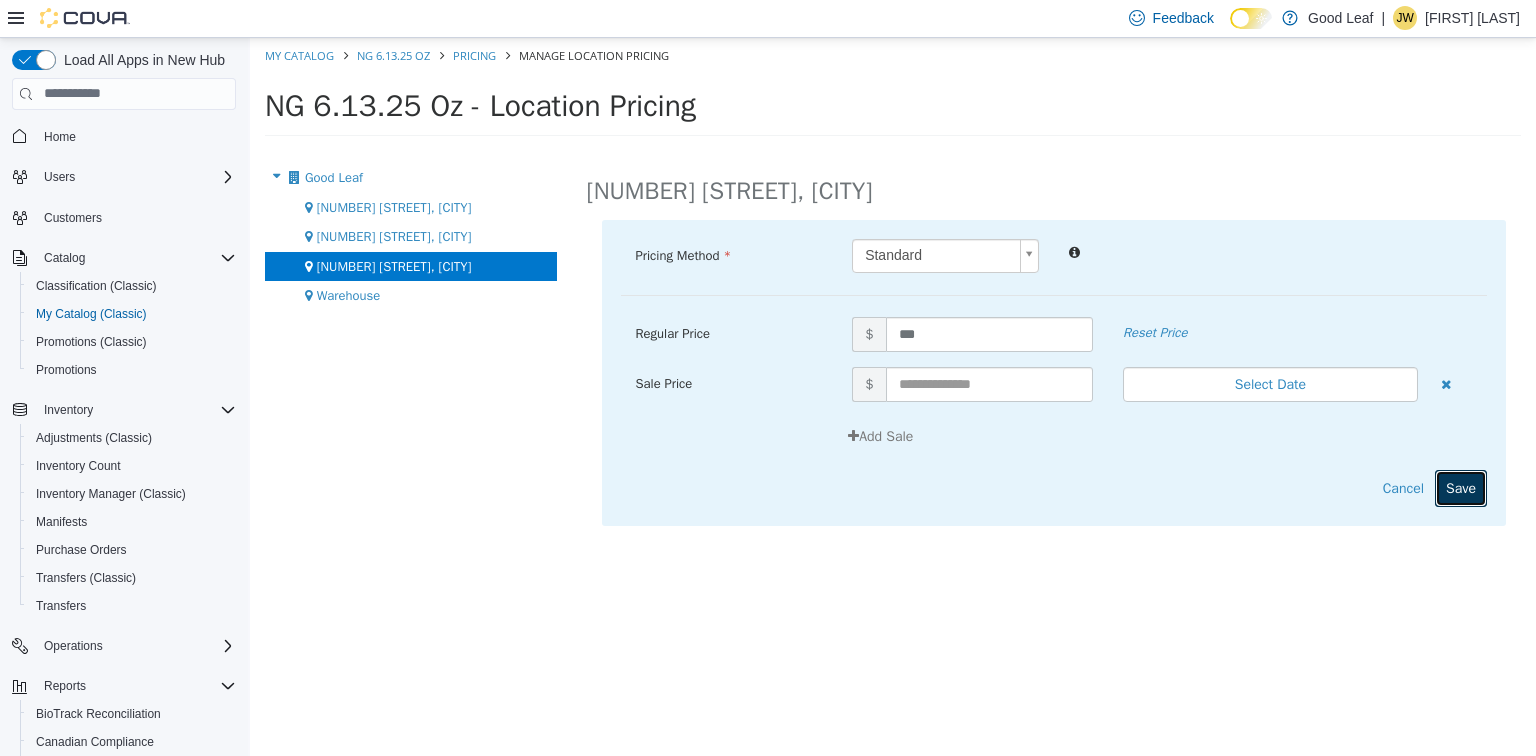click on "Save" at bounding box center [1461, 487] 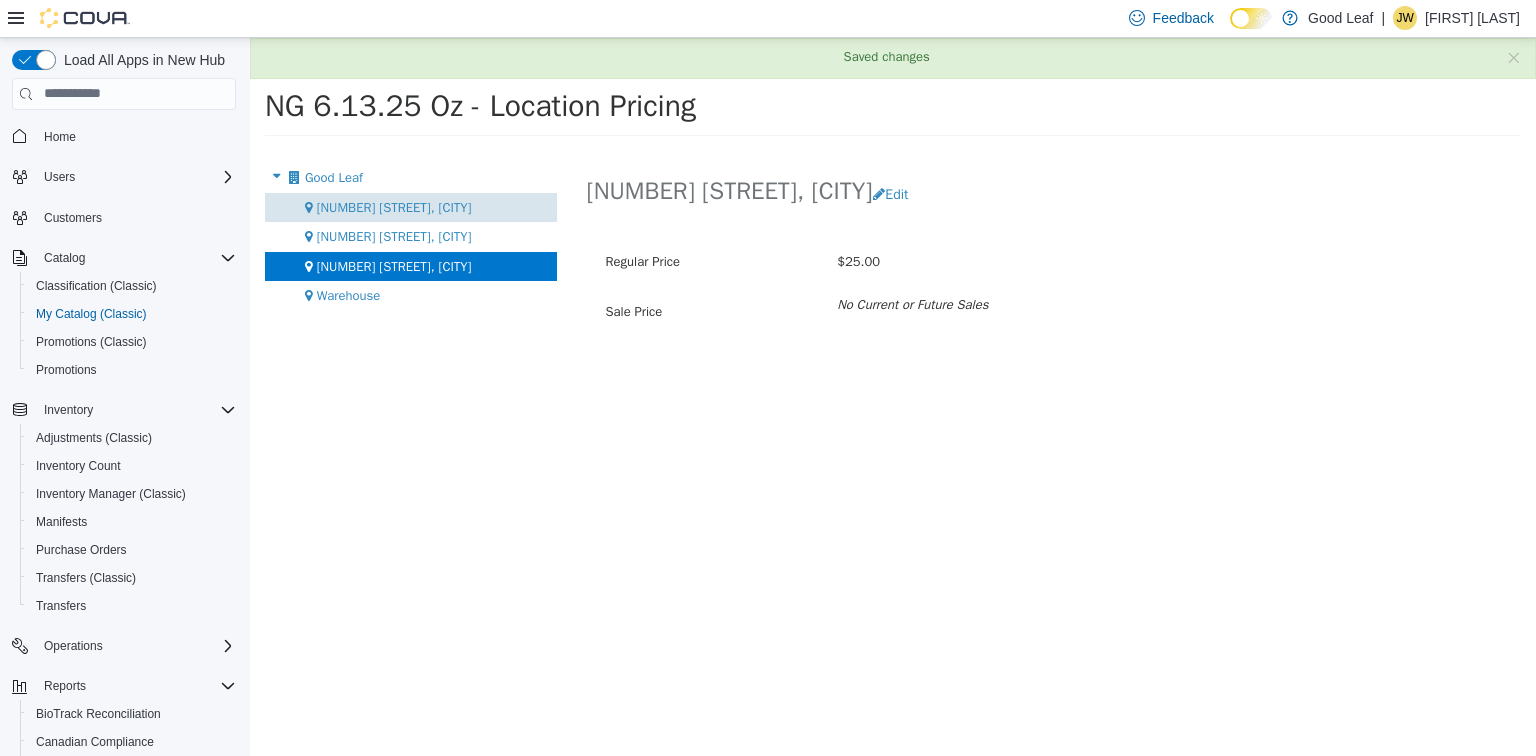 click on "[NUMBER] [STREET], [CITY]" at bounding box center (394, 206) 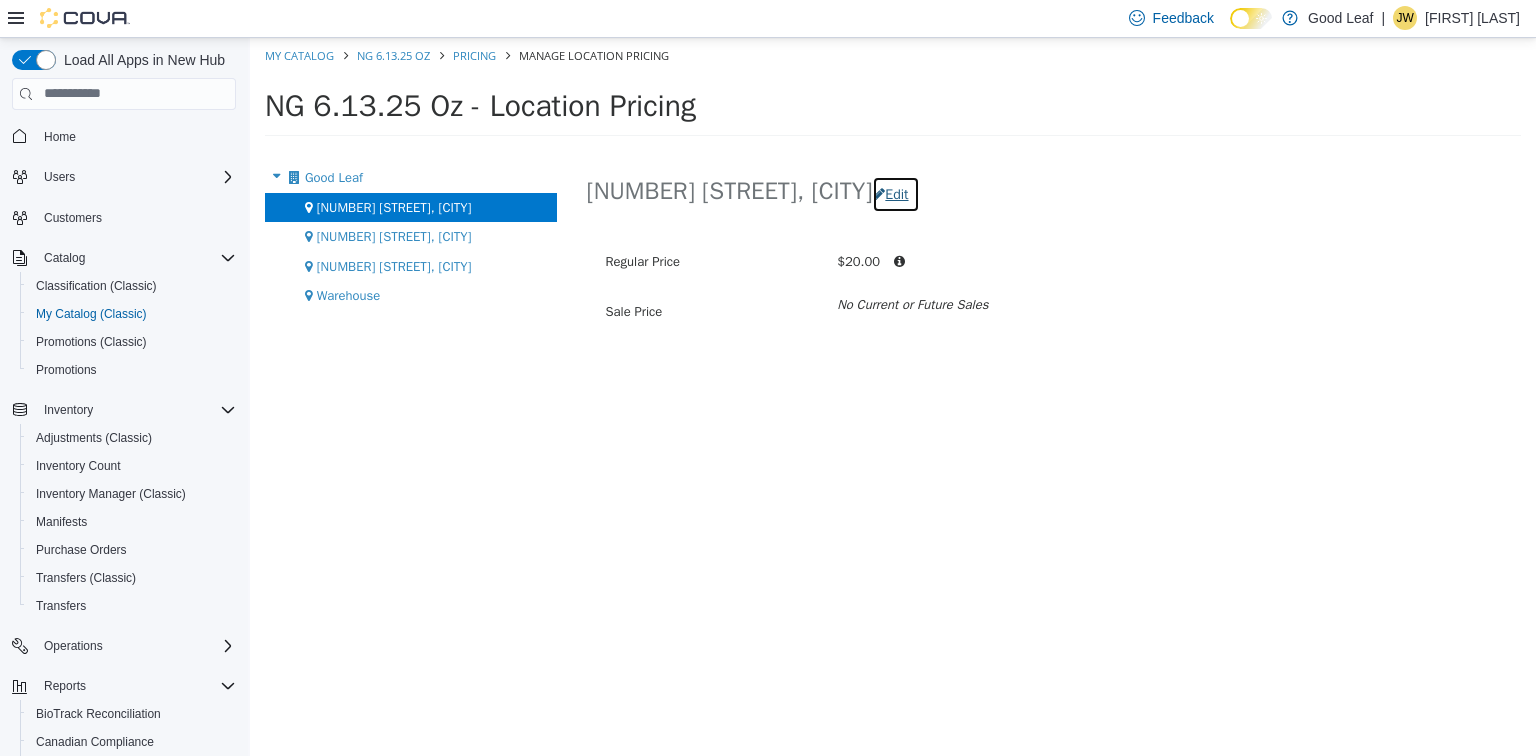 click on "Edit" at bounding box center [895, 193] 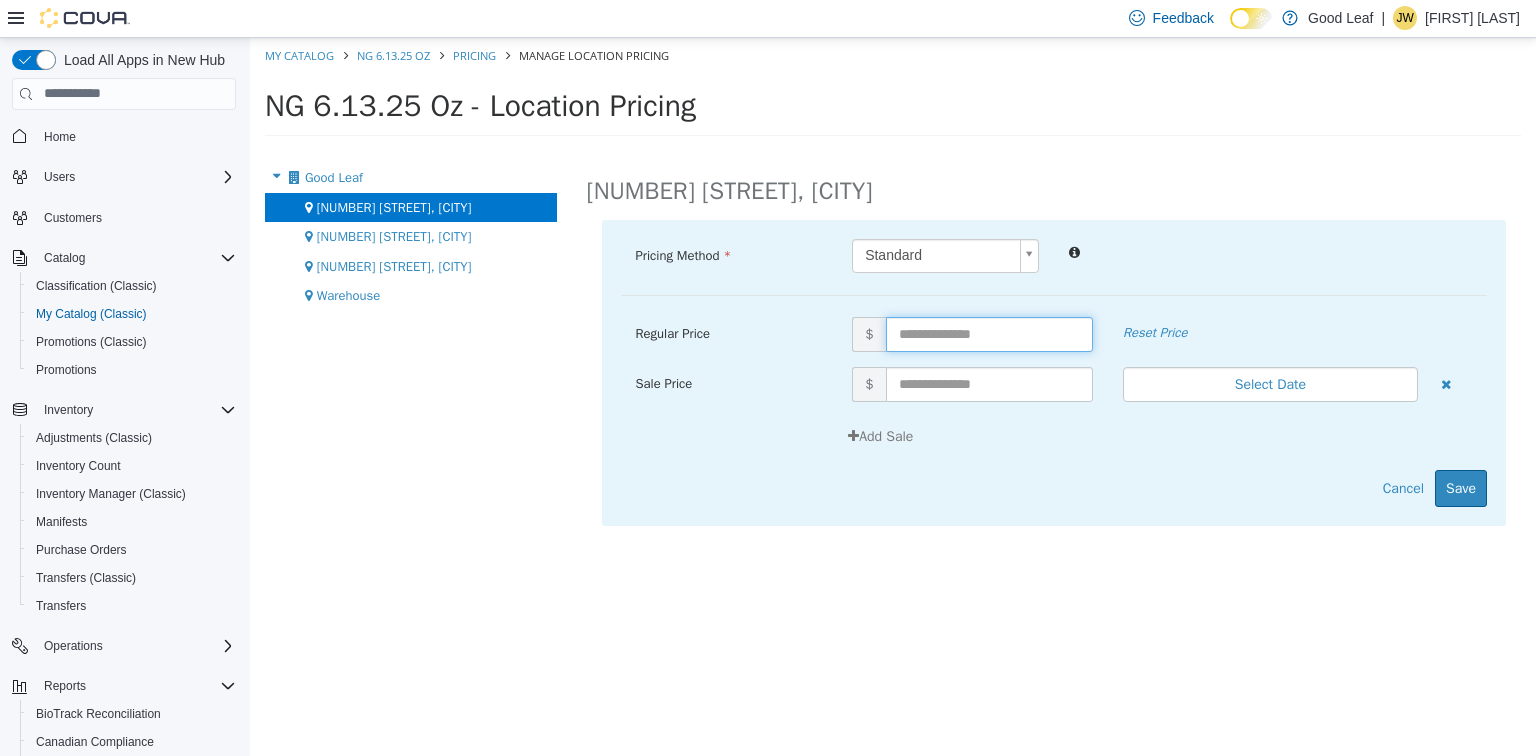 click at bounding box center [989, 333] 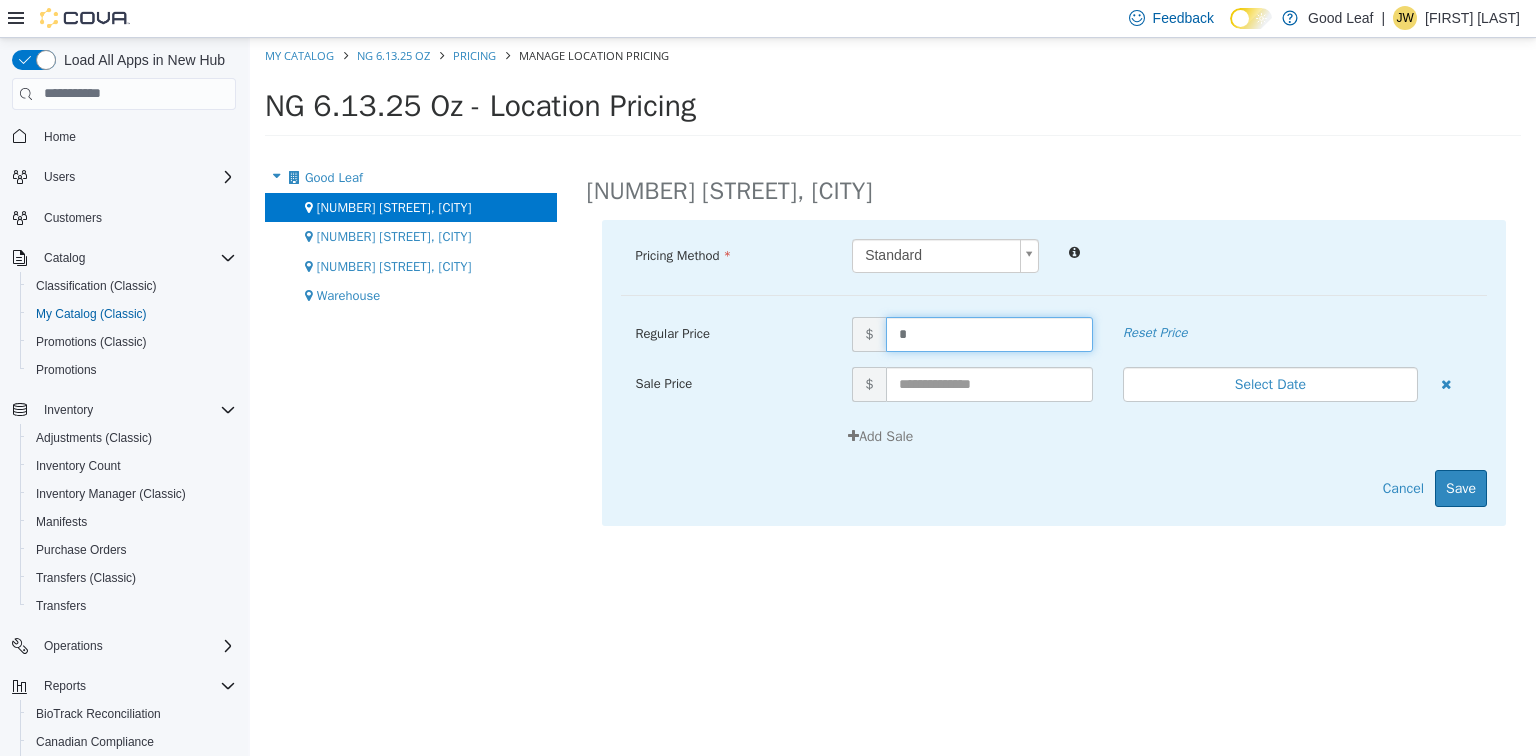 type on "**" 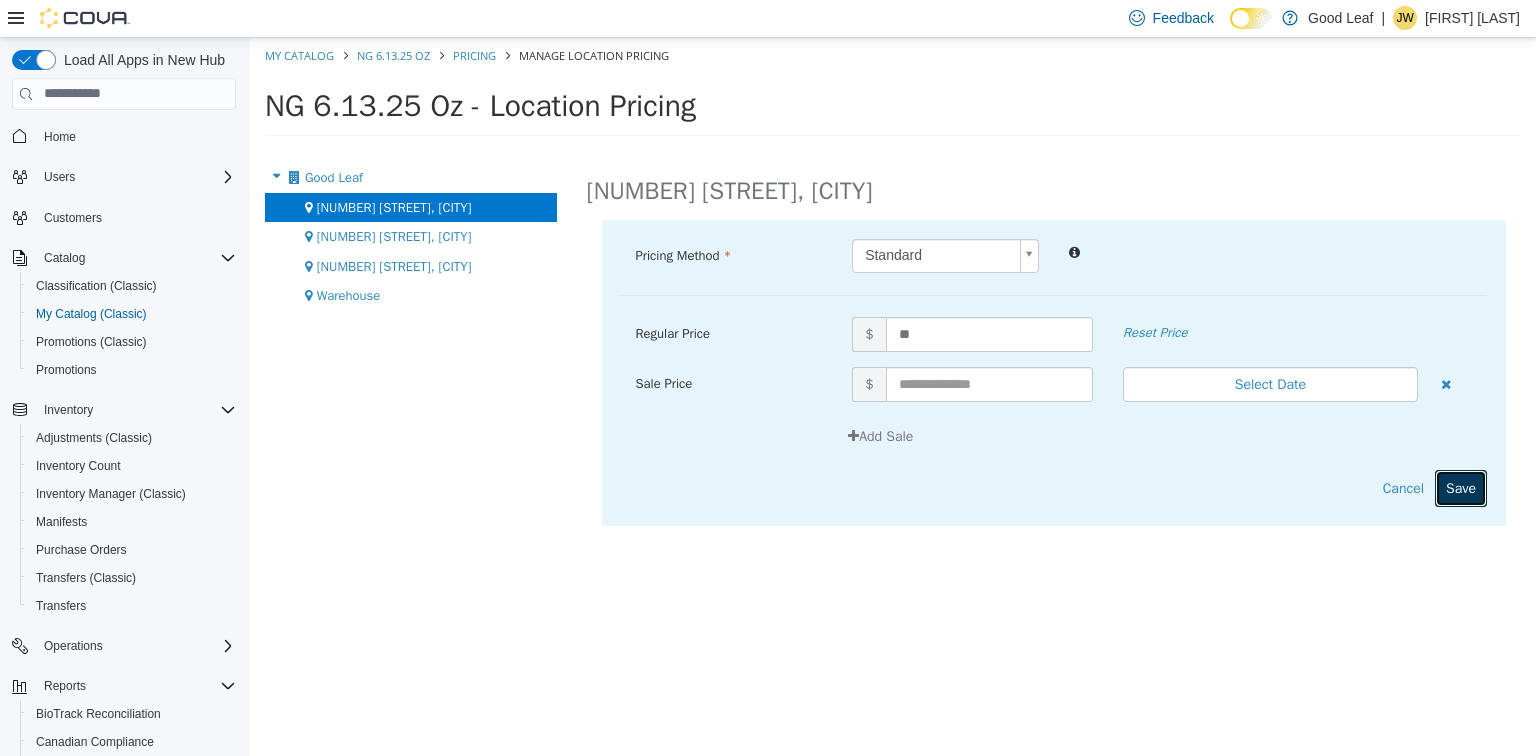 click on "Save" at bounding box center [1461, 487] 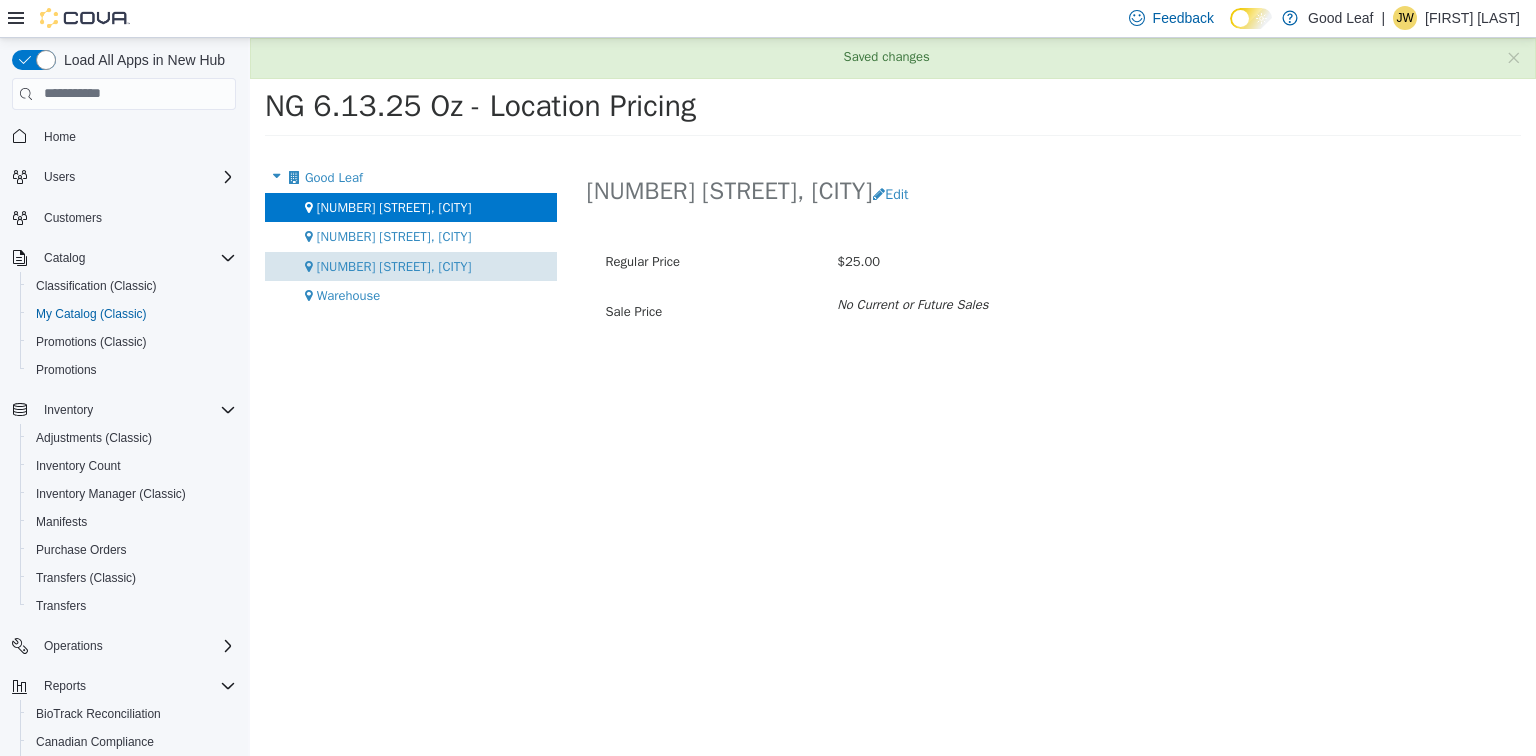 click on "[NUMBER] [STREET], [CITY]" at bounding box center (394, 265) 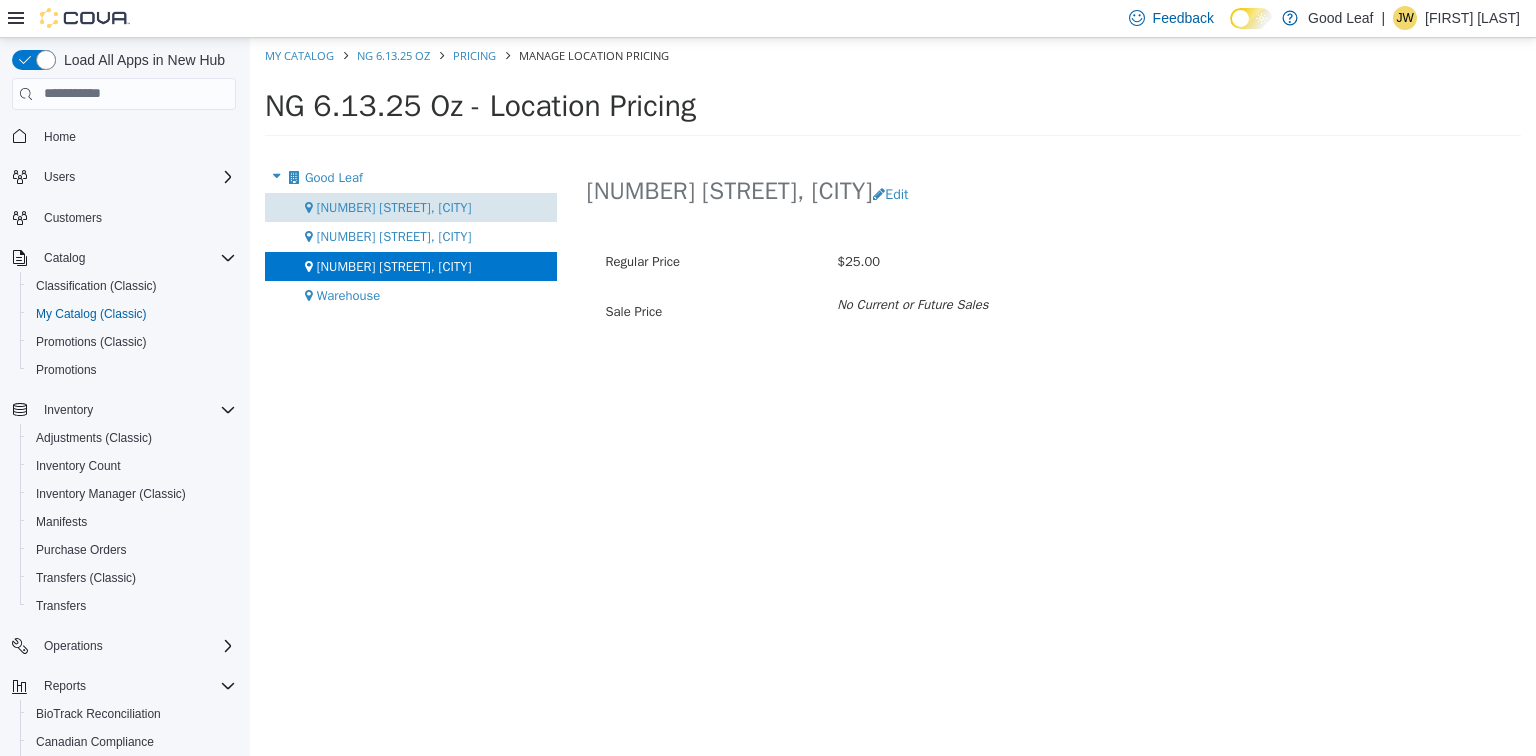click on "[NUMBER] [STREET], [CITY]" at bounding box center (411, 207) 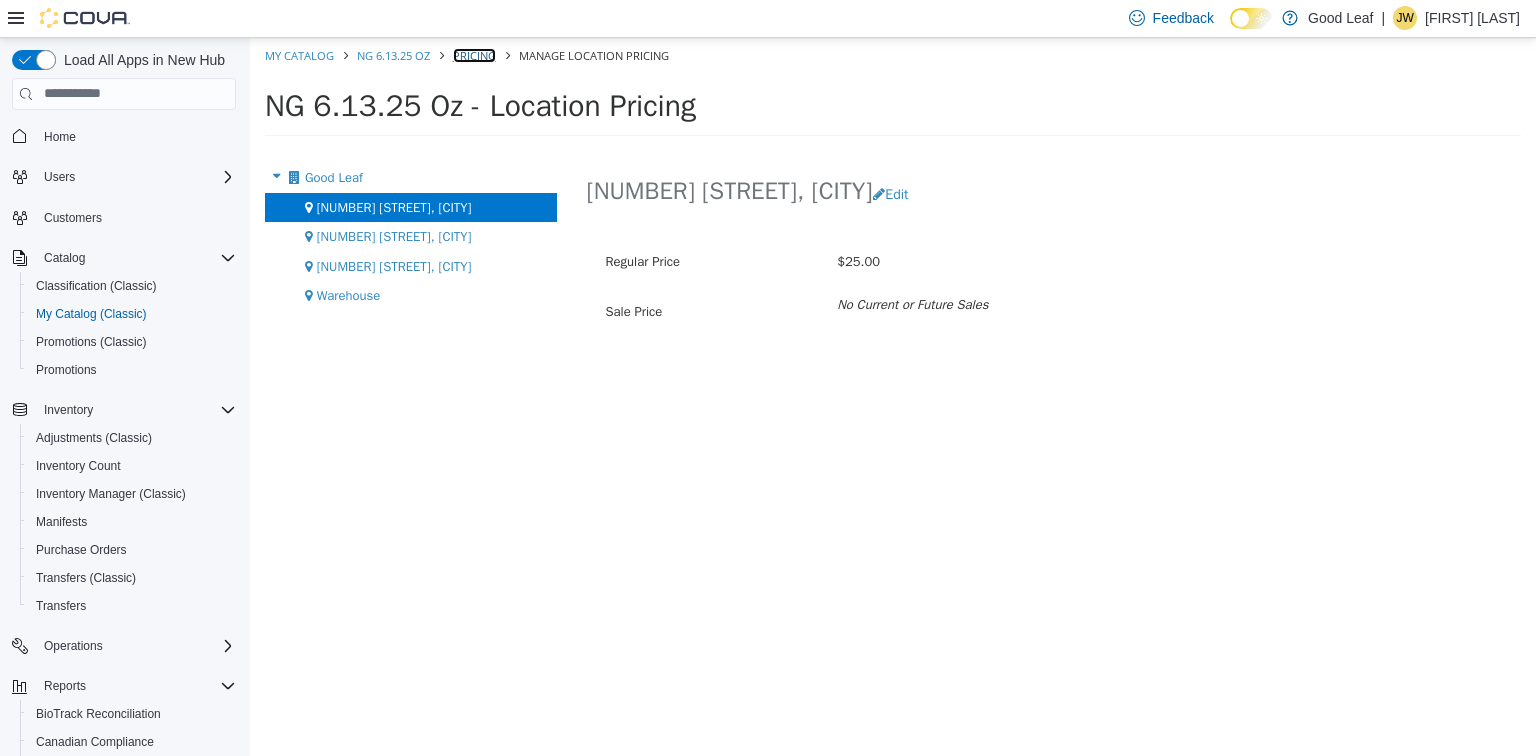 click on "Pricing" at bounding box center (474, 54) 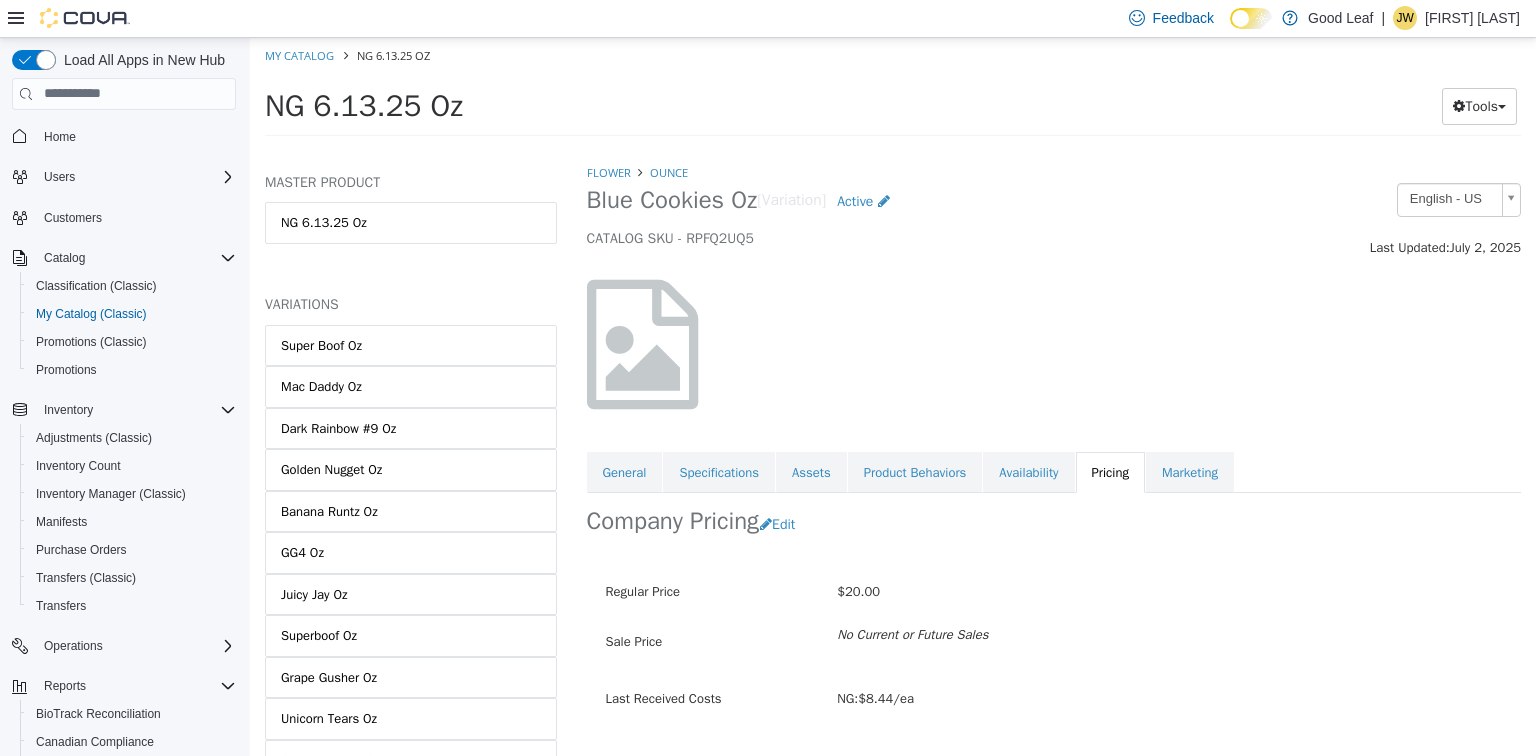 click on "Blue Cookies Oz
[Variation] Active   CATALOG SKU - RPFQ2UQ5" at bounding box center [933, 220] 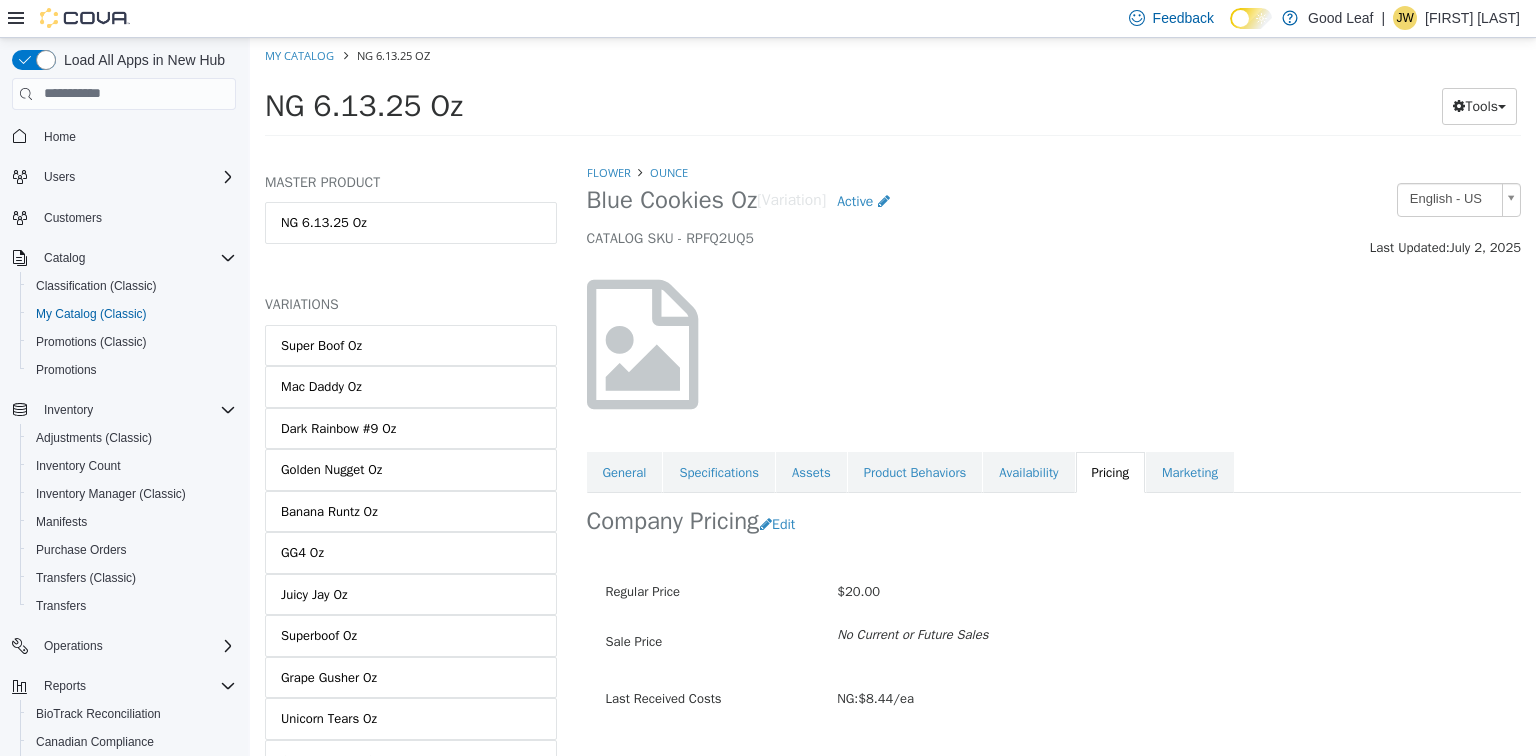 scroll, scrollTop: 1608, scrollLeft: 0, axis: vertical 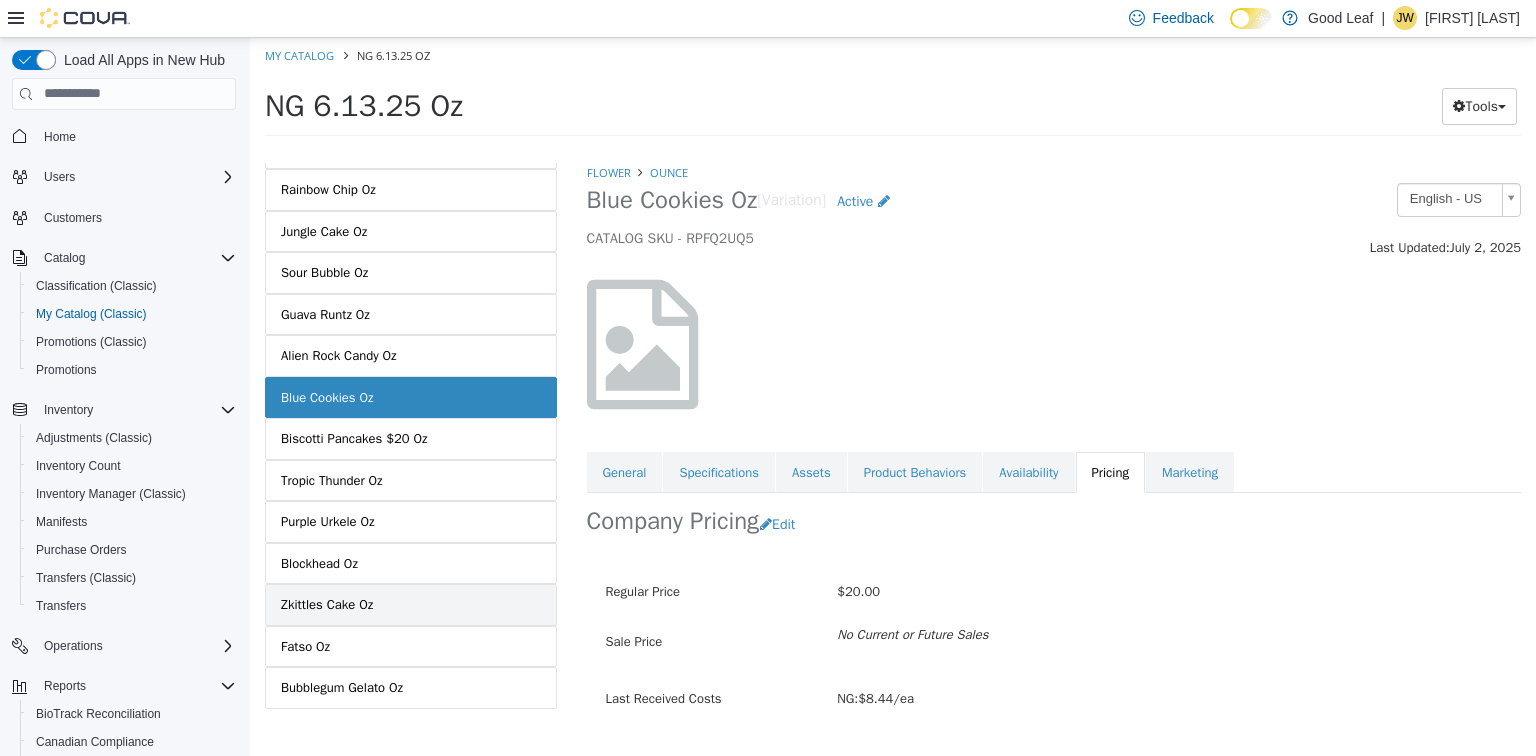 click on "Zkittles Cake Oz" at bounding box center [411, 604] 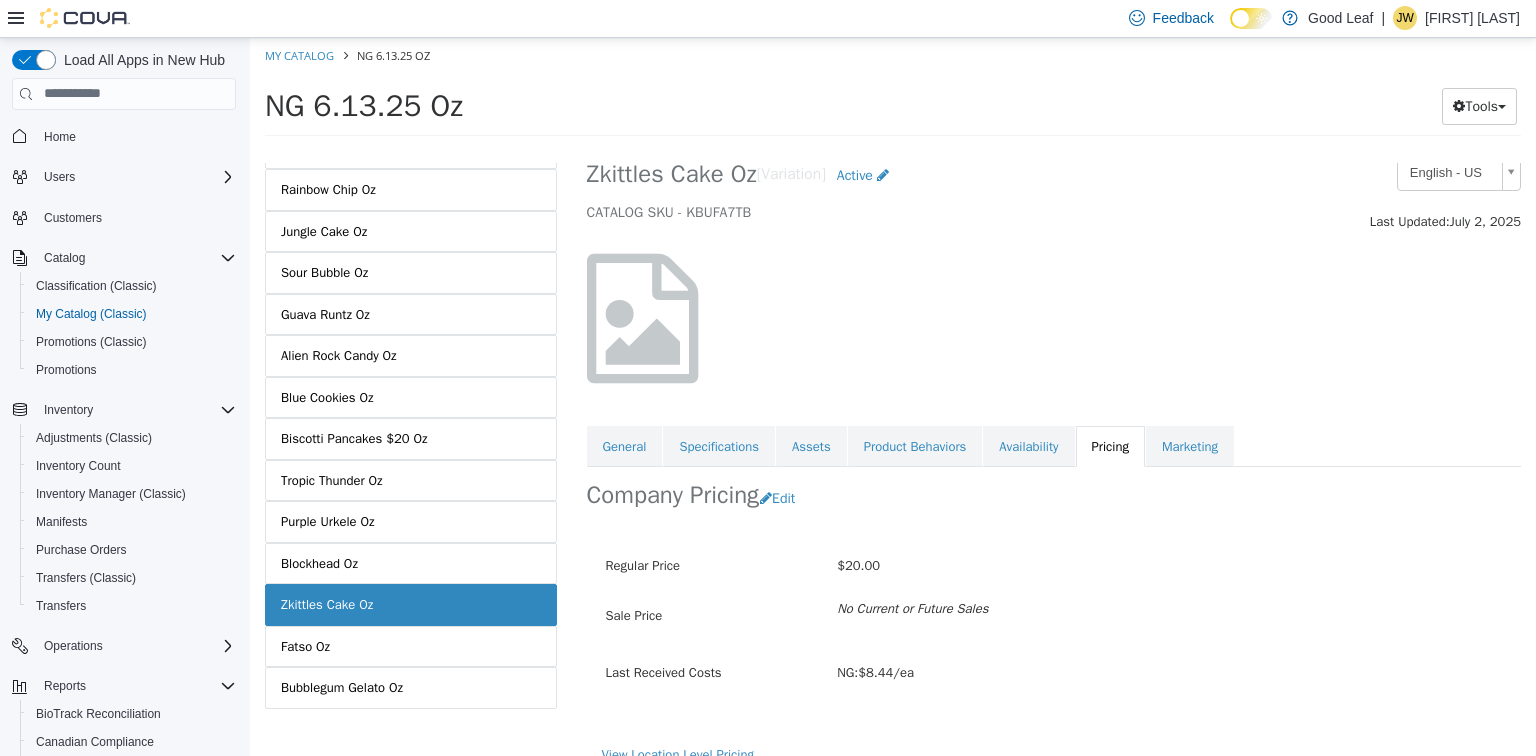 scroll, scrollTop: 48, scrollLeft: 0, axis: vertical 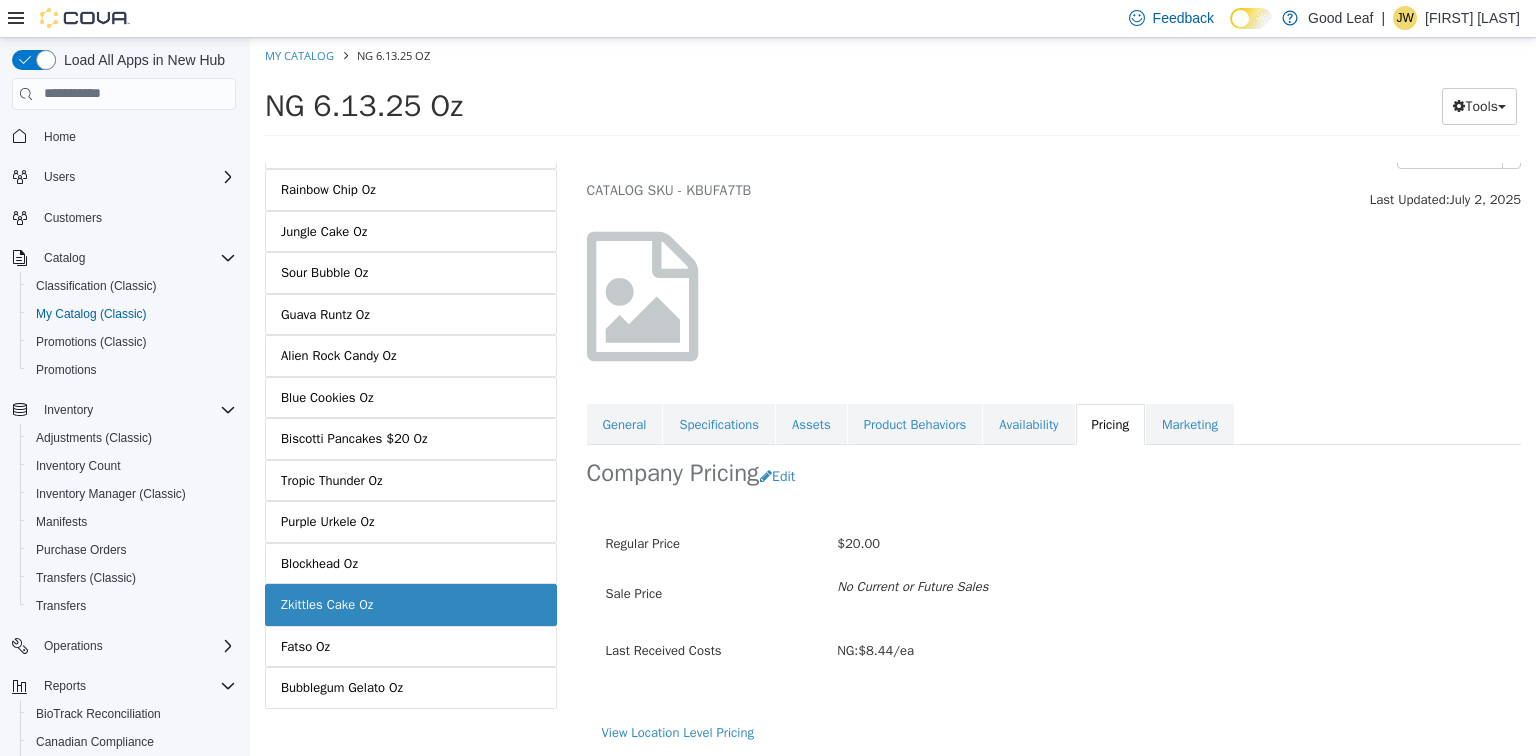 click on "View Location Level Pricing" at bounding box center (1054, 739) 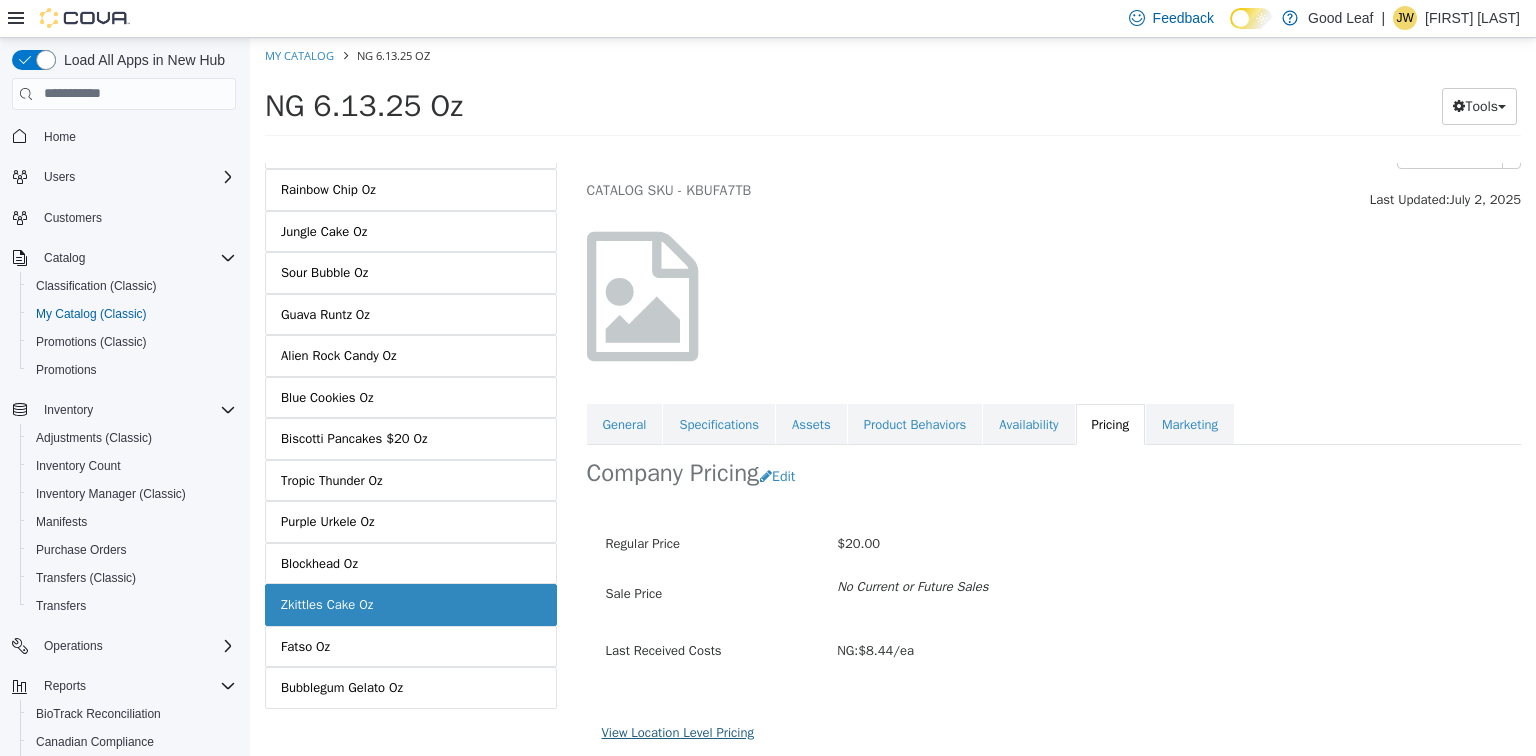 click on "View Location Level Pricing" at bounding box center [678, 731] 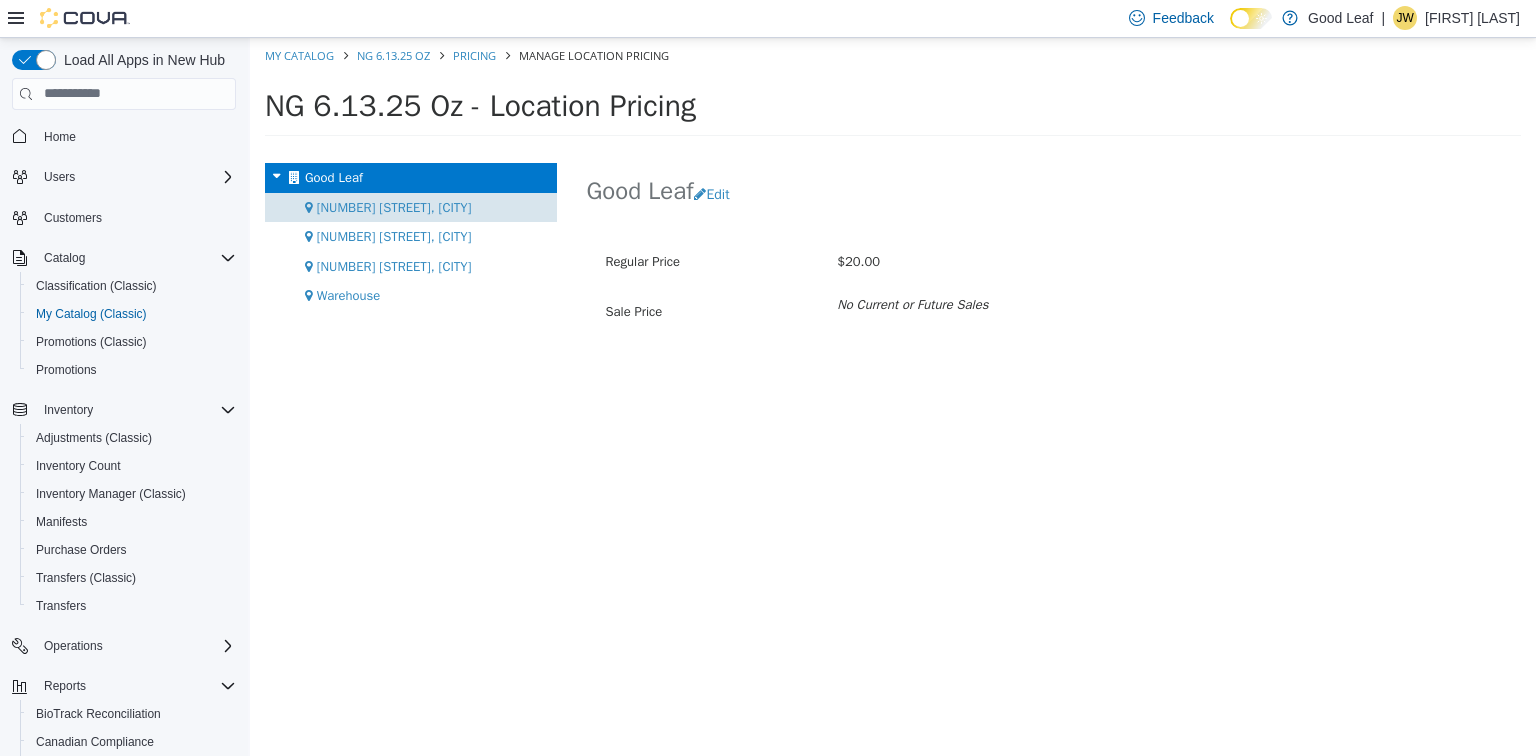 click on "[NUMBER] [STREET], [CITY]" at bounding box center (394, 206) 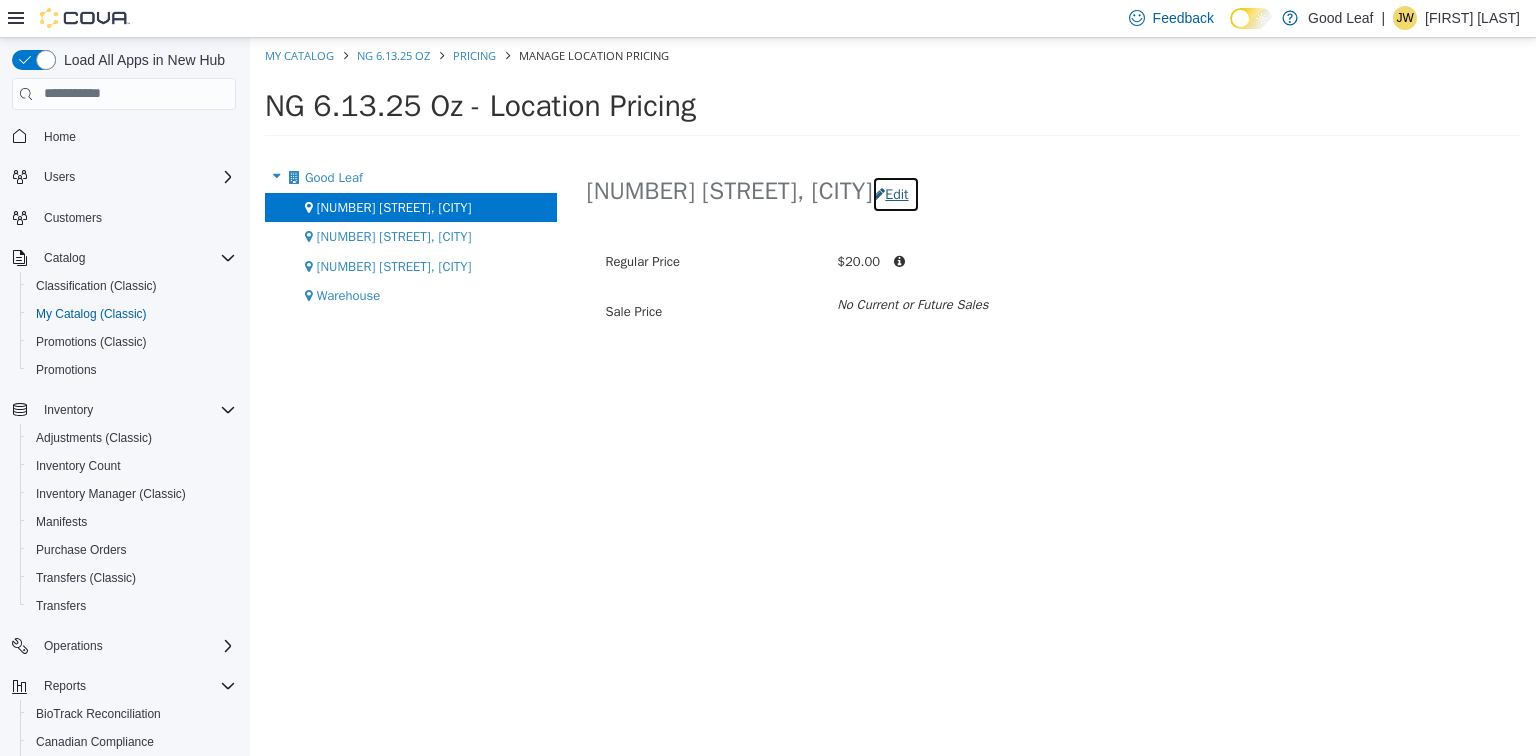 click on "Edit" at bounding box center (895, 193) 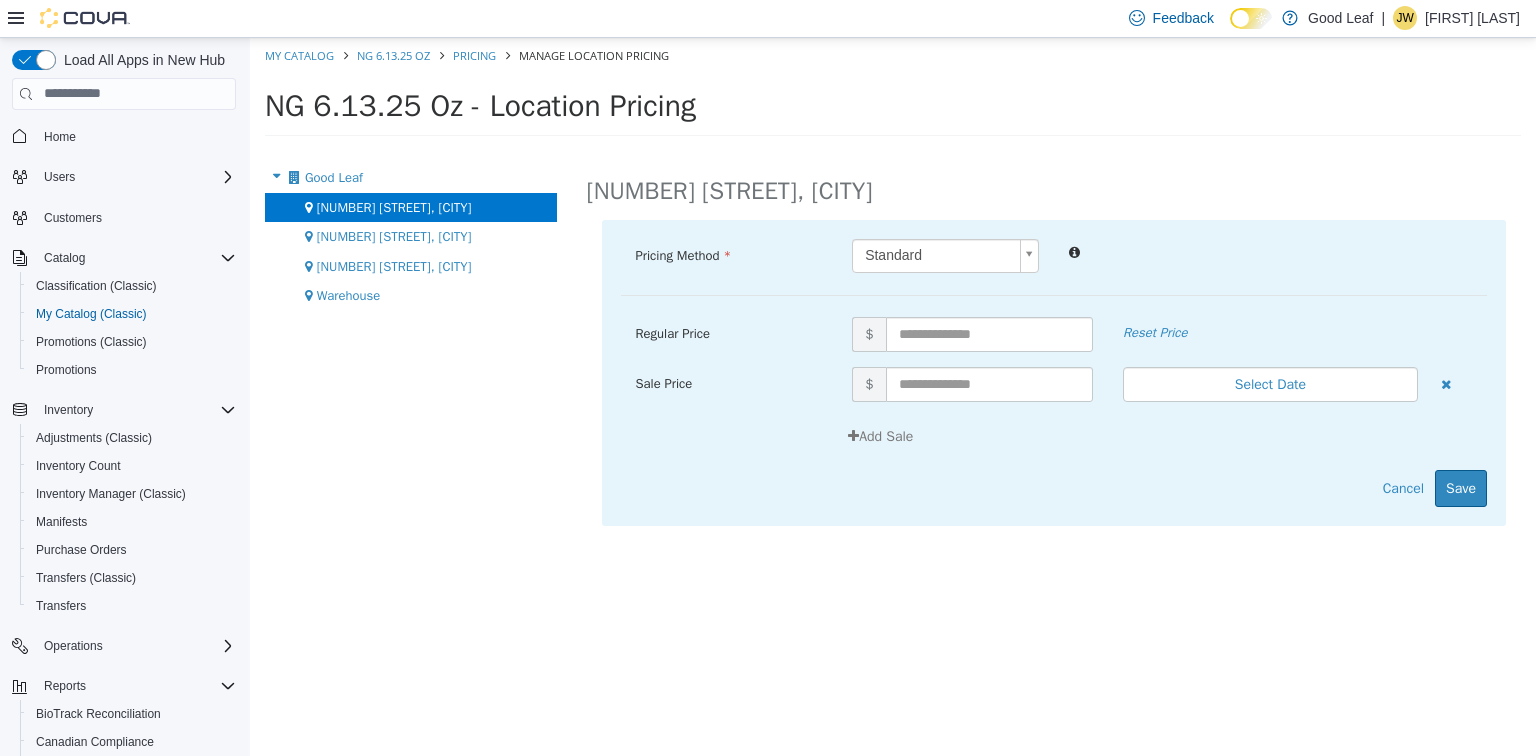 drag, startPoint x: 946, startPoint y: 352, endPoint x: 948, endPoint y: 333, distance: 19.104973 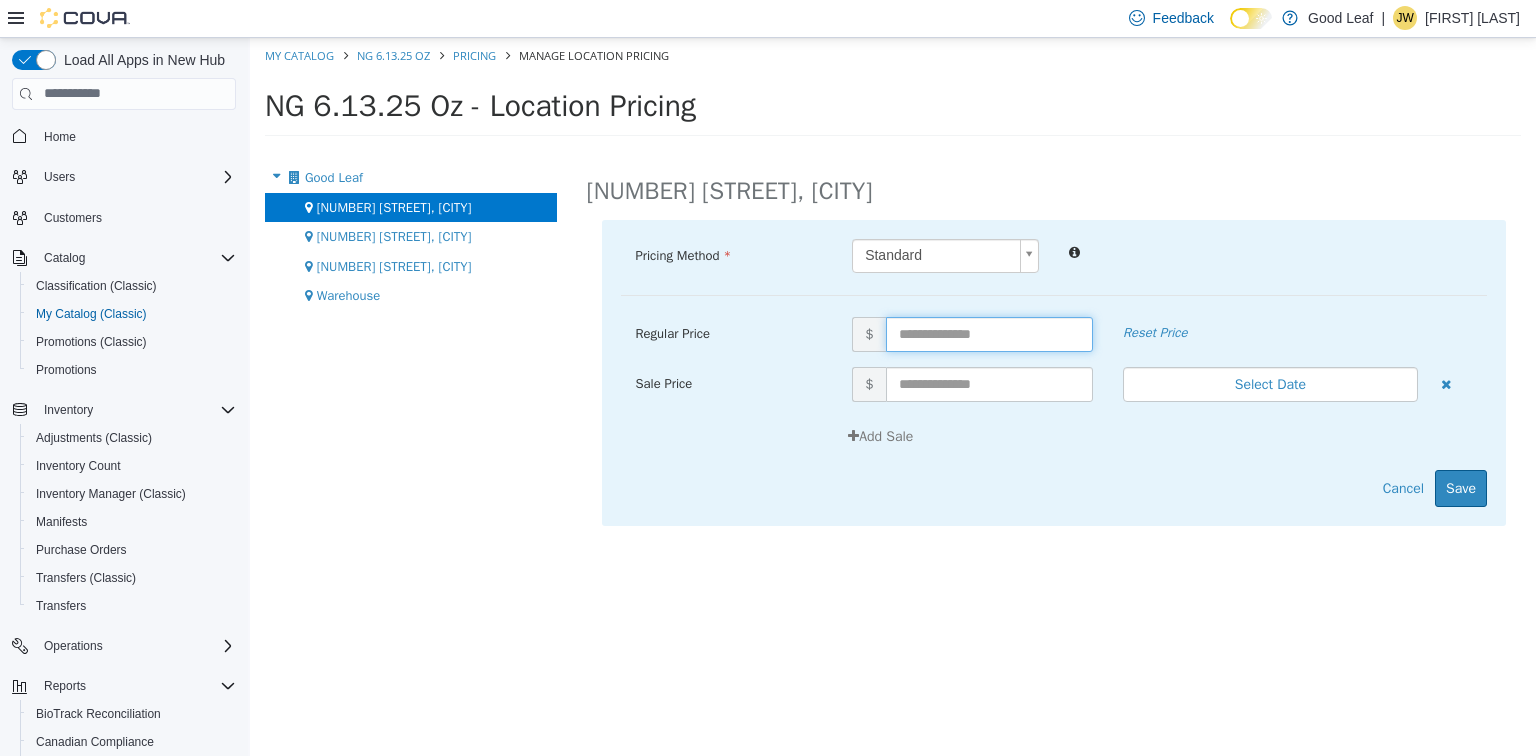 click at bounding box center (989, 333) 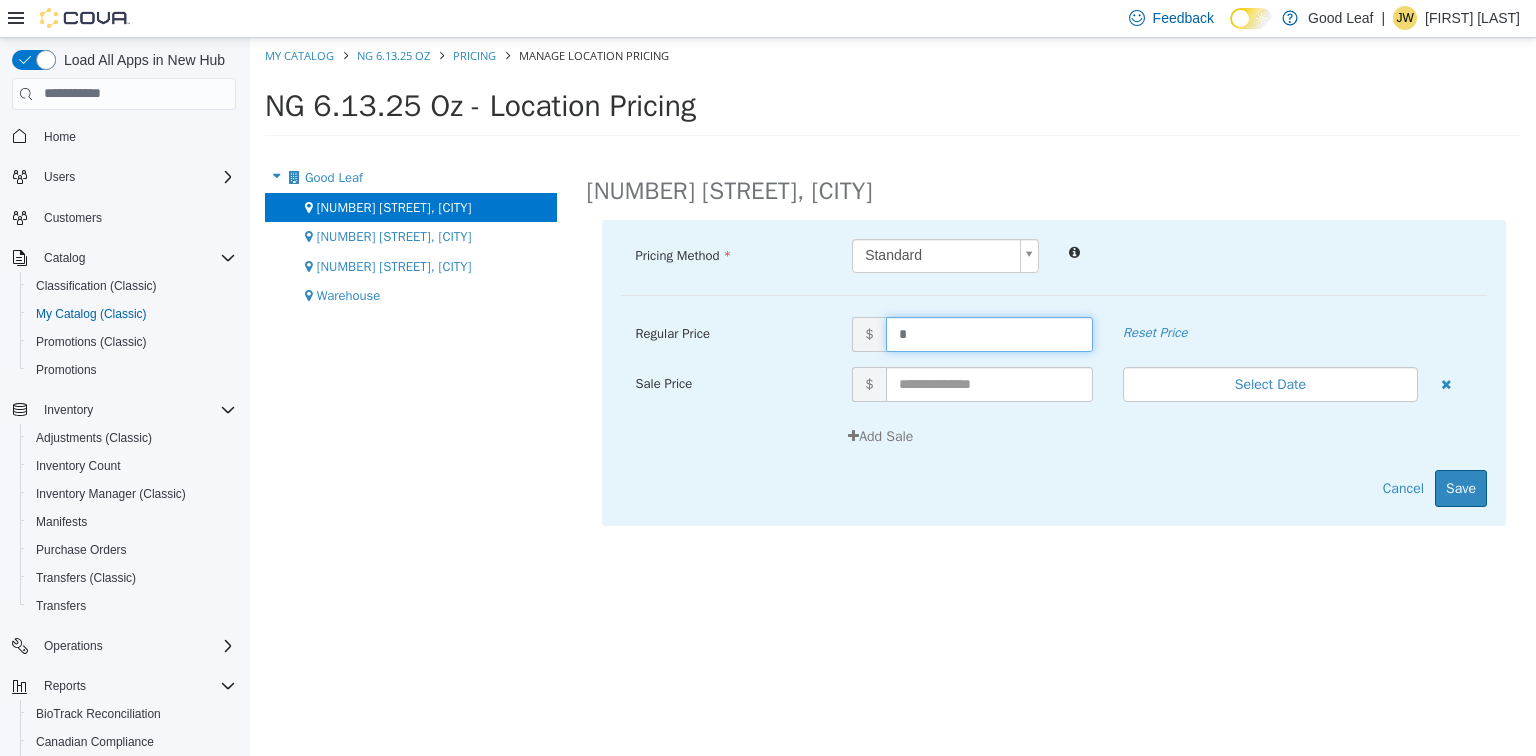 type on "**" 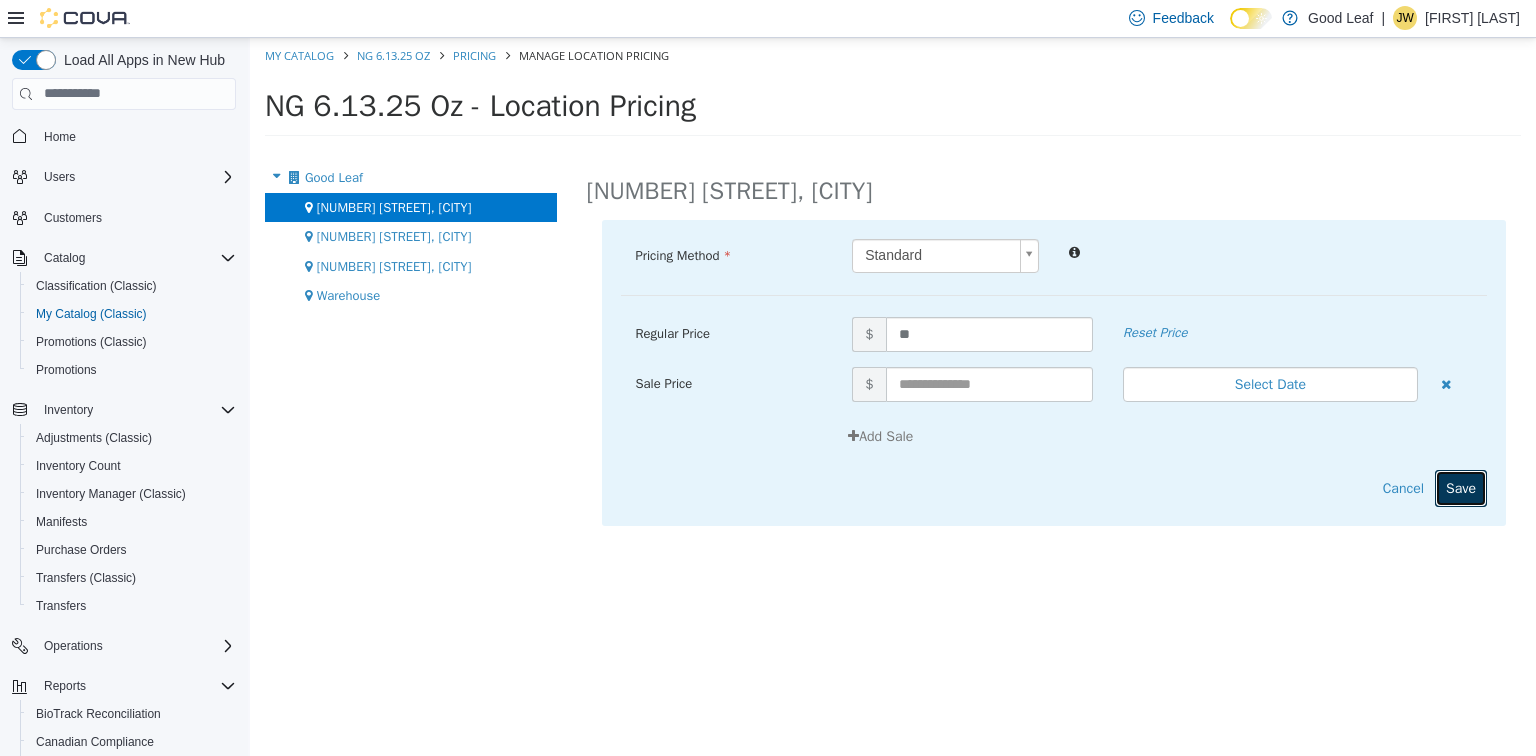 click on "Save" at bounding box center [1461, 487] 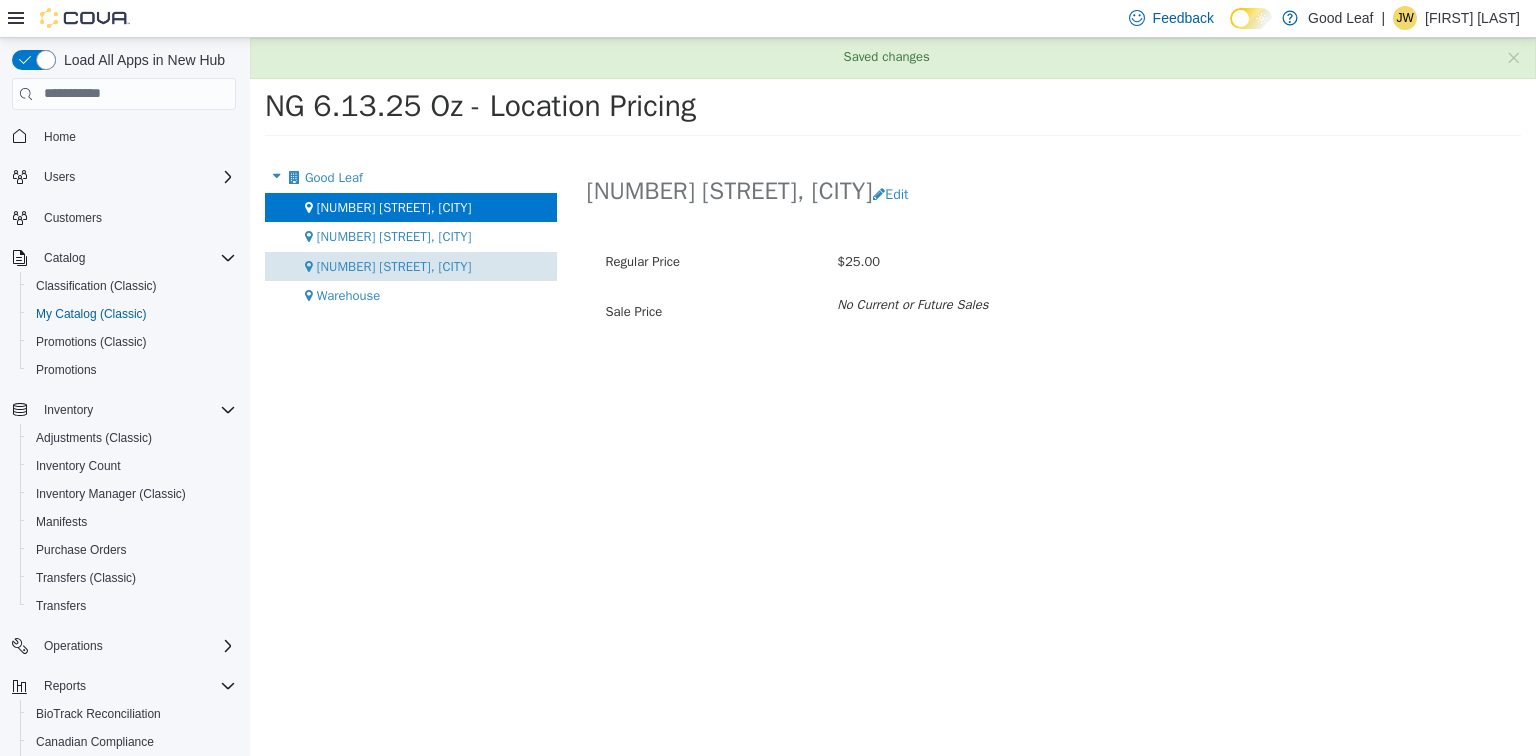 click on "[NUMBER] [STREET], [CITY]" at bounding box center (394, 265) 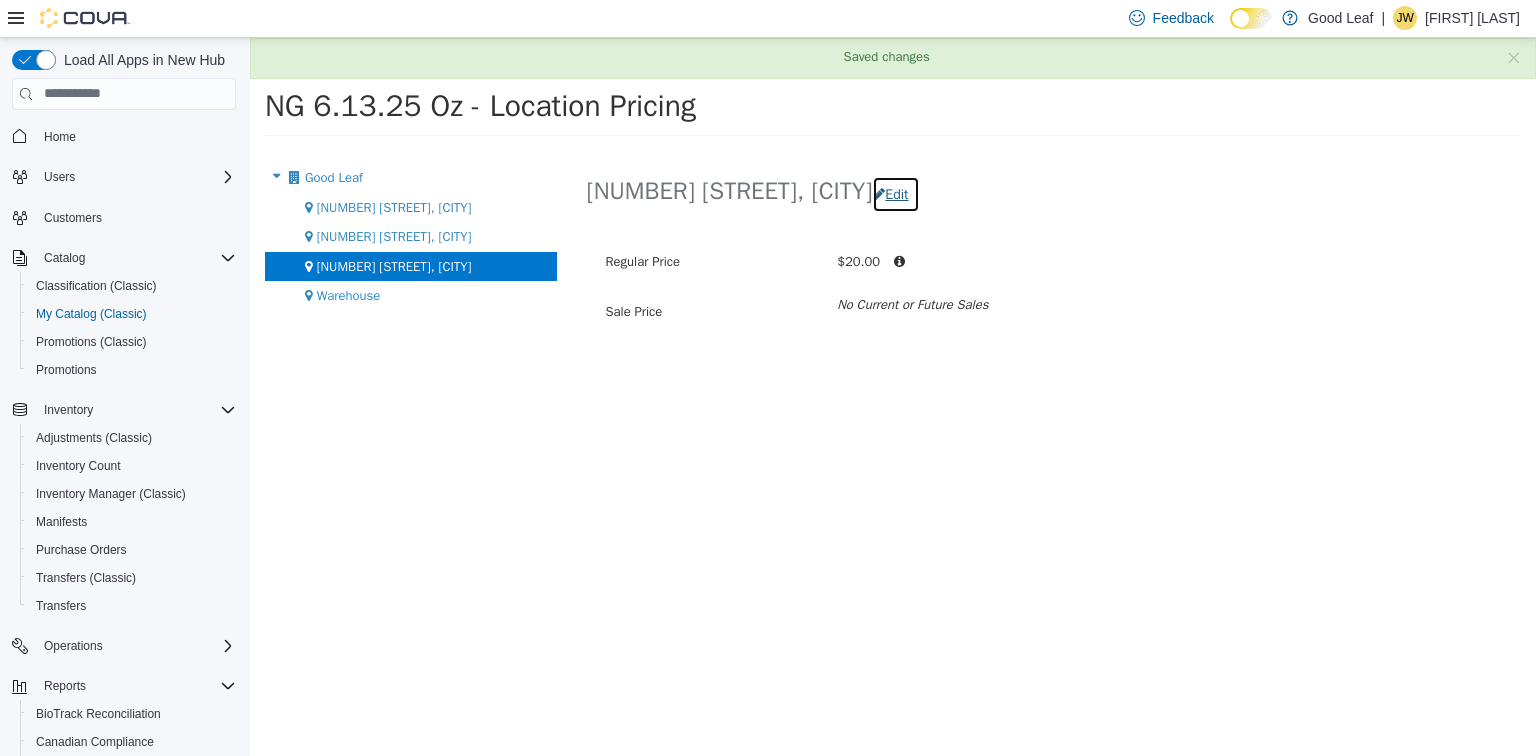 click on "Edit" at bounding box center [895, 193] 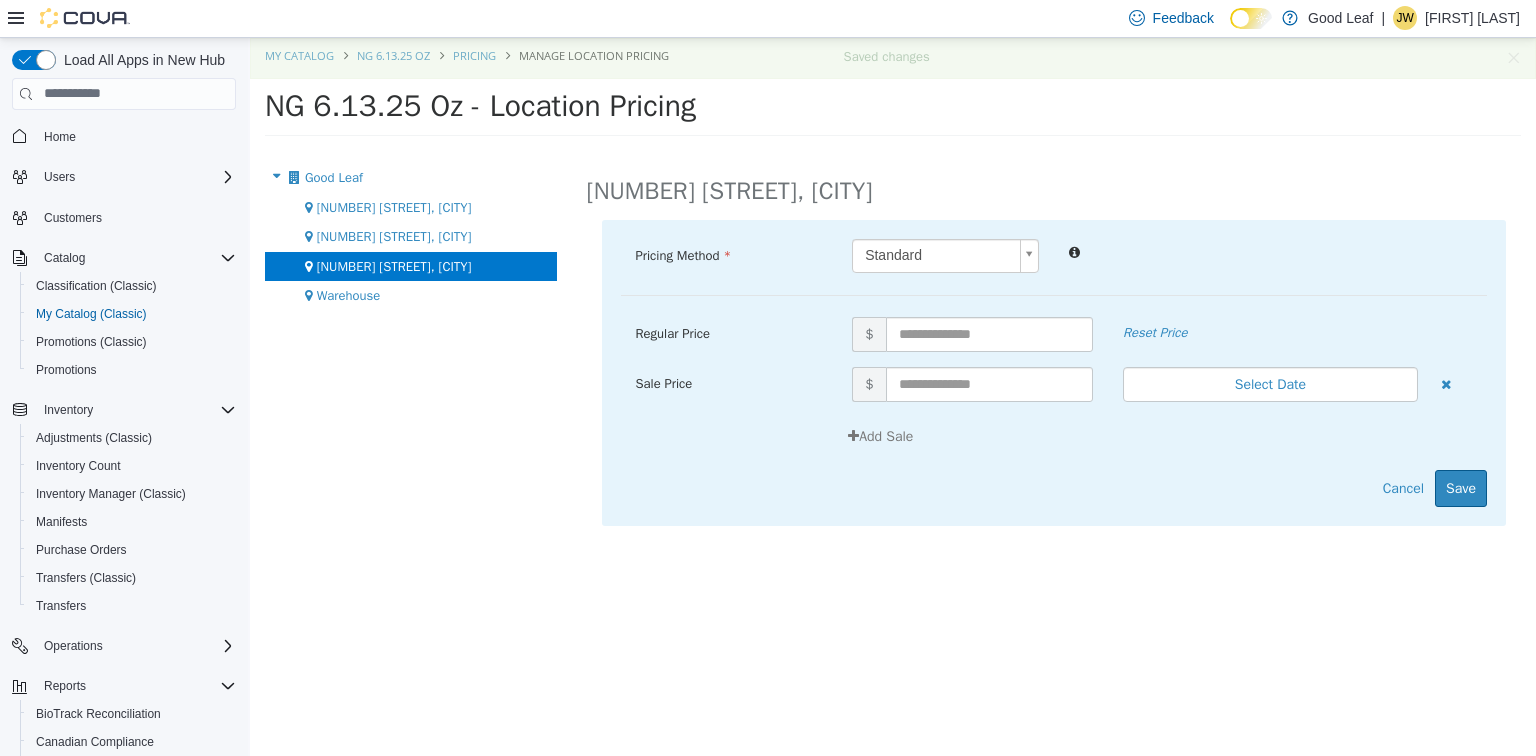 click on "Regular Price $ Reset Price" at bounding box center [1054, 341] 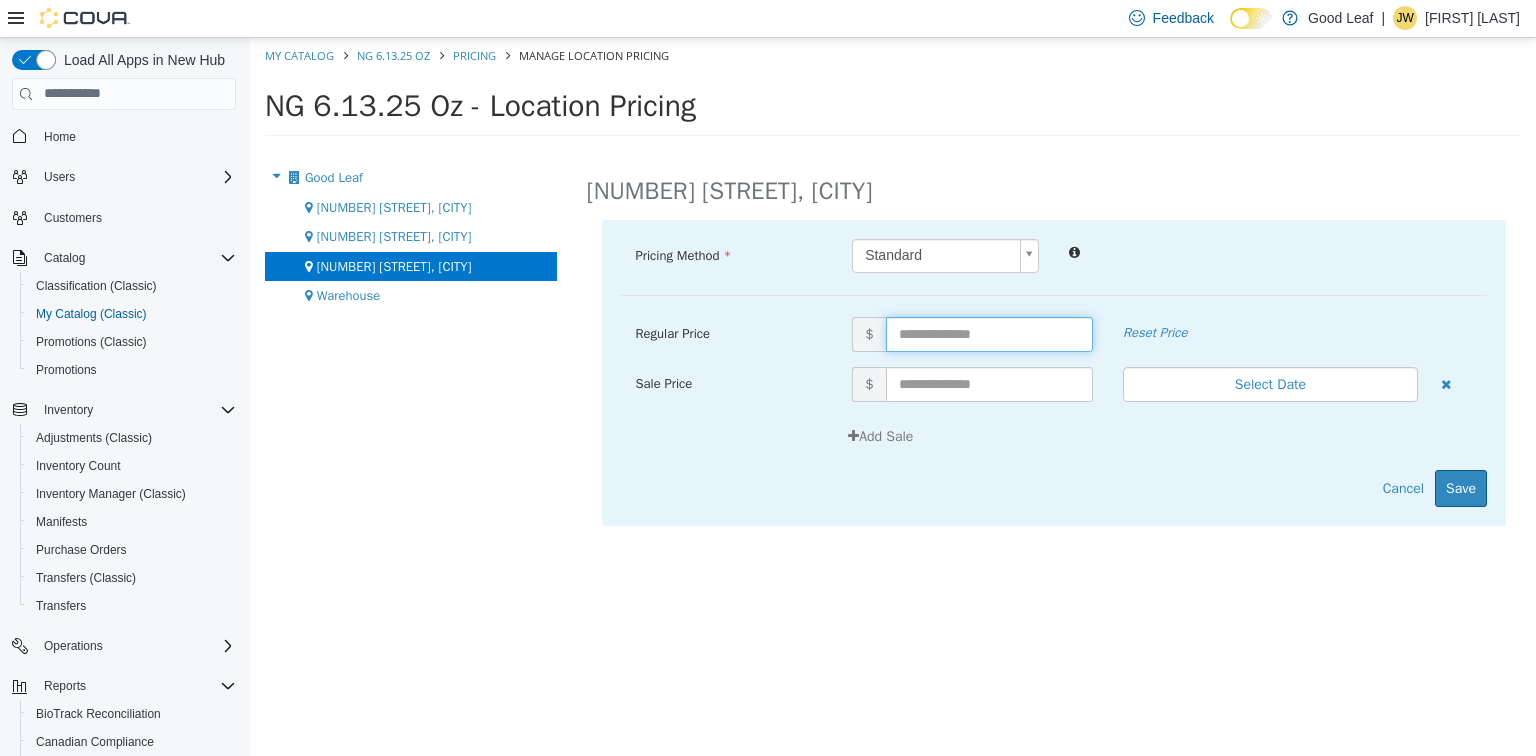 drag, startPoint x: 937, startPoint y: 339, endPoint x: 949, endPoint y: 338, distance: 12.0415945 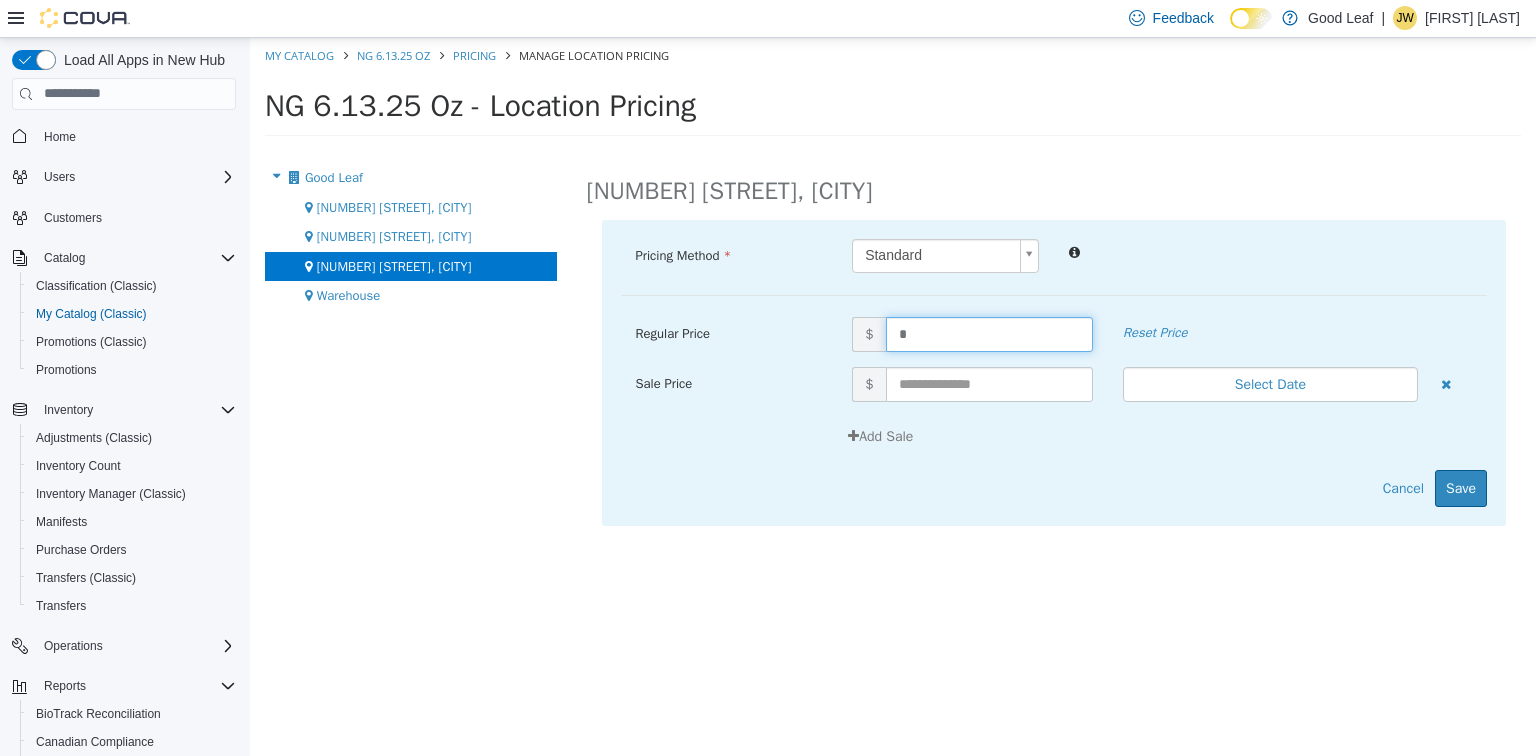 type on "**" 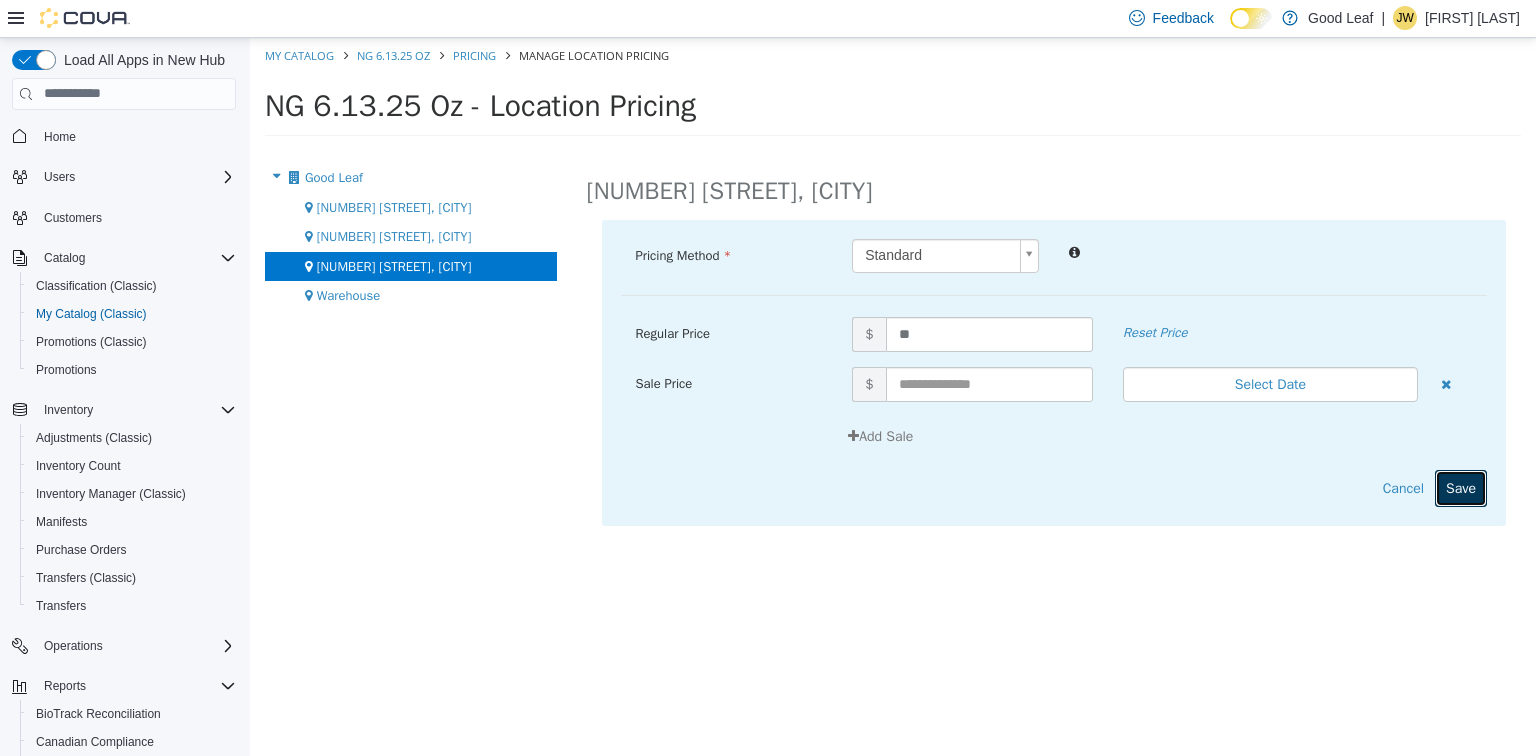 click on "Save" at bounding box center (1461, 487) 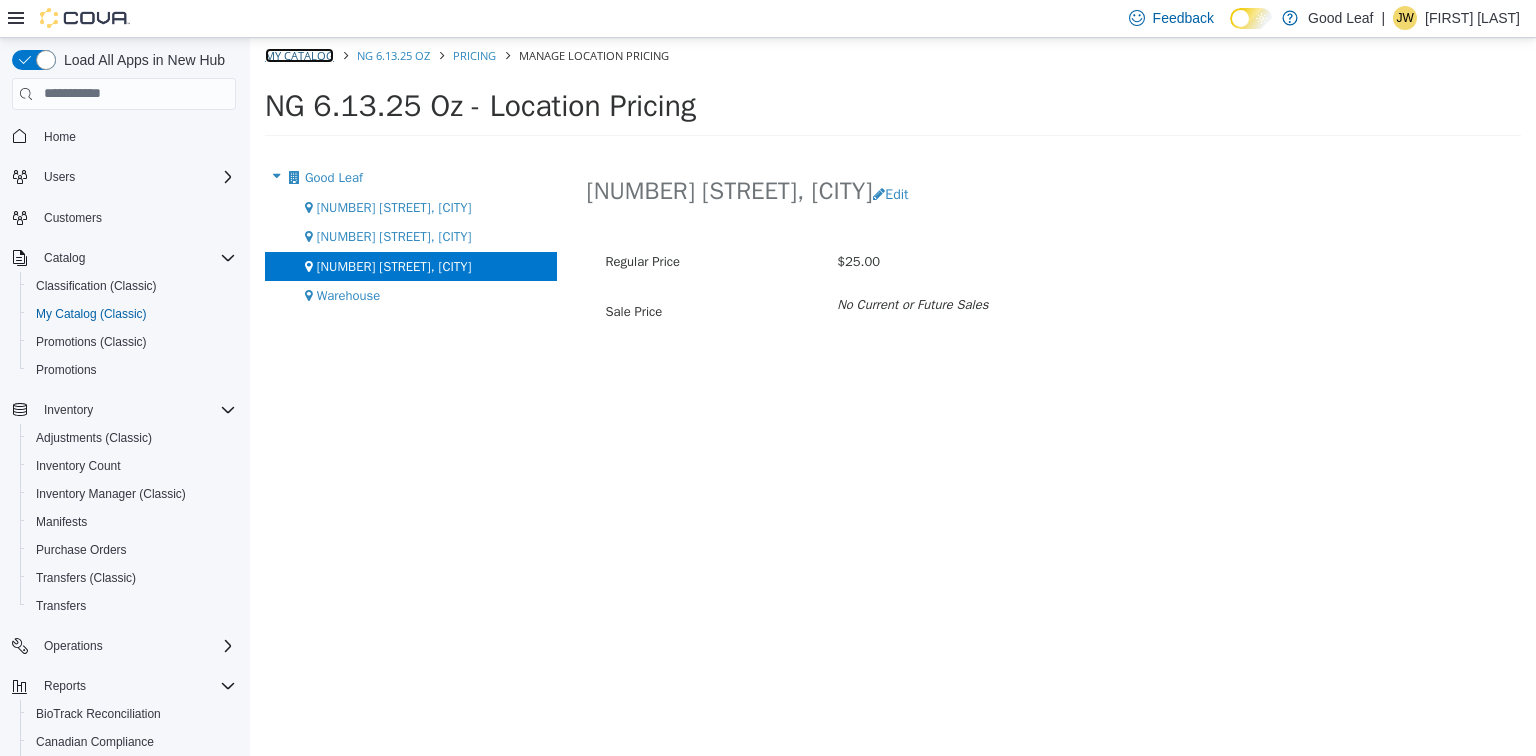 click on "My Catalog" at bounding box center [299, 54] 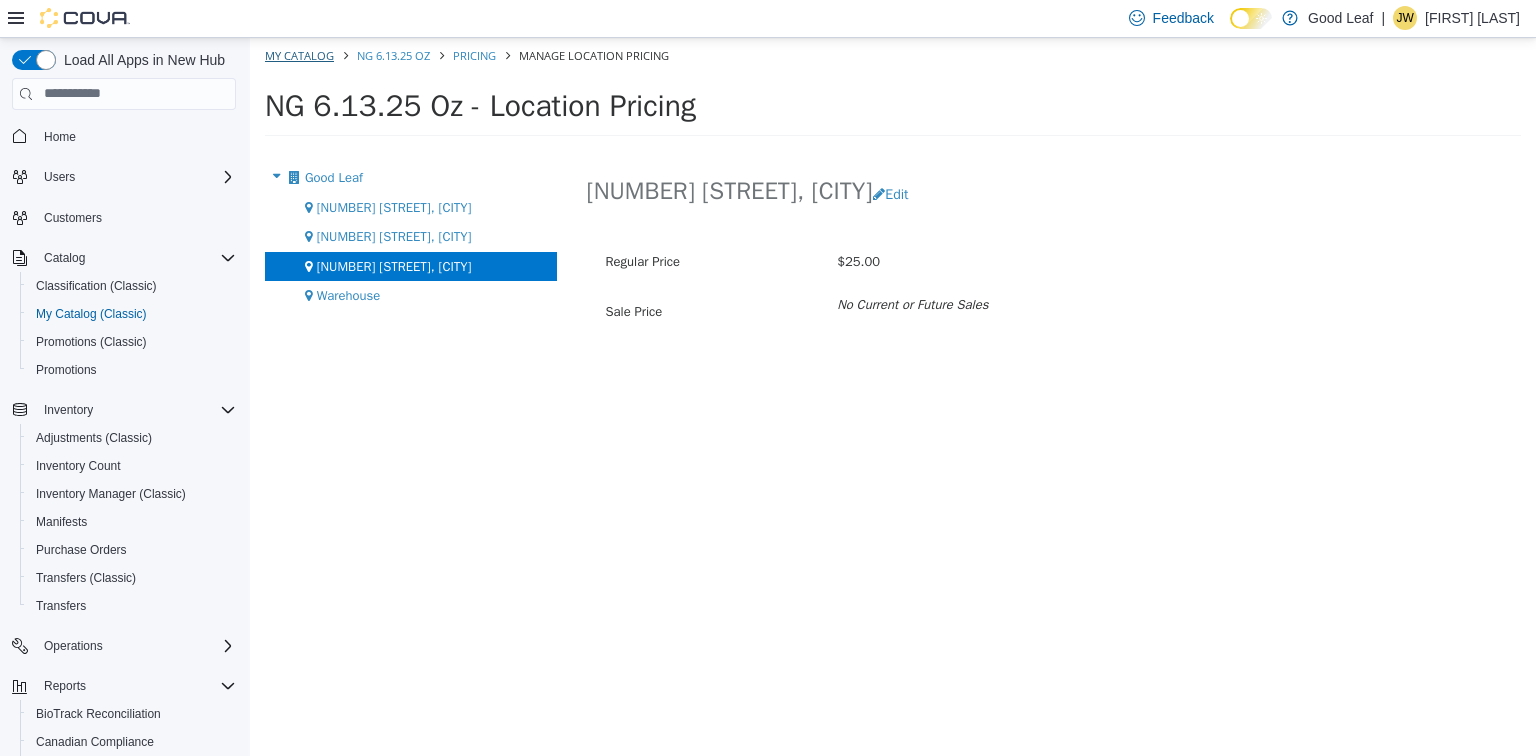select on "**********" 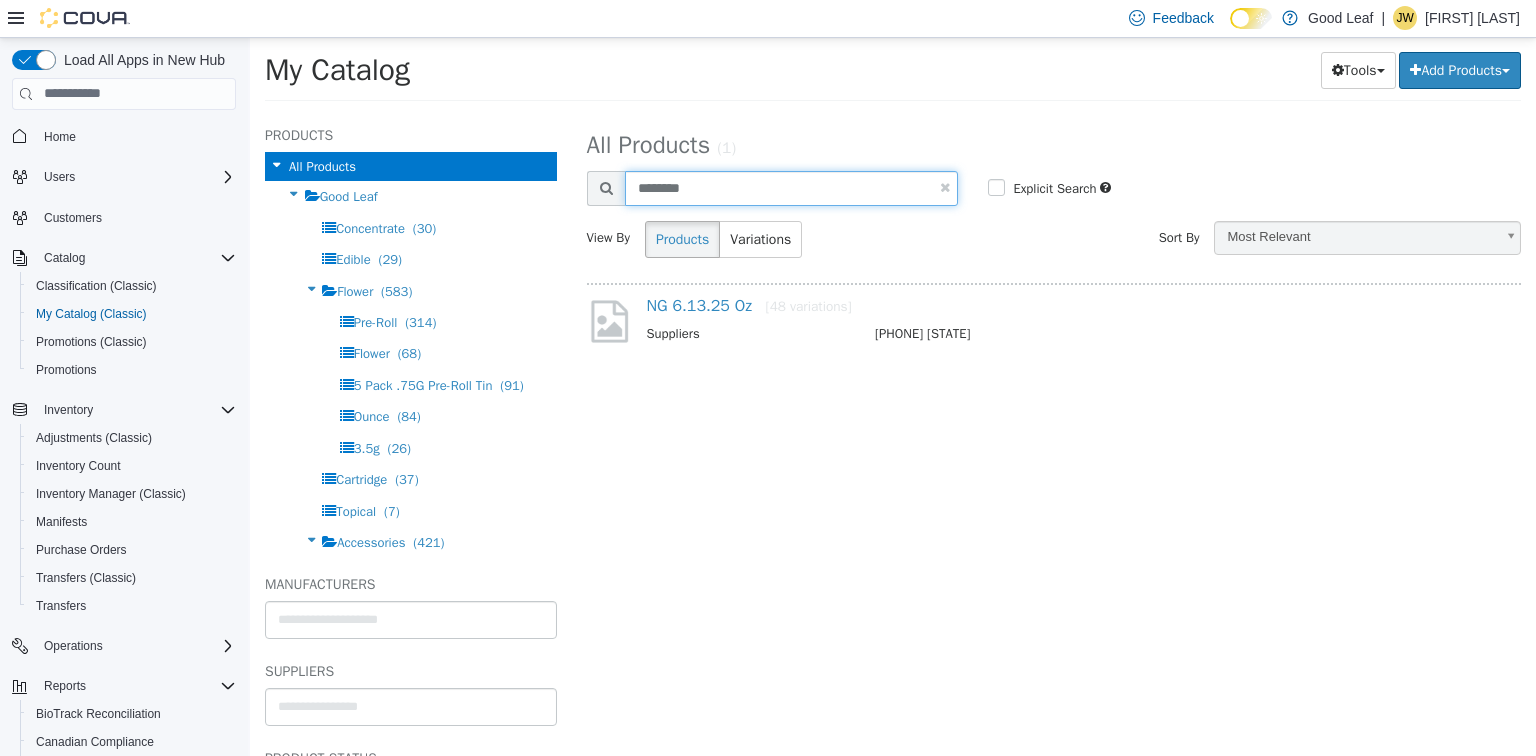 drag, startPoint x: 870, startPoint y: 189, endPoint x: 932, endPoint y: 189, distance: 62 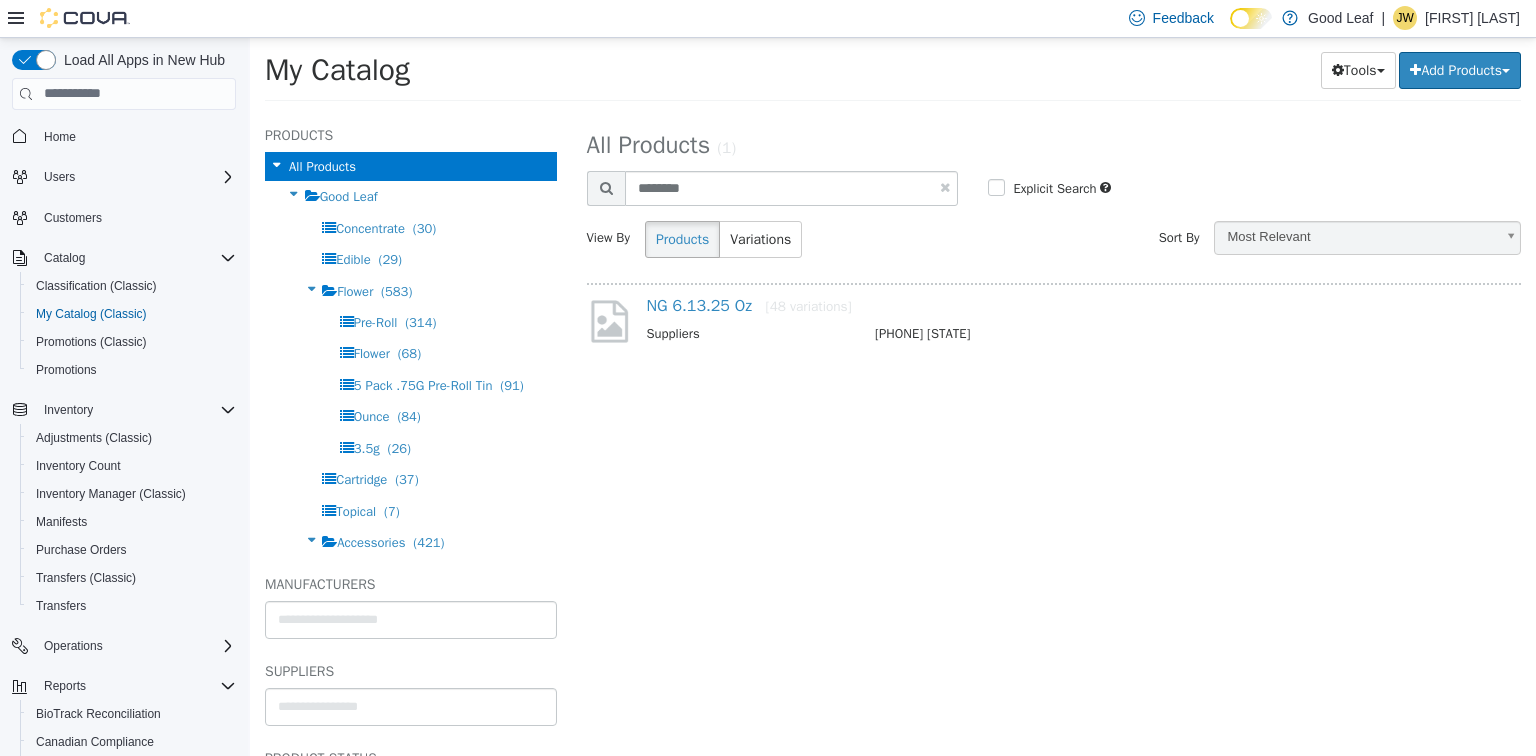 click at bounding box center (945, 186) 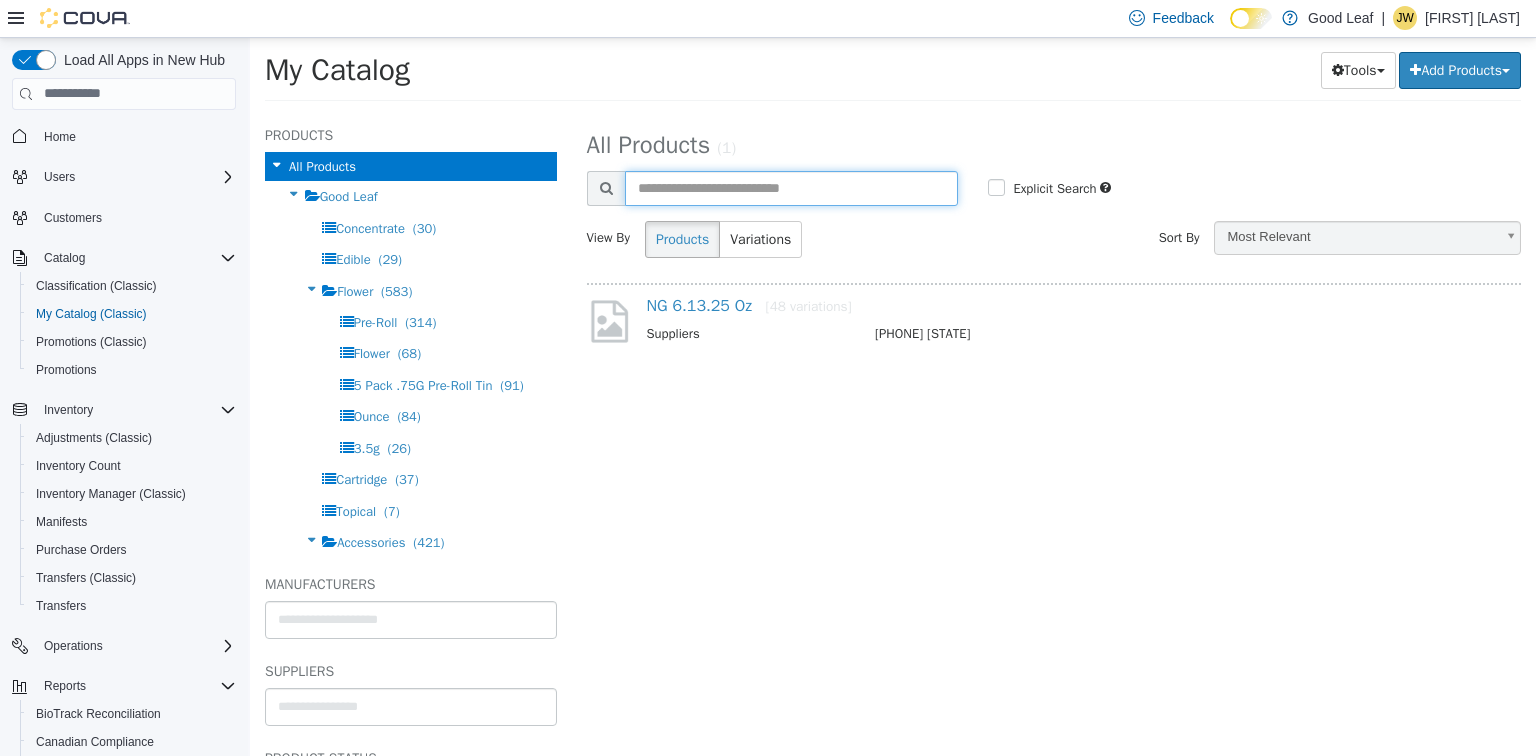 click at bounding box center (792, 187) 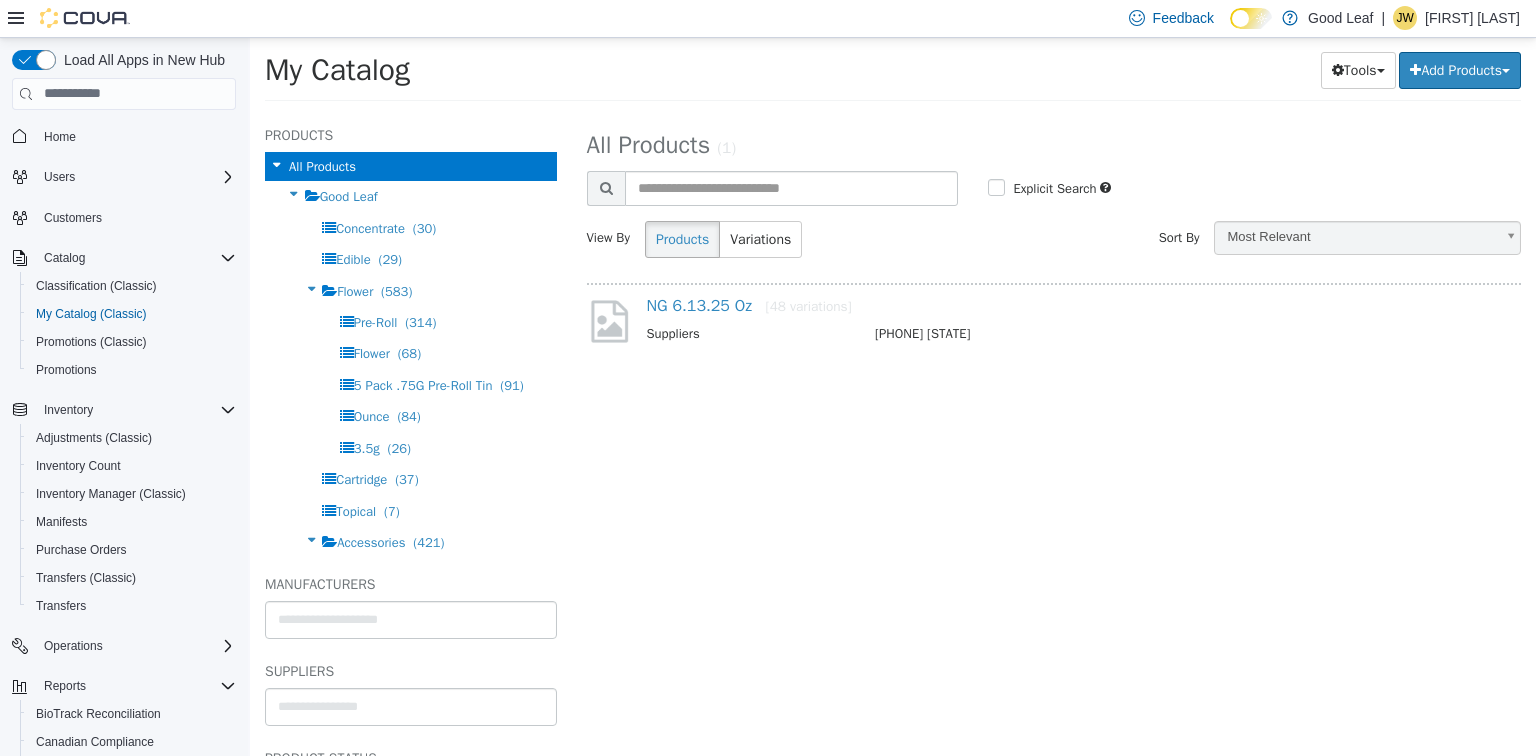 select on "**********" 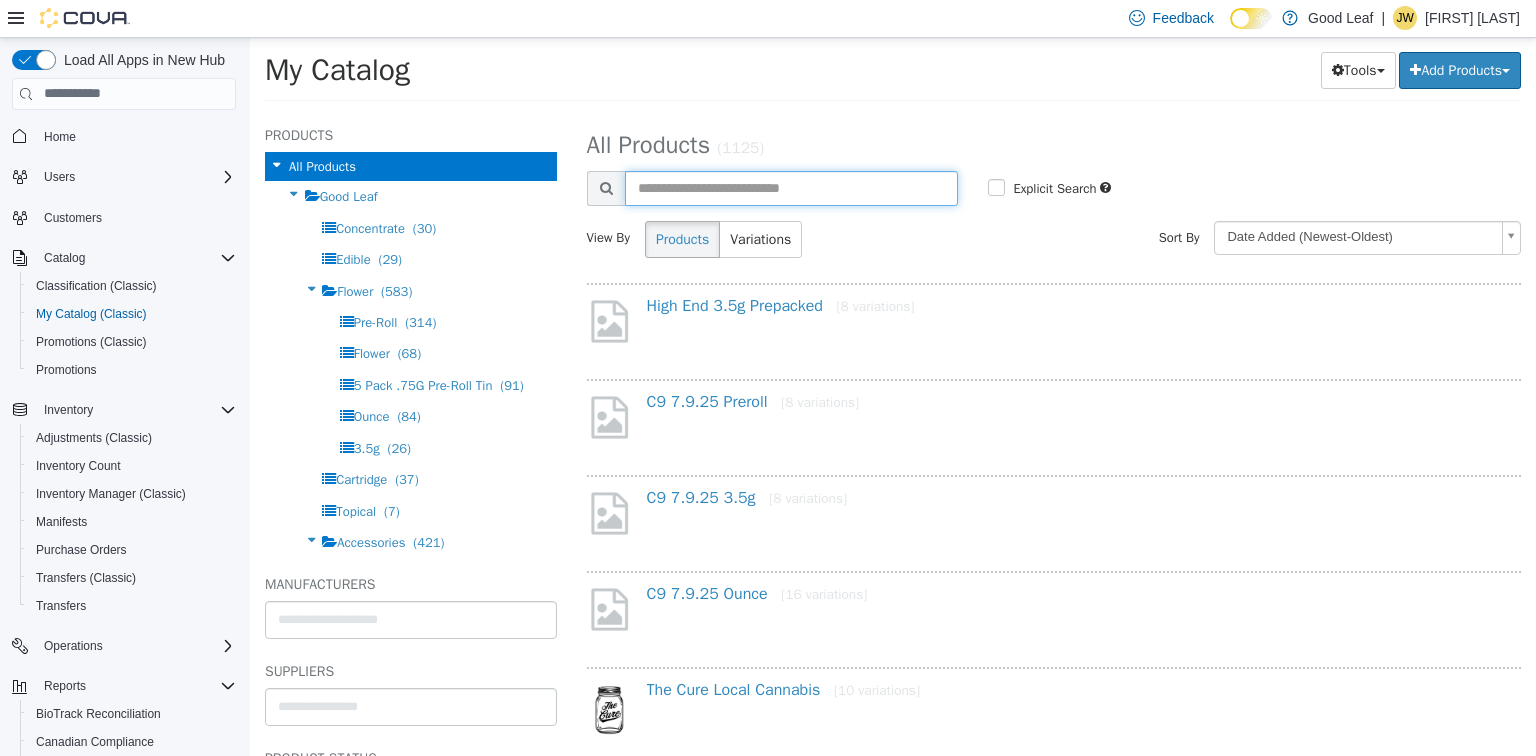 click at bounding box center (792, 187) 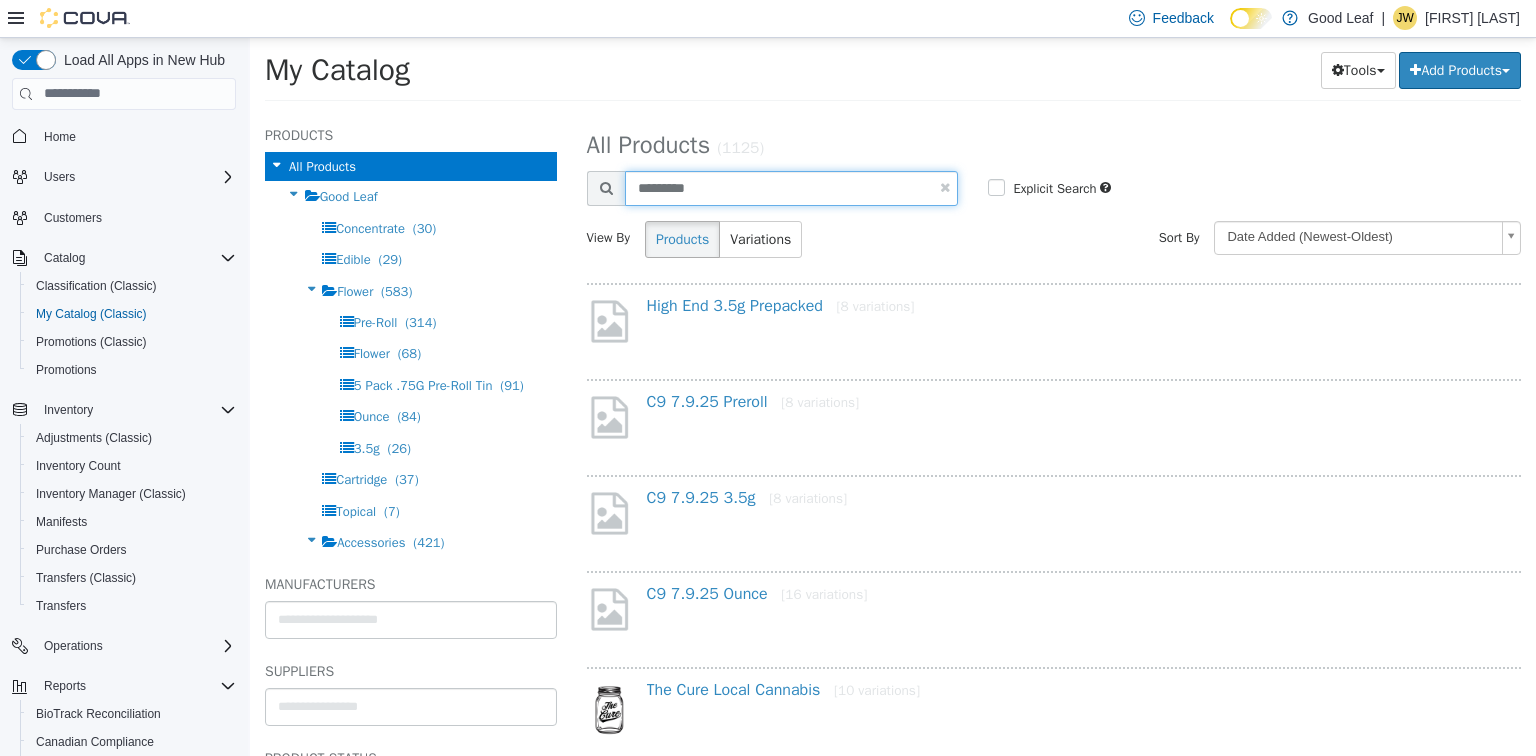 type on "*********" 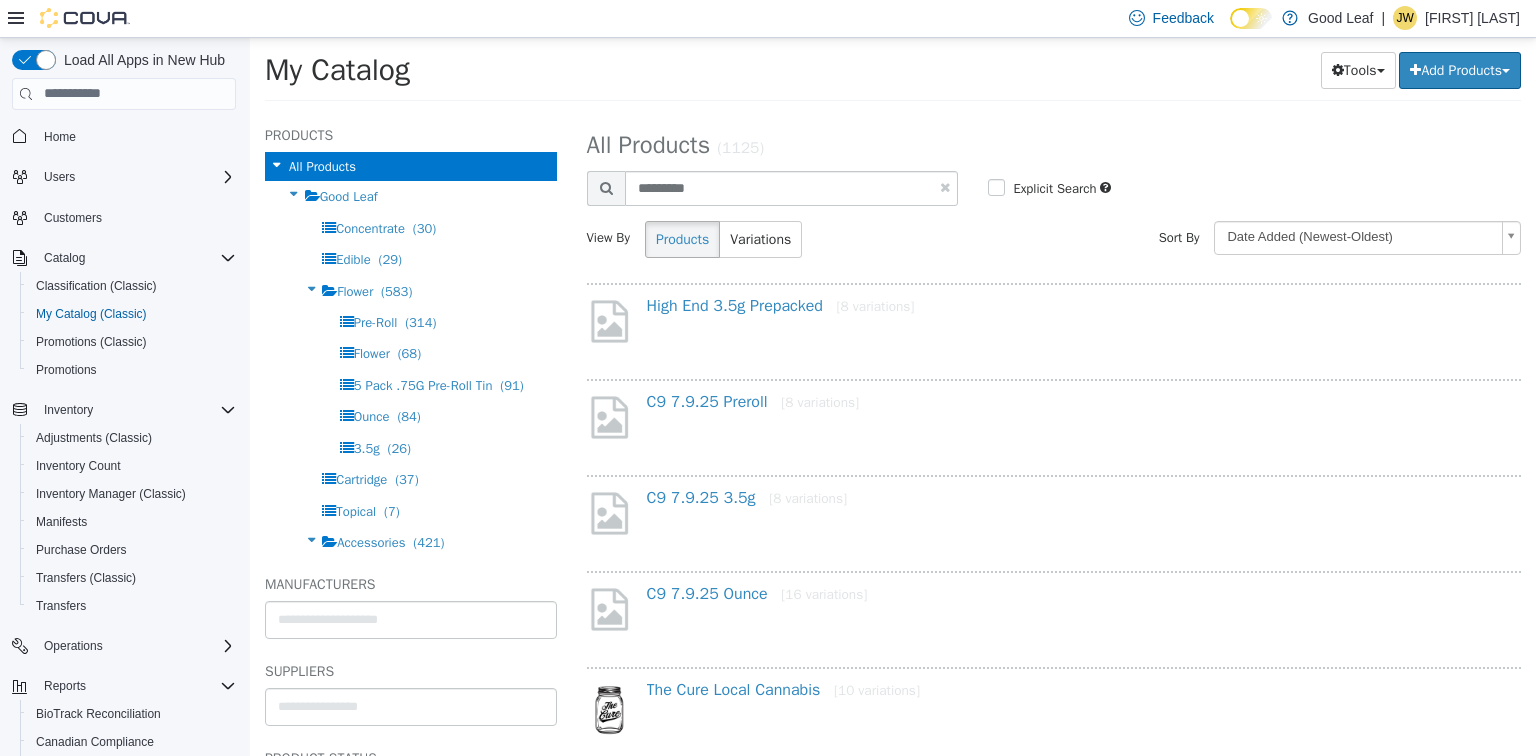 select on "**********" 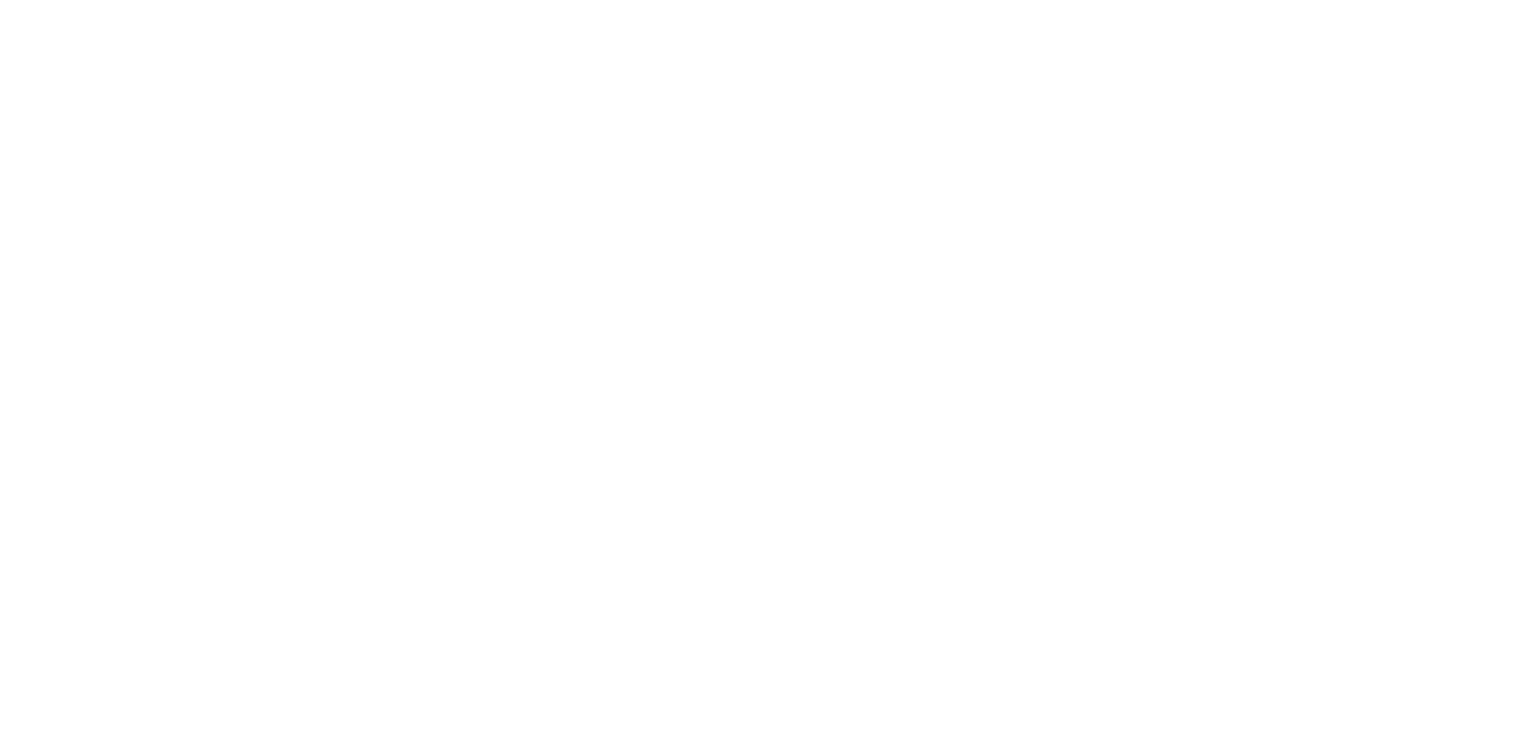 scroll, scrollTop: 0, scrollLeft: 0, axis: both 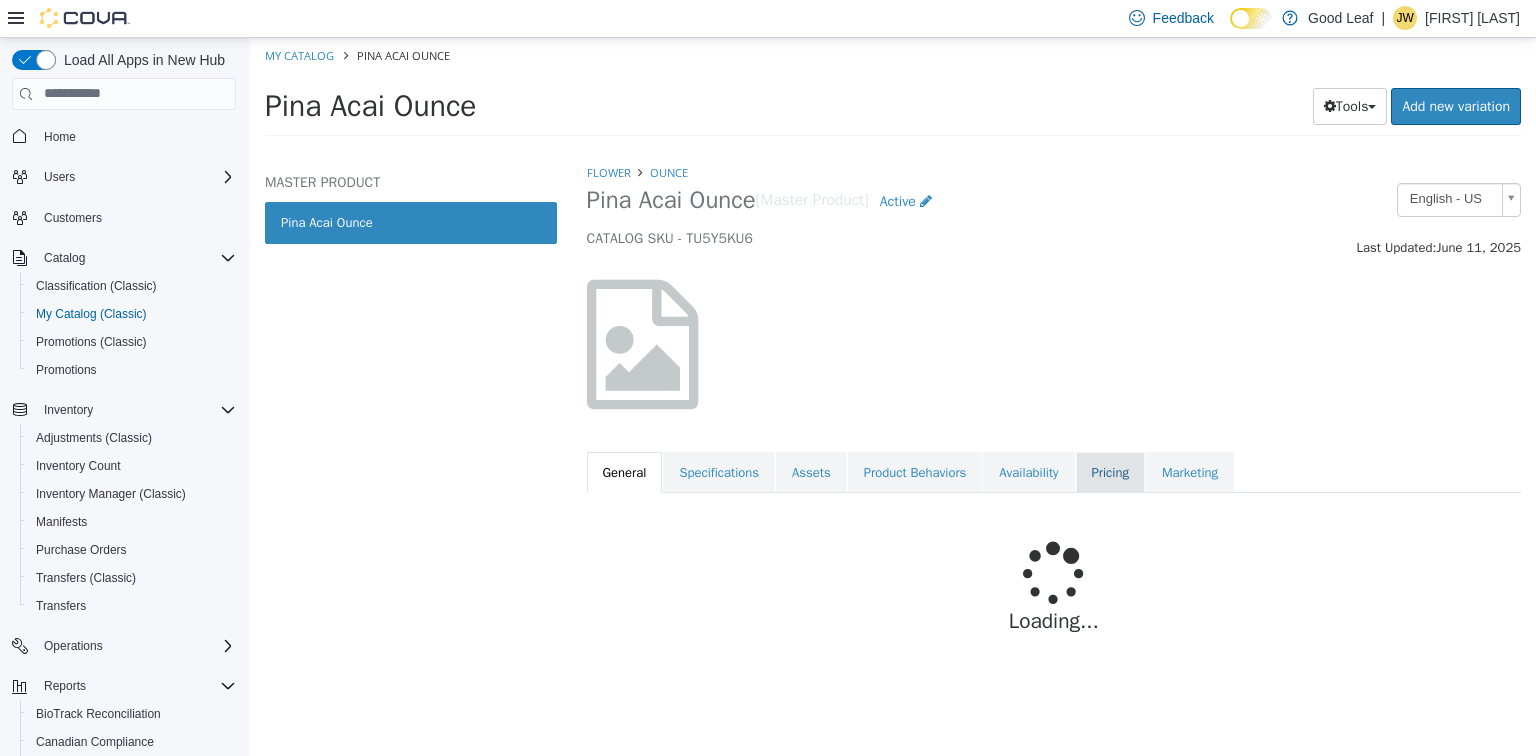 click on "Pricing" at bounding box center (1110, 472) 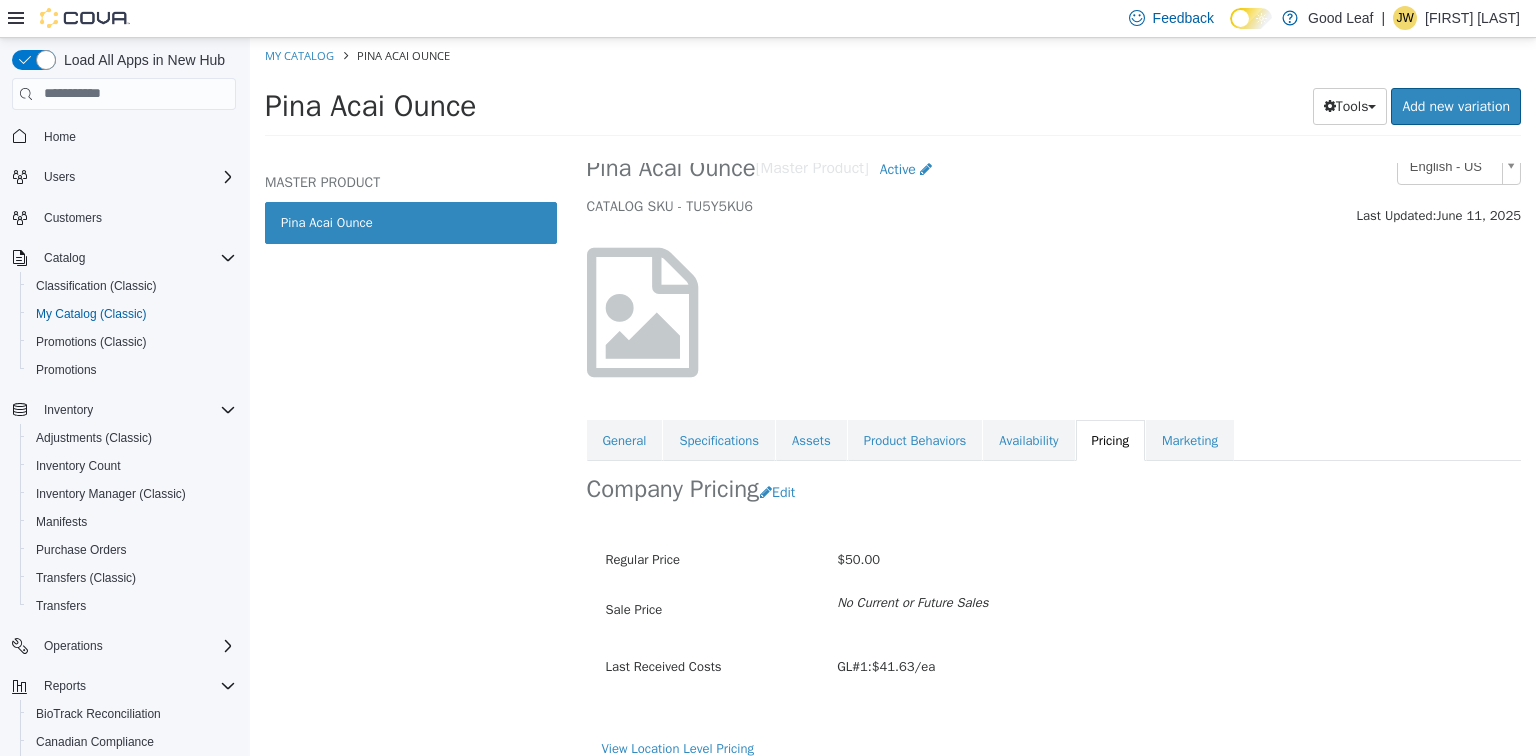 scroll, scrollTop: 48, scrollLeft: 0, axis: vertical 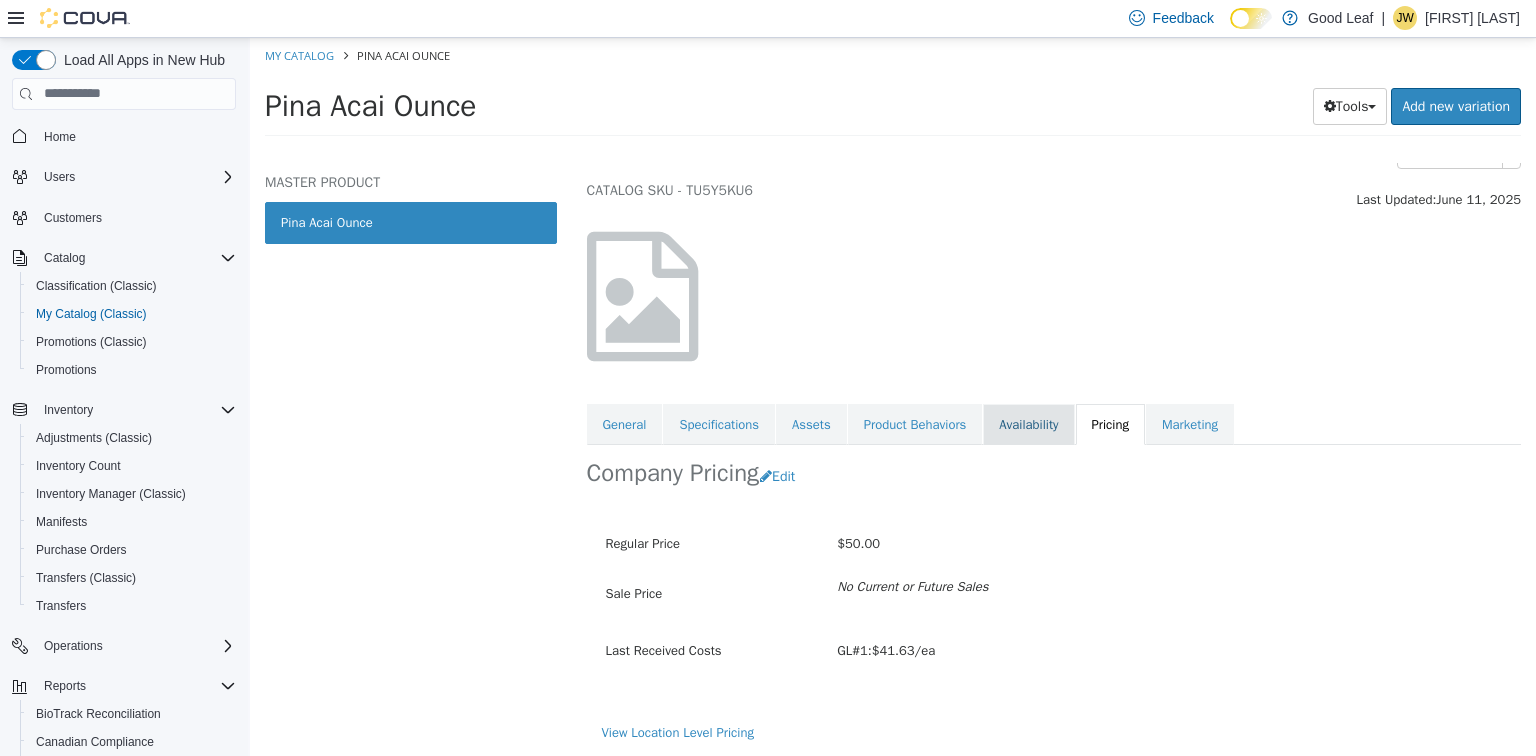 click on "Availability" at bounding box center [1028, 424] 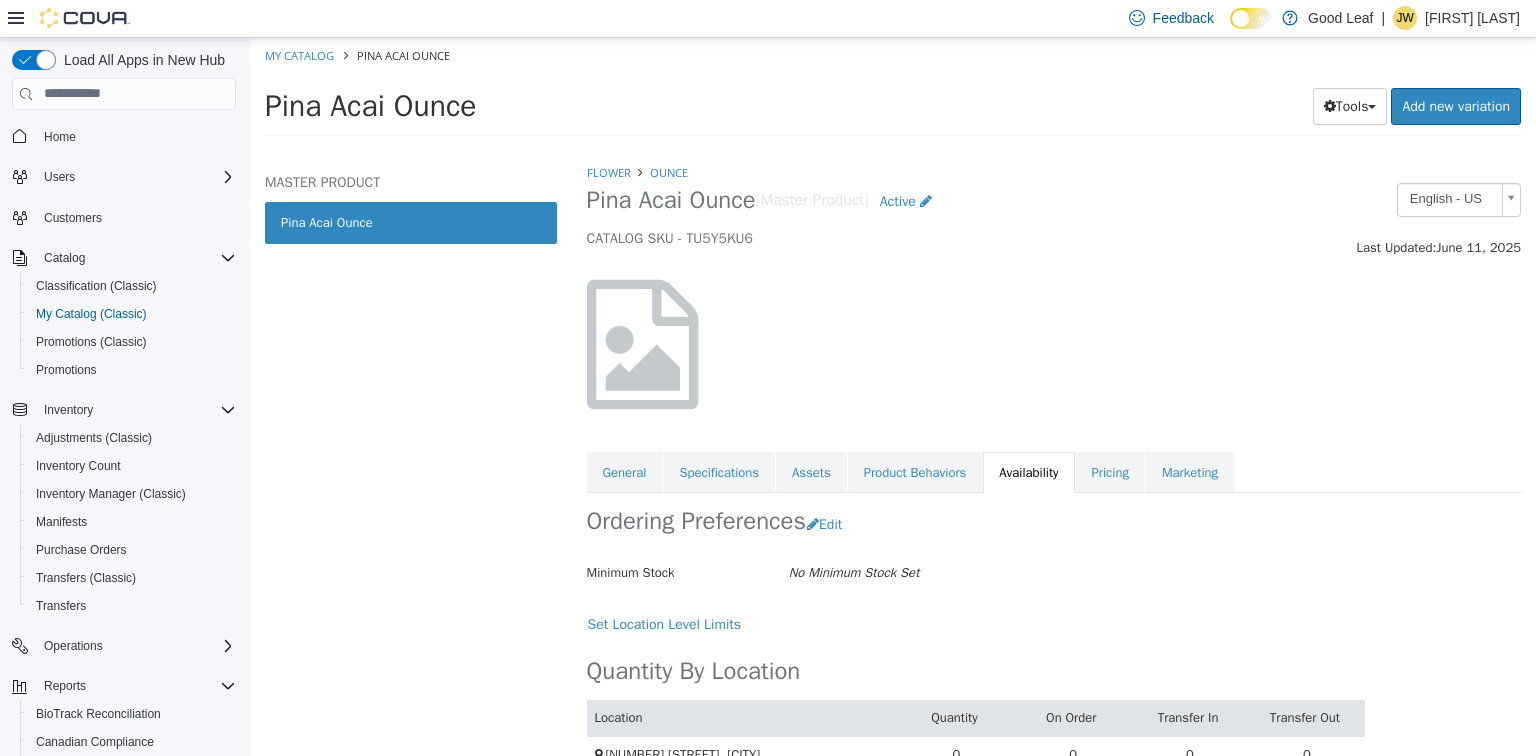 scroll, scrollTop: 144, scrollLeft: 0, axis: vertical 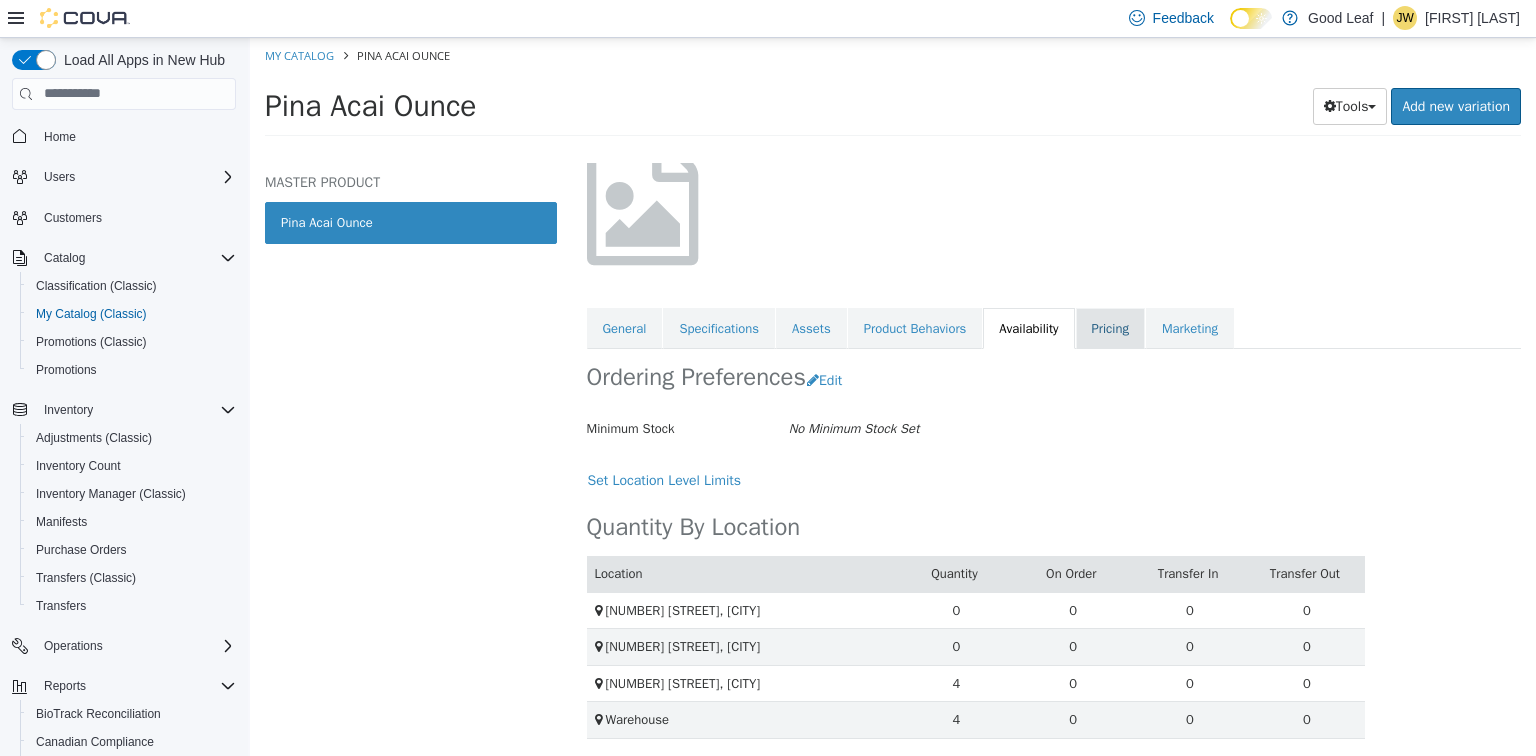 click on "Pricing" at bounding box center [1110, 328] 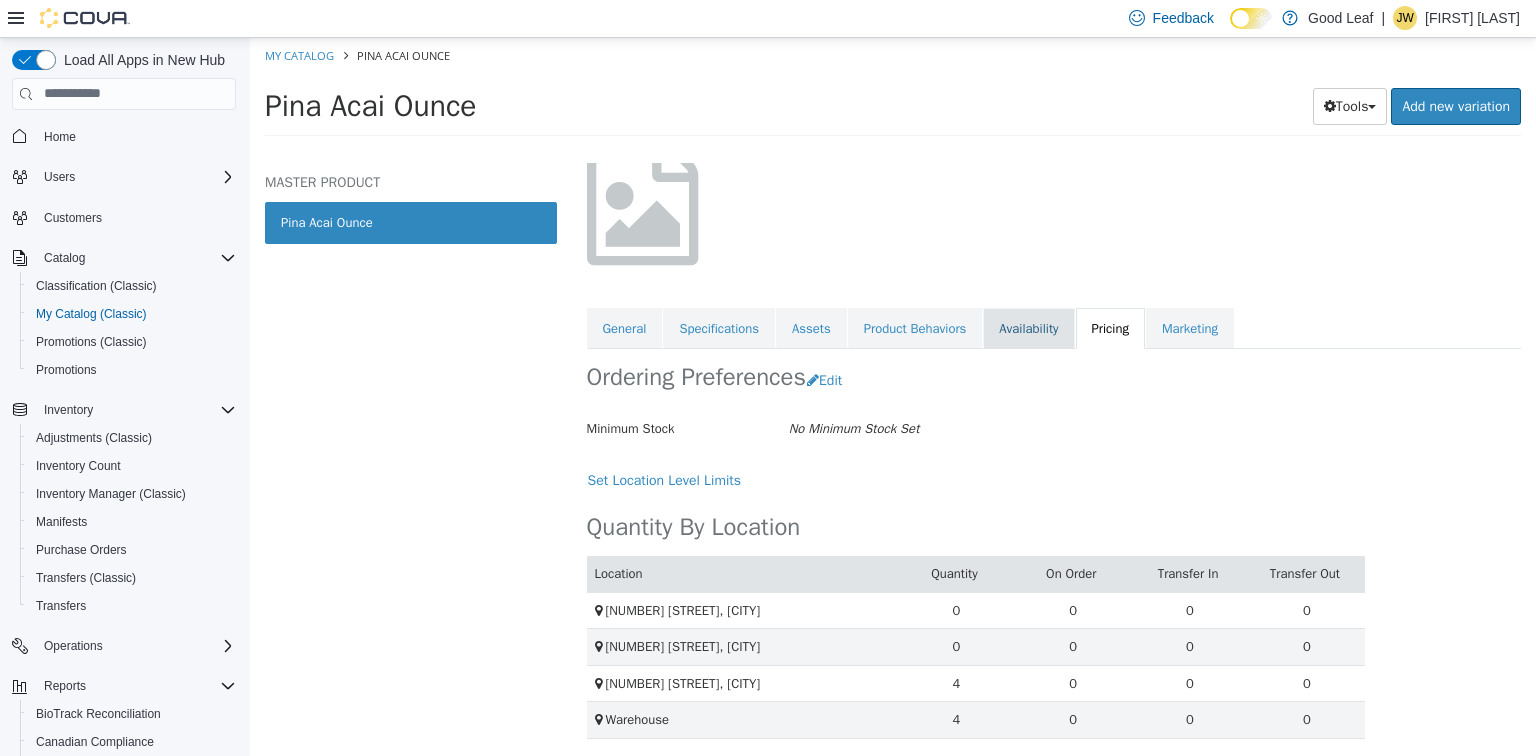 scroll, scrollTop: 0, scrollLeft: 0, axis: both 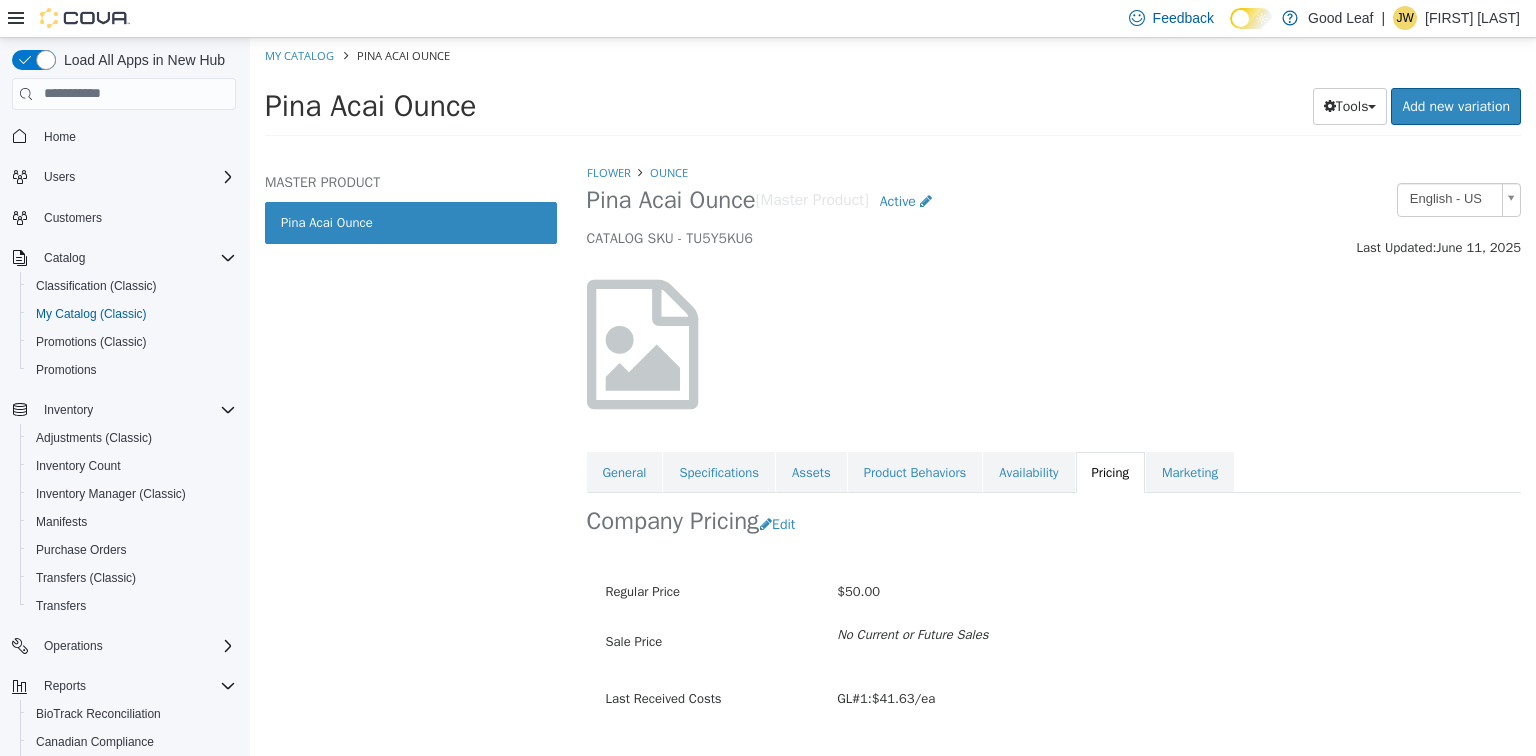 click on "My Catalog
Pina Acai Ounce" at bounding box center [893, 55] 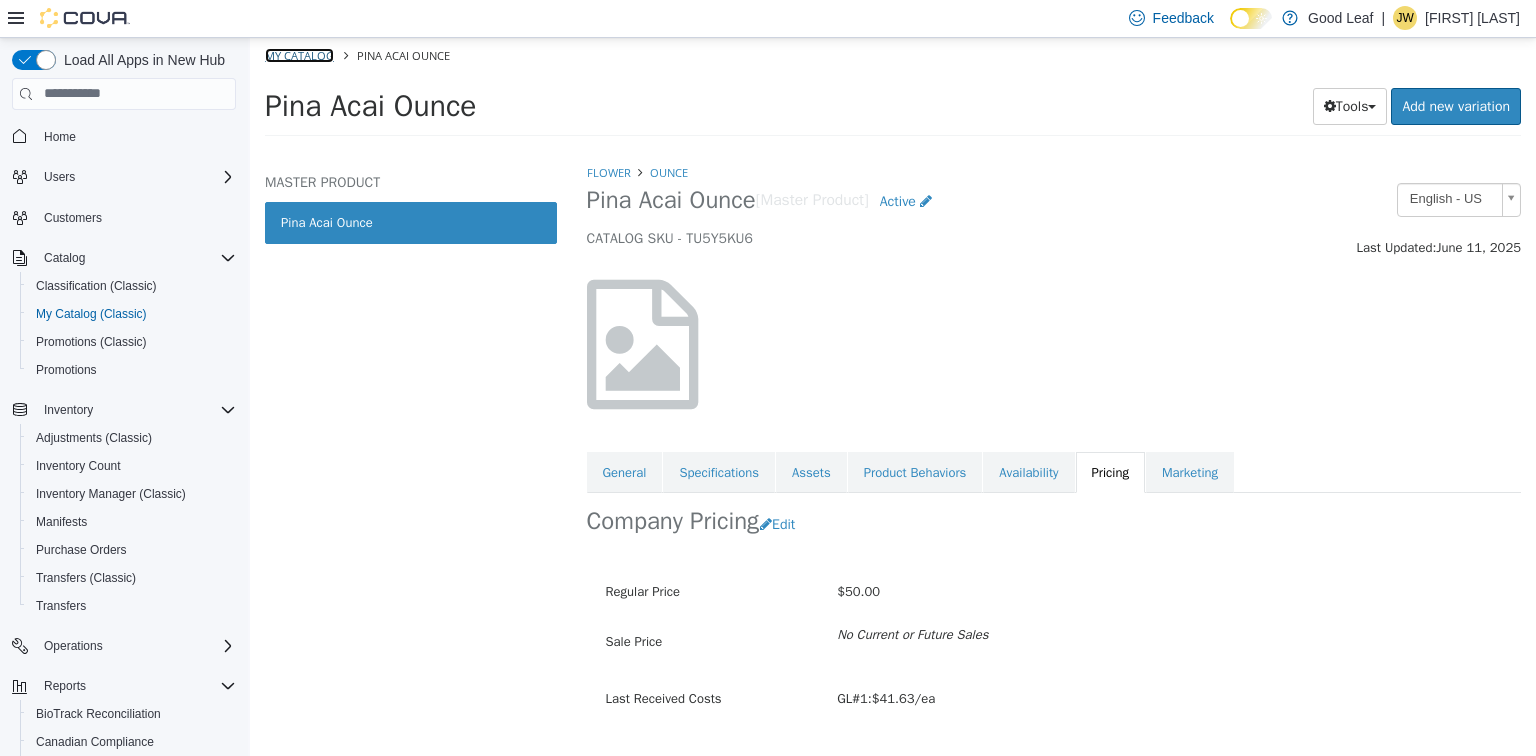 click on "My Catalog" at bounding box center (299, 54) 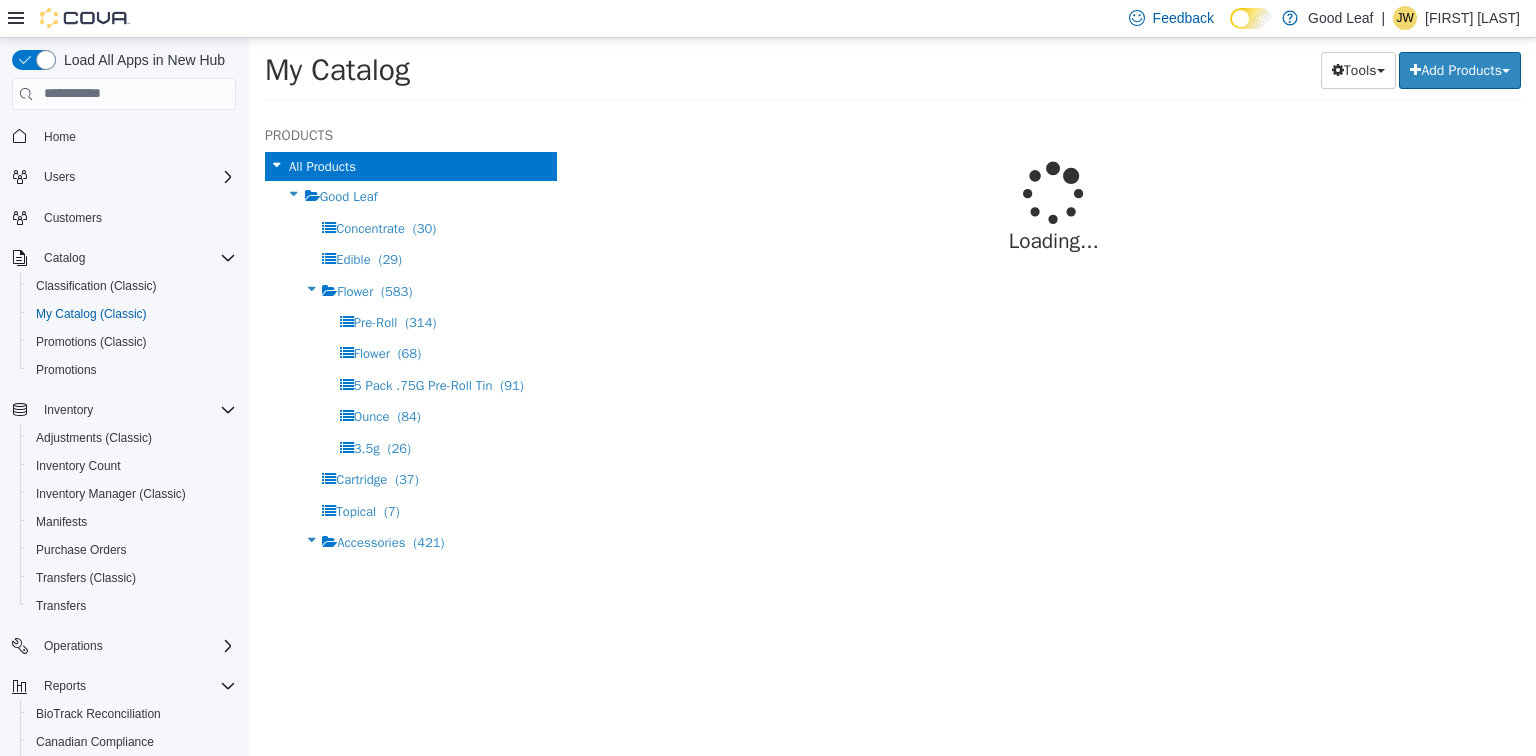 select on "**********" 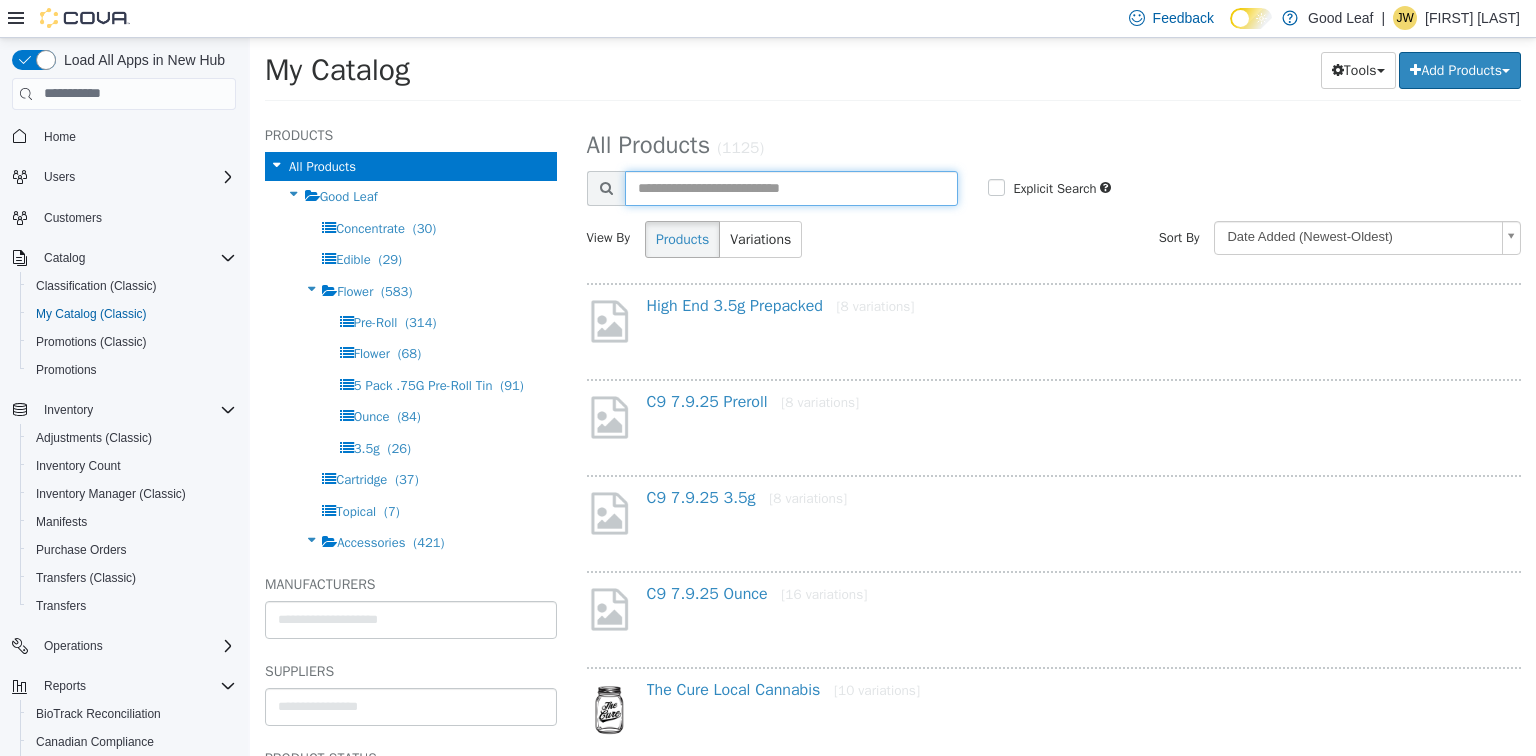 click at bounding box center (792, 187) 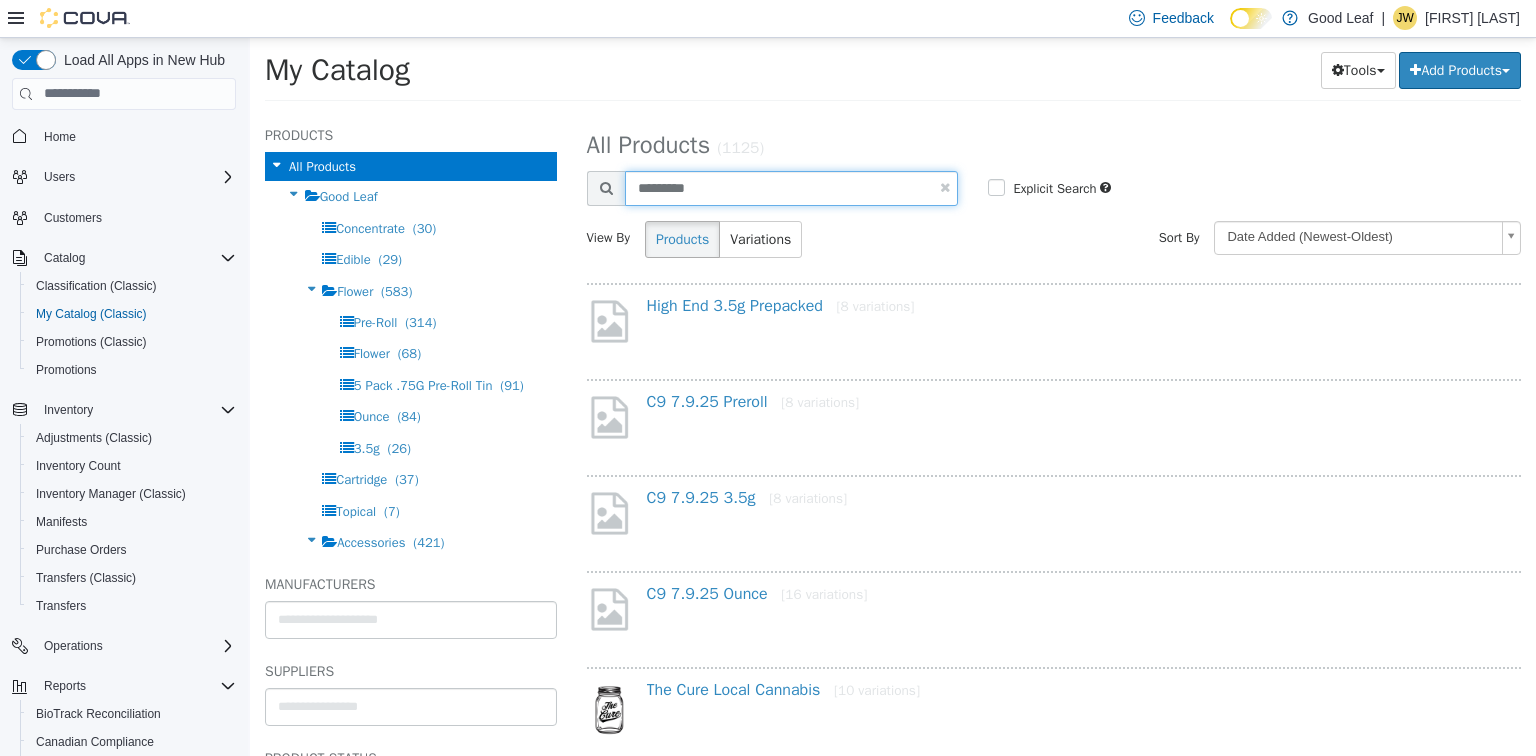 type on "*********" 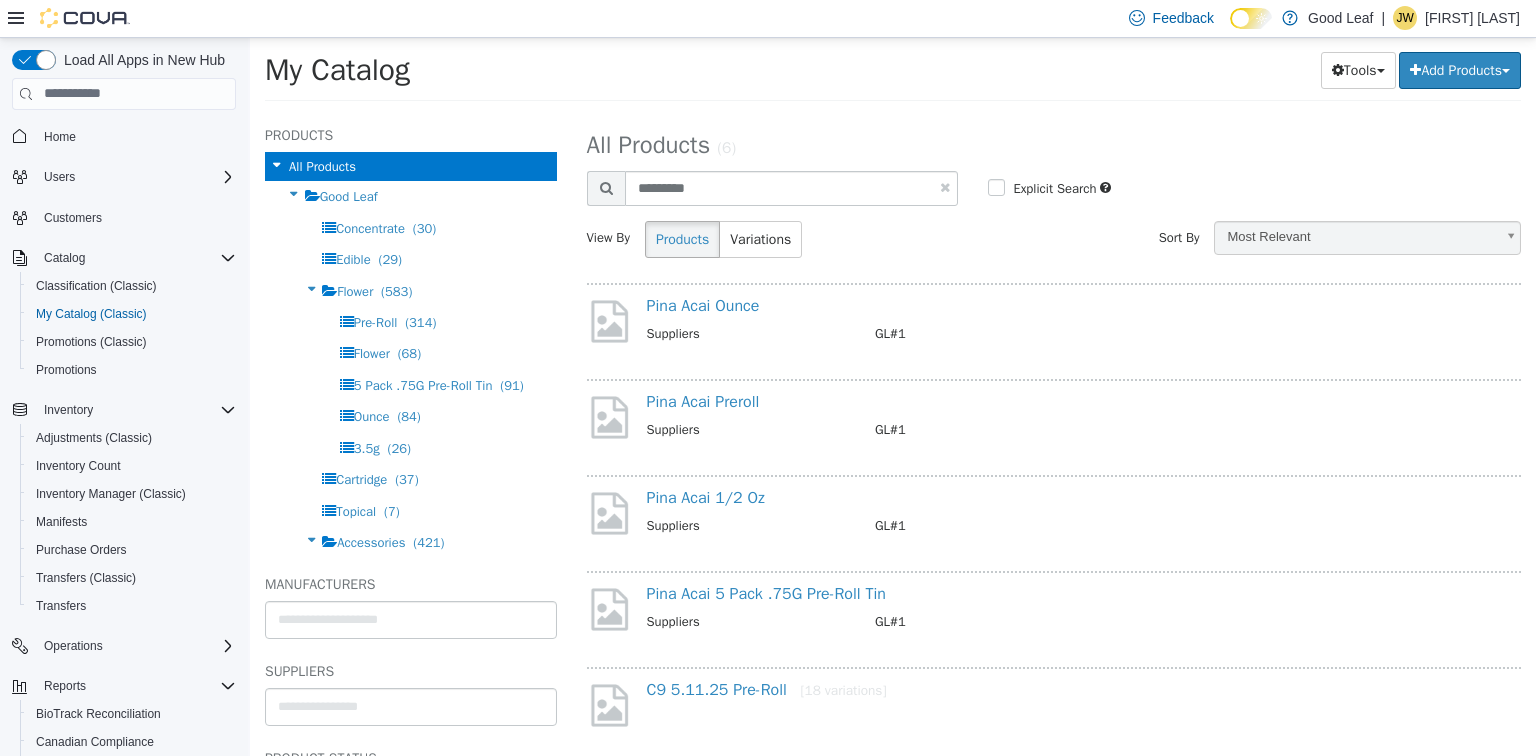 select on "**********" 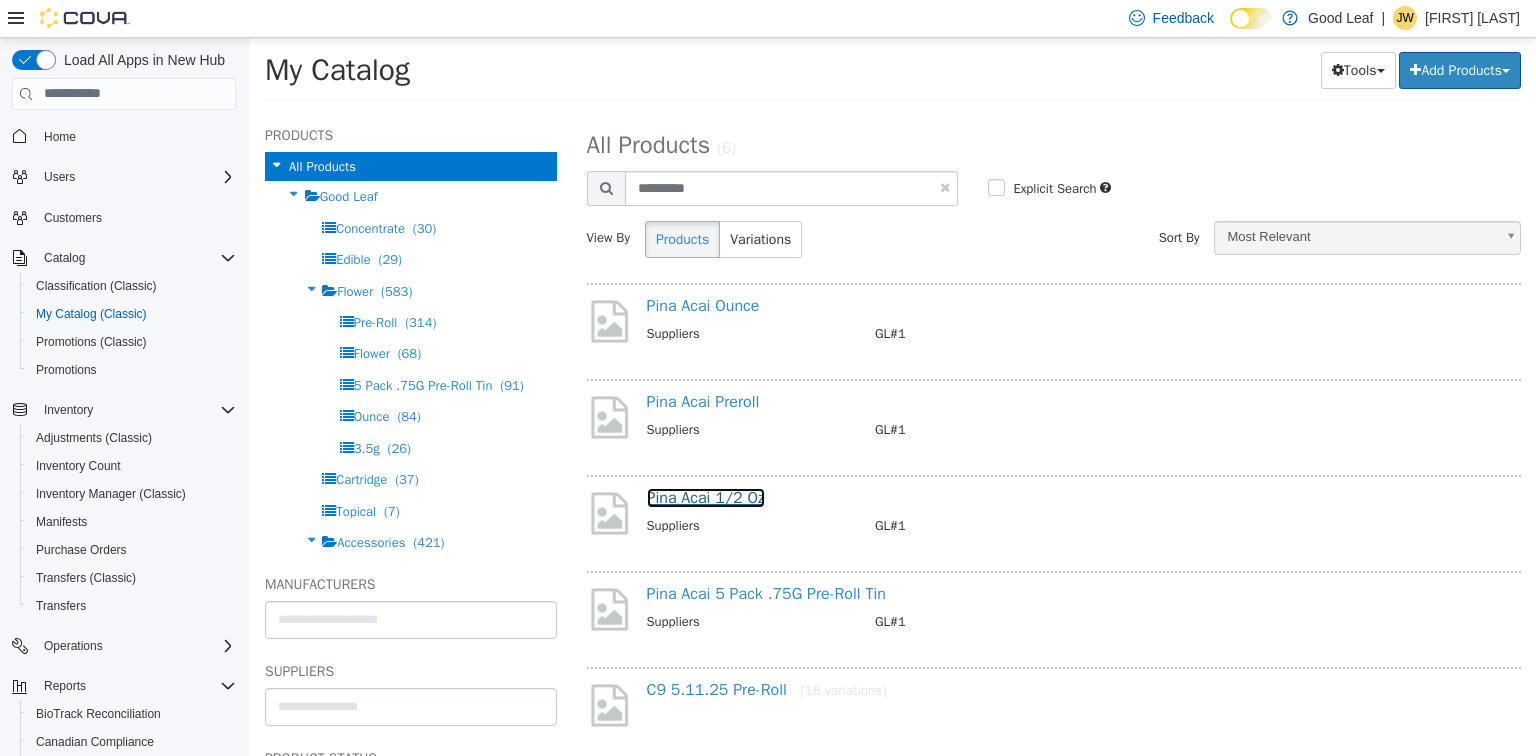 click on "Pina Acai 1/2 Oz" at bounding box center (706, 497) 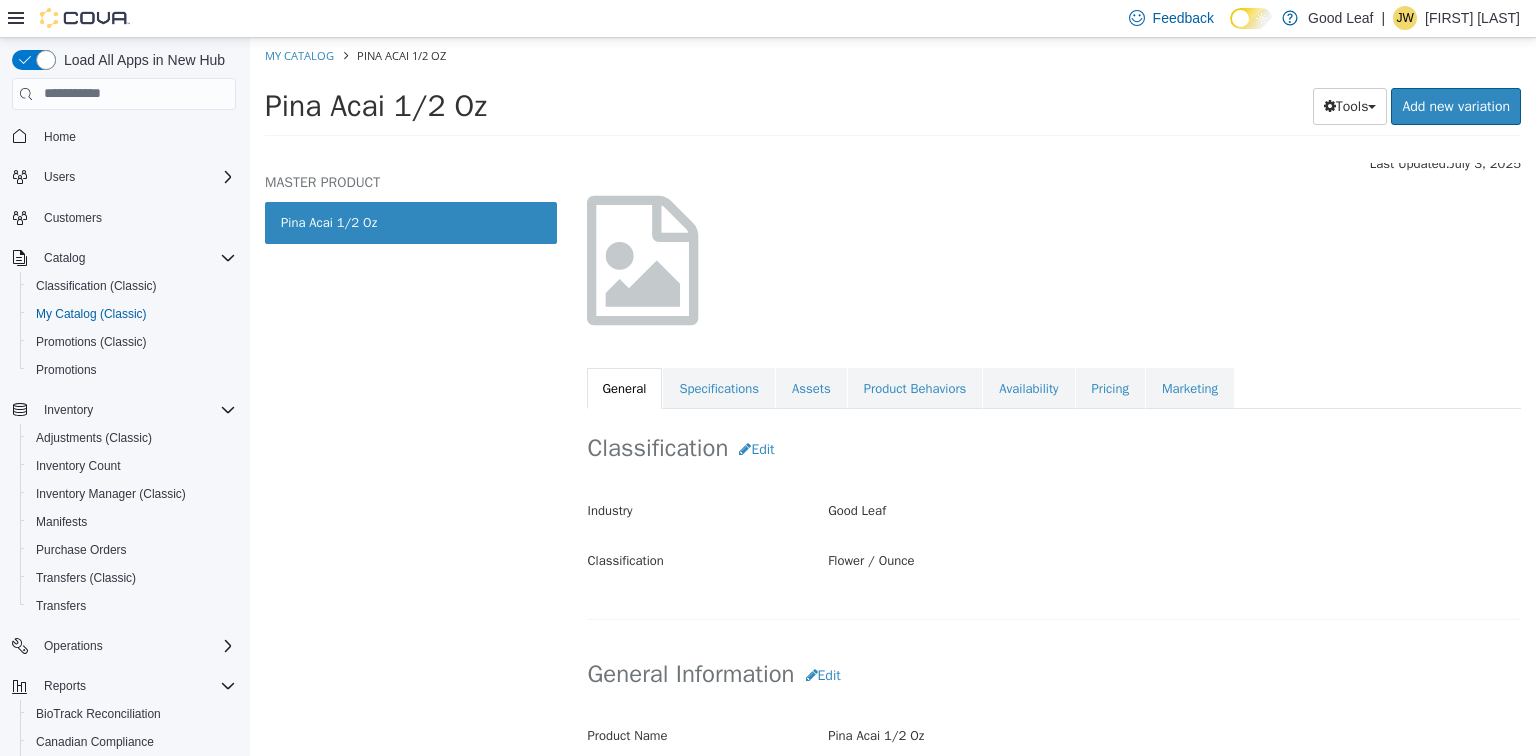 scroll, scrollTop: 0, scrollLeft: 0, axis: both 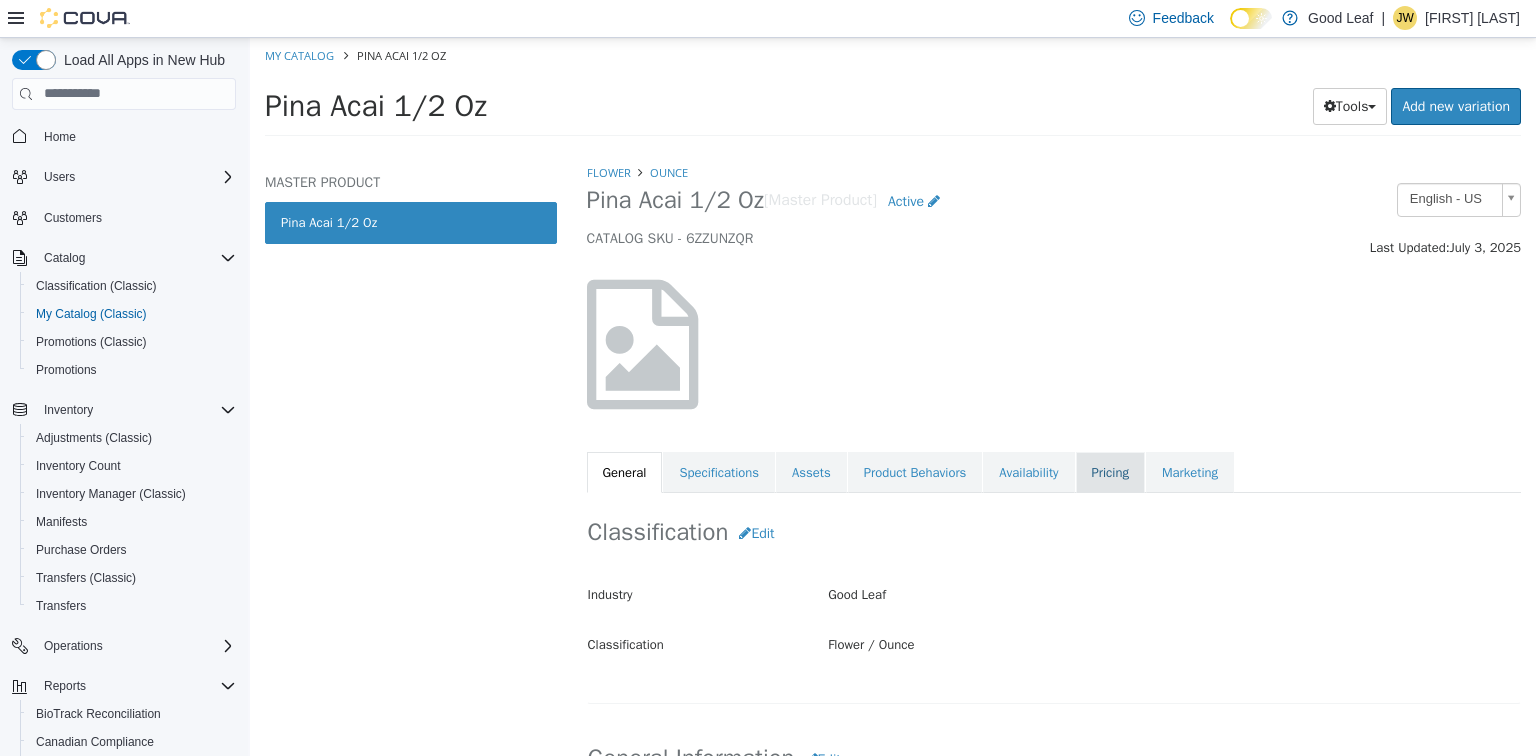 click on "Pricing" at bounding box center (1110, 472) 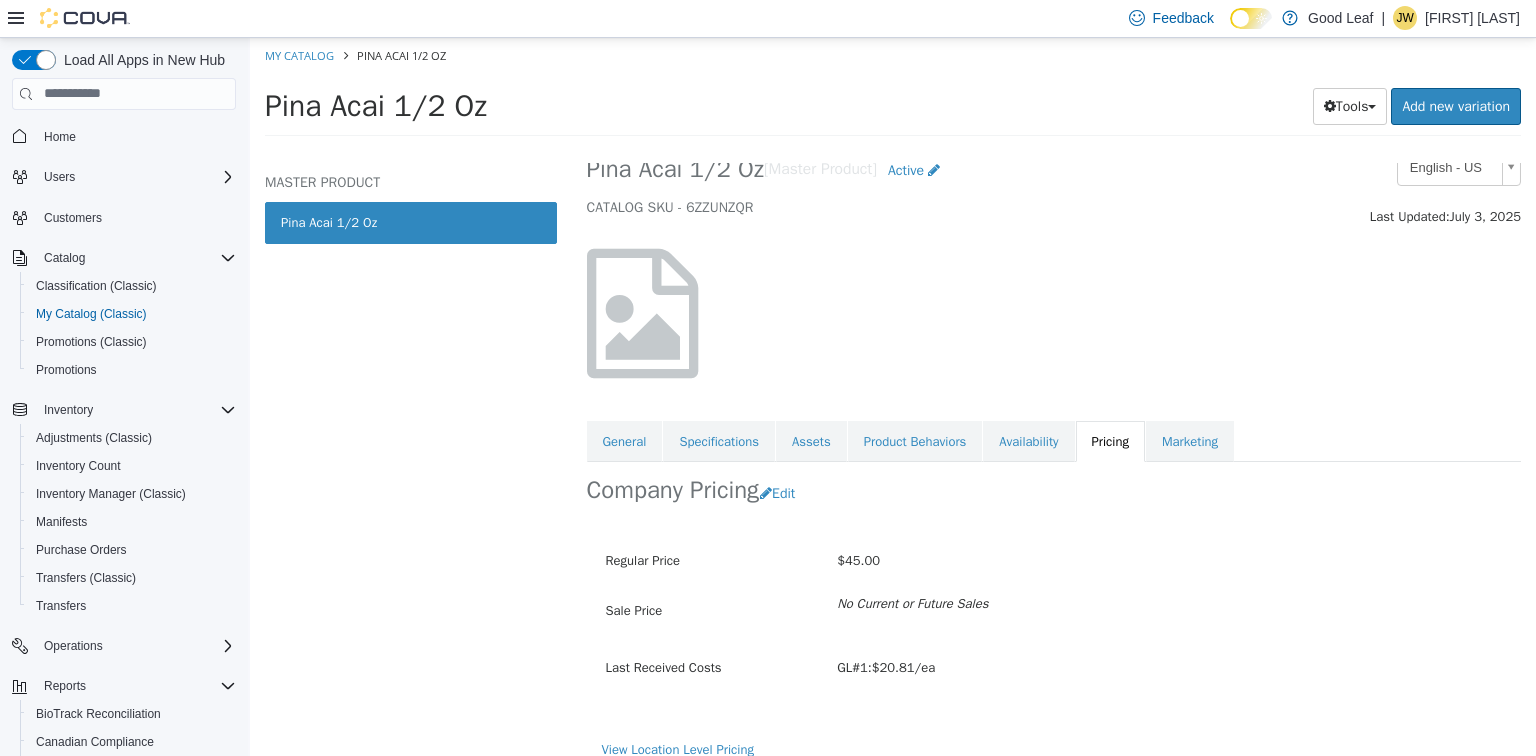 scroll, scrollTop: 48, scrollLeft: 0, axis: vertical 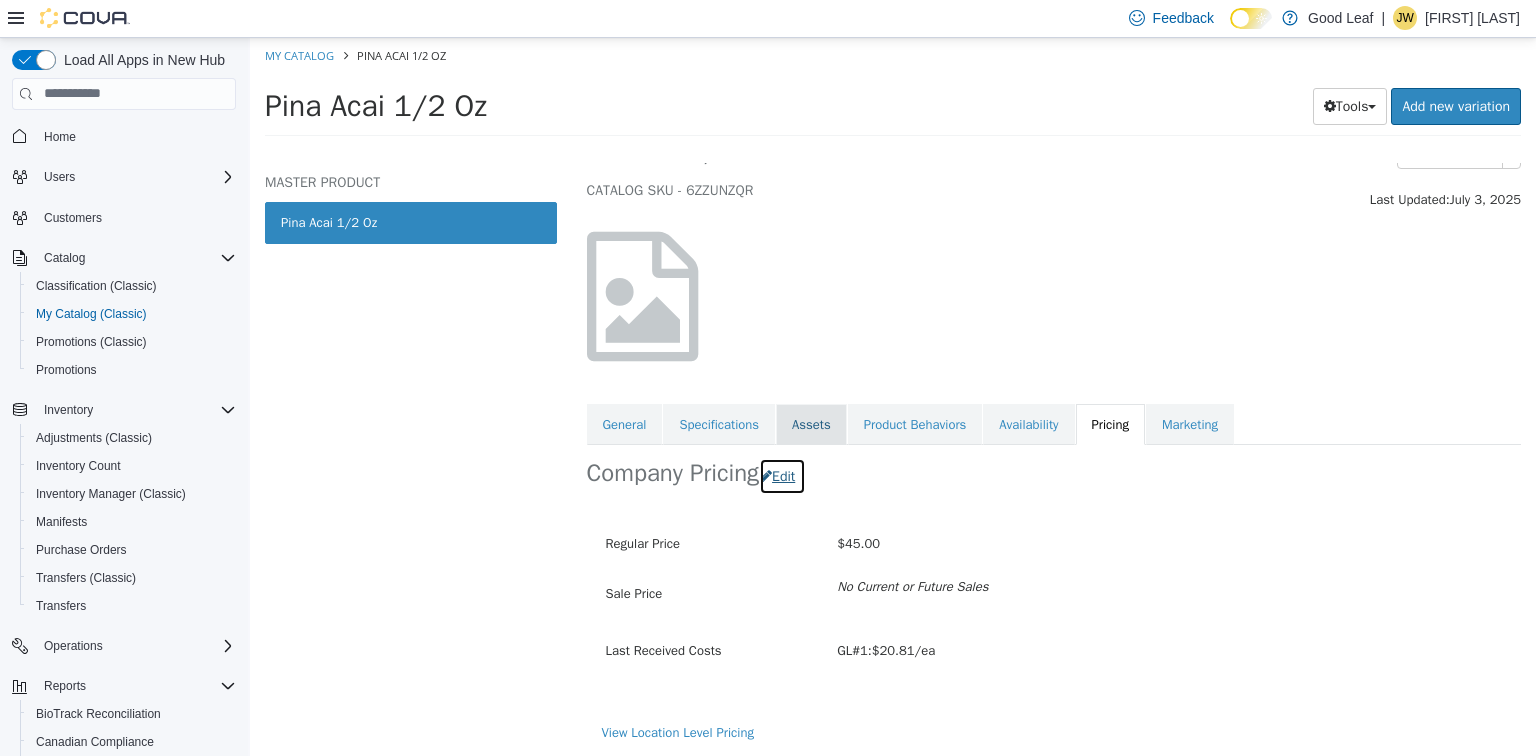 click on "Edit" at bounding box center [782, 475] 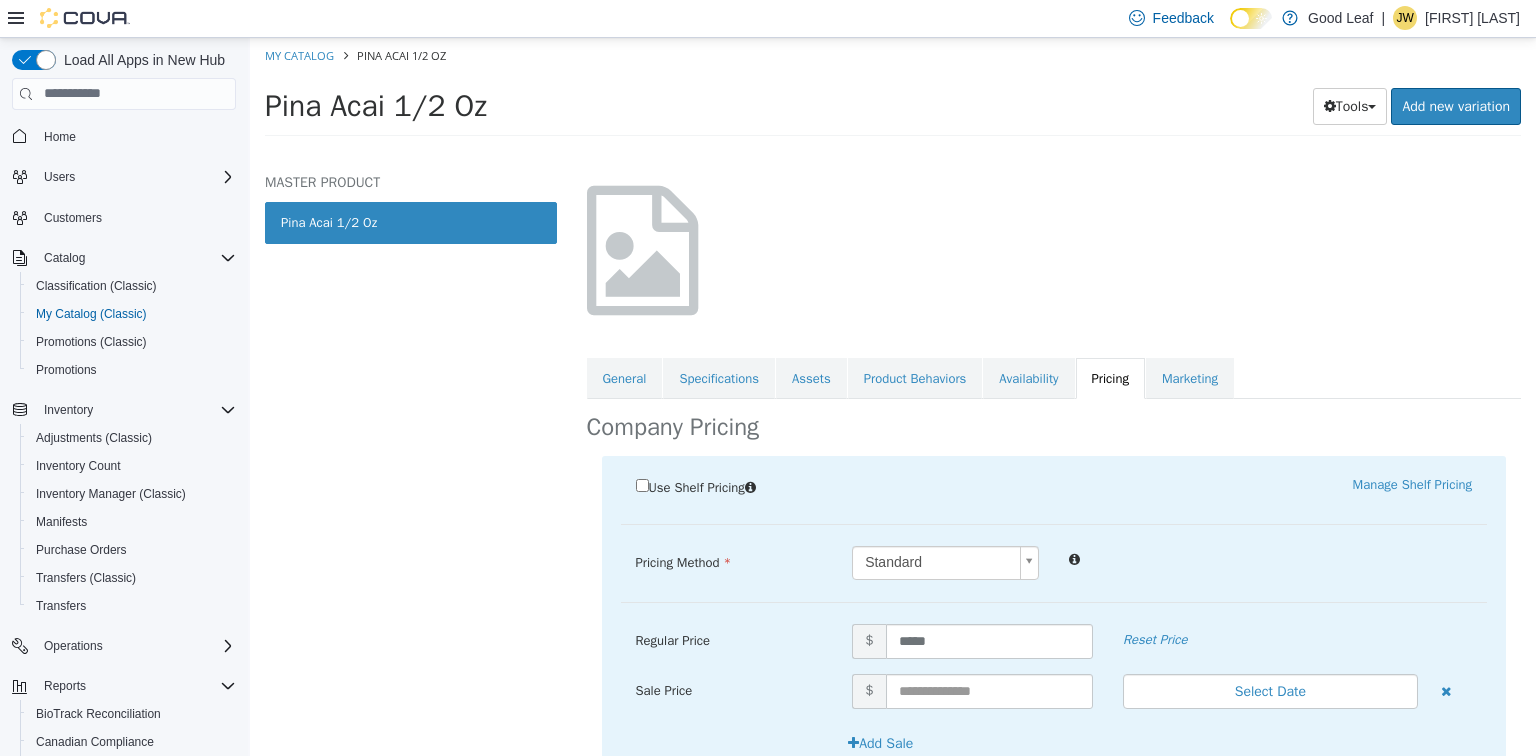 scroll, scrollTop: 221, scrollLeft: 0, axis: vertical 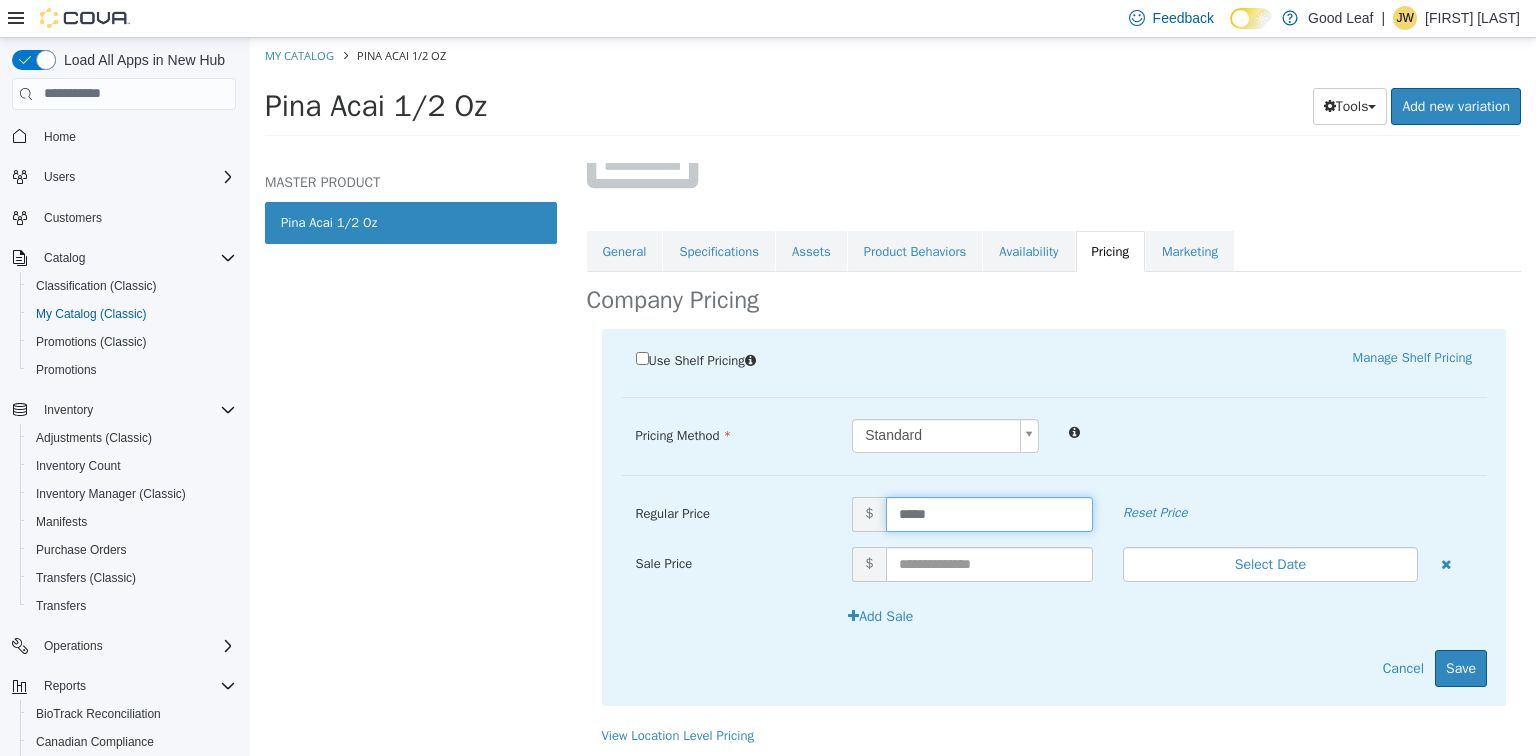 drag, startPoint x: 934, startPoint y: 514, endPoint x: 842, endPoint y: 523, distance: 92.43917 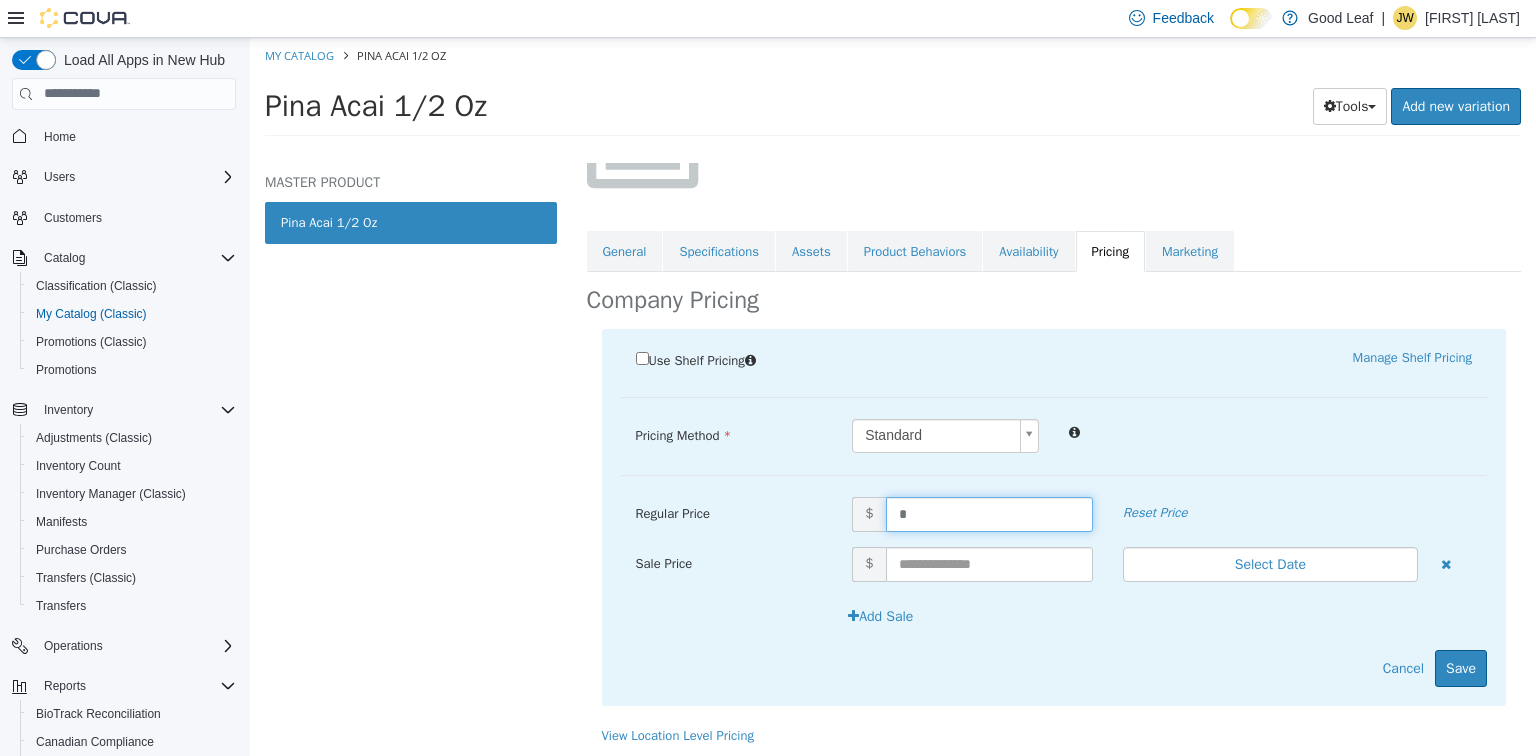 type on "**" 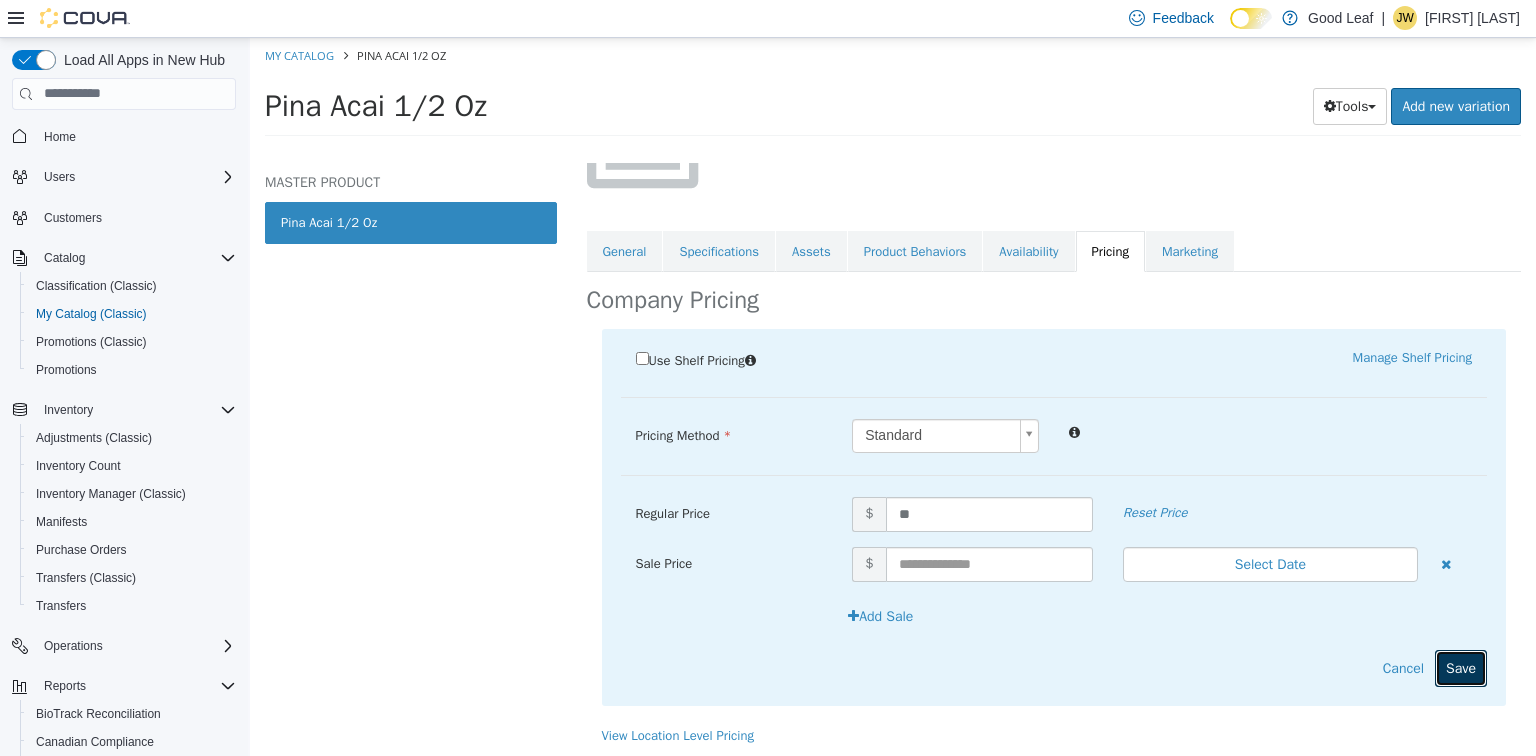 click on "Save" at bounding box center [1461, 667] 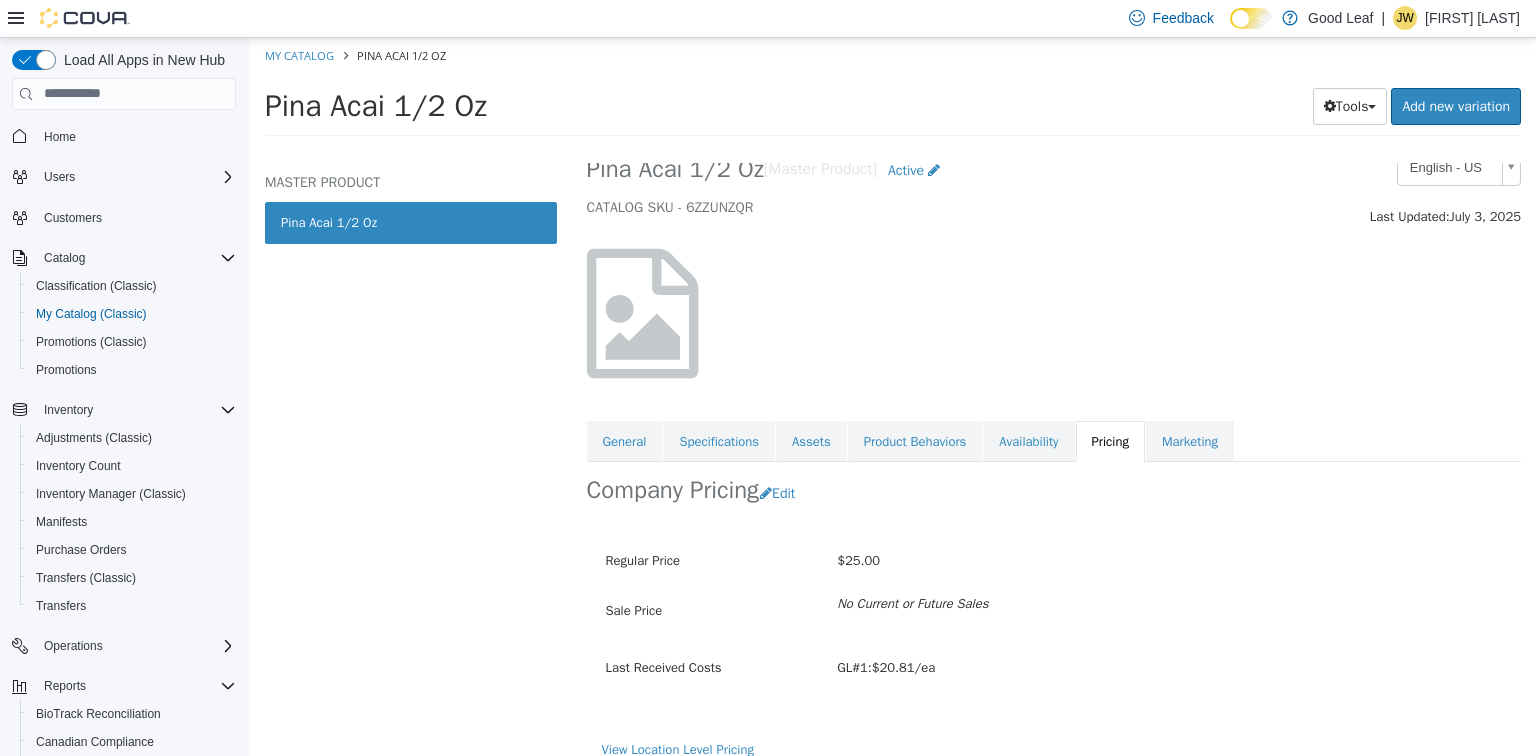 scroll, scrollTop: 48, scrollLeft: 0, axis: vertical 